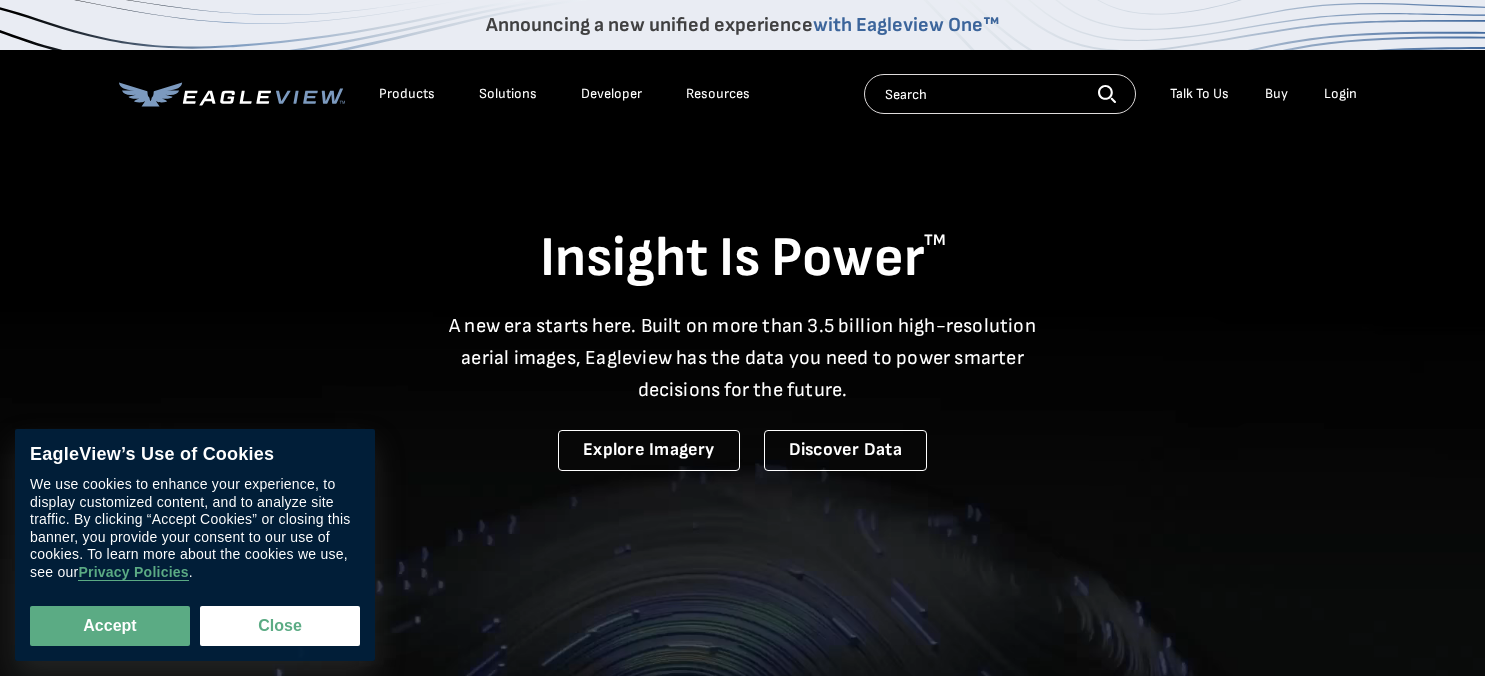 scroll, scrollTop: 0, scrollLeft: 0, axis: both 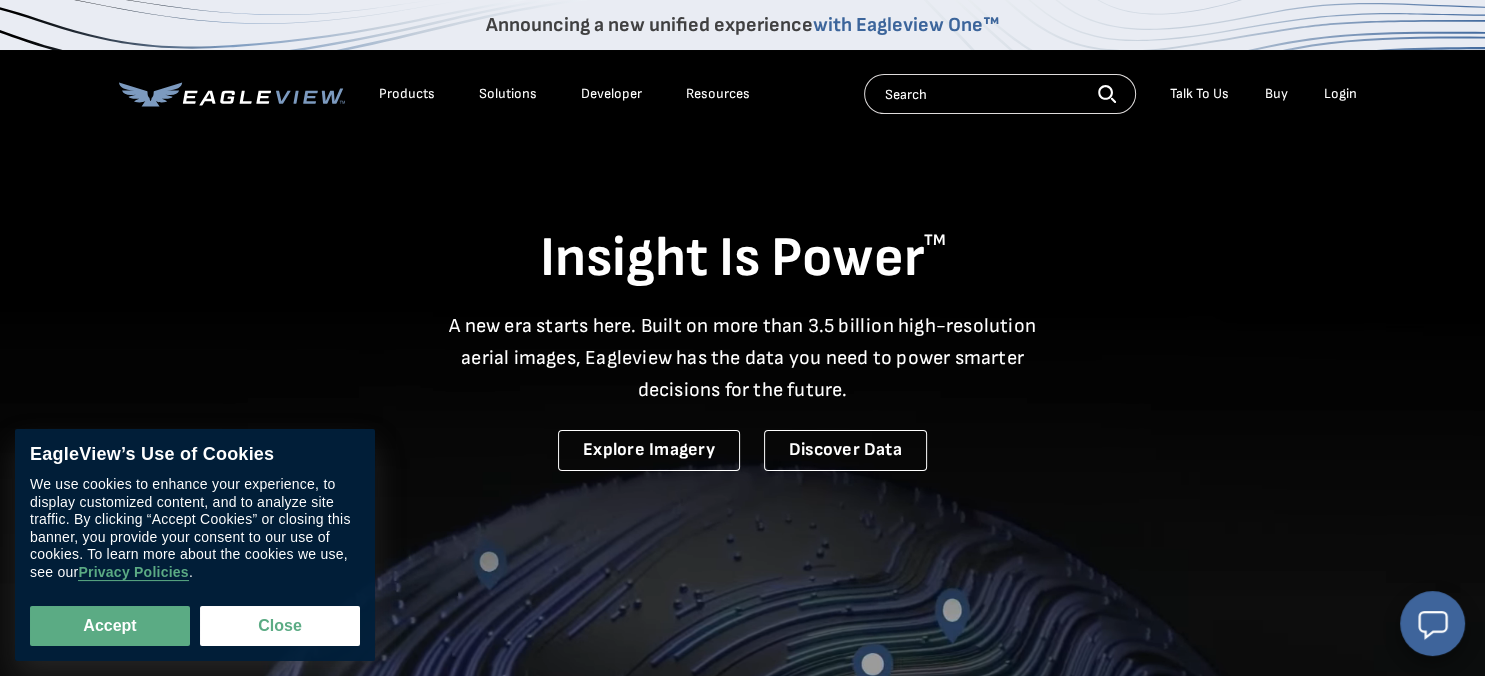click on "Talk To Us" at bounding box center (1199, 94) 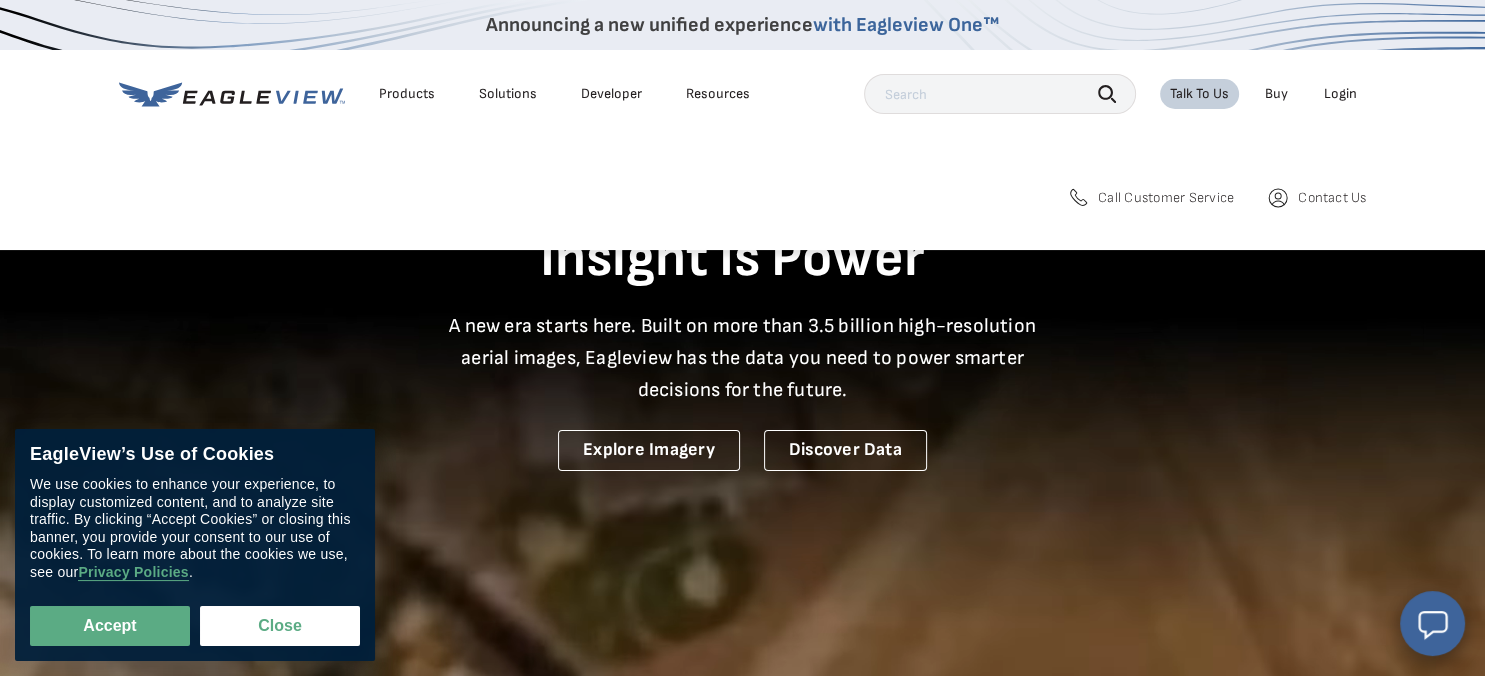 click on "Resources" at bounding box center [718, 94] 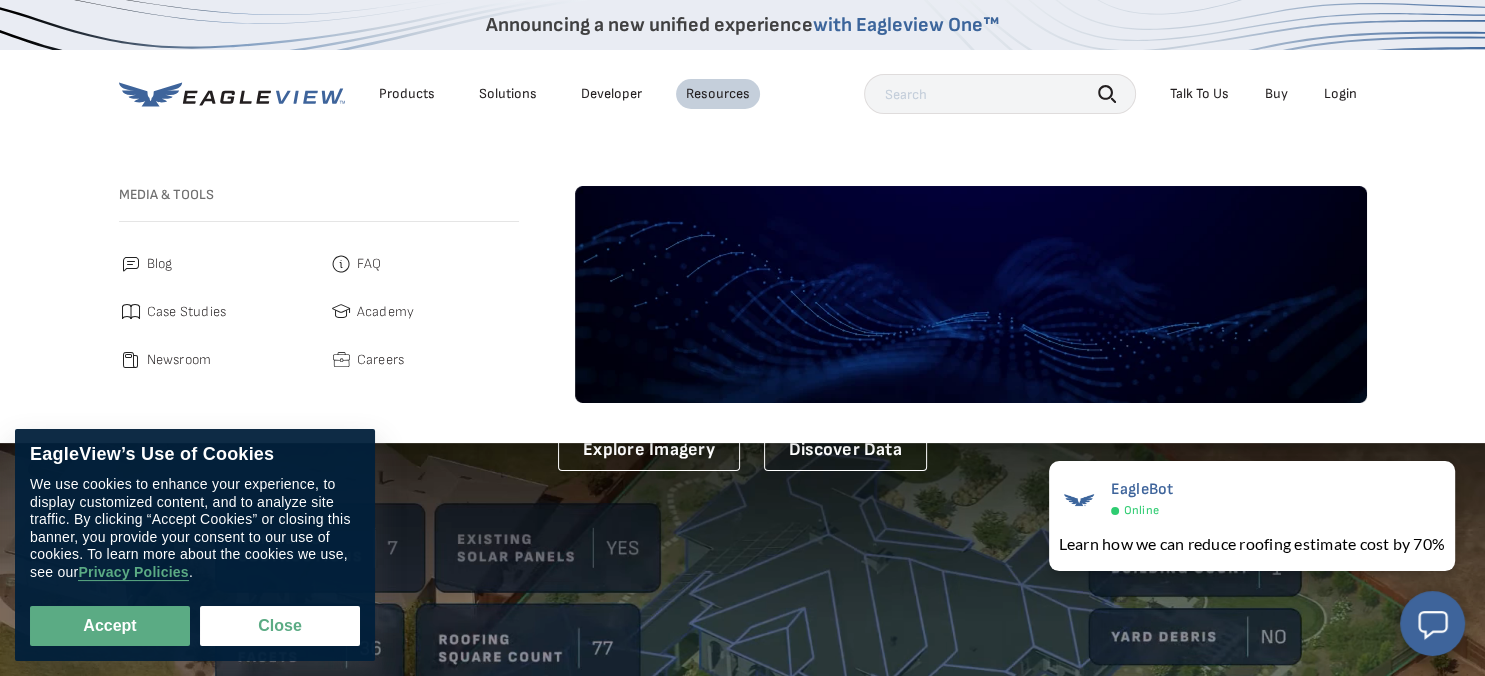 click on "Newsroom" at bounding box center [179, 360] 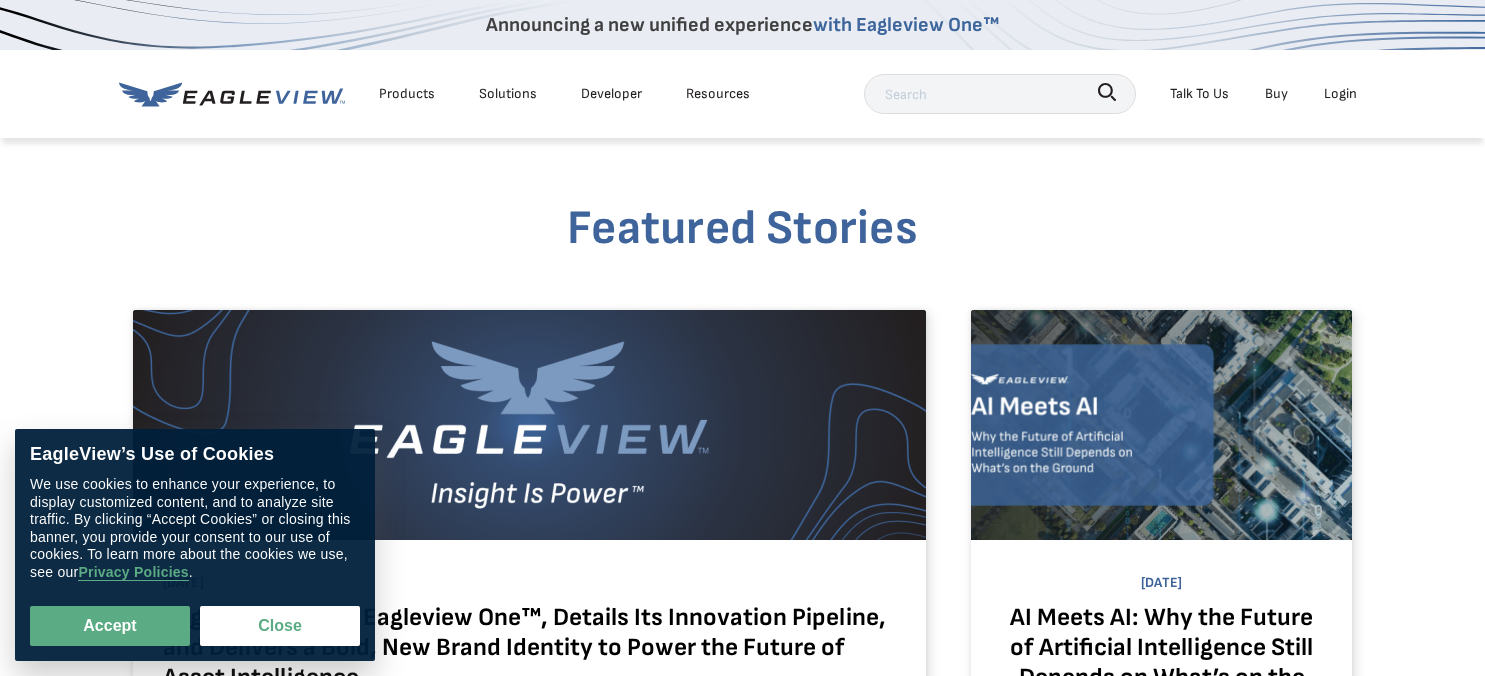 scroll, scrollTop: 0, scrollLeft: 0, axis: both 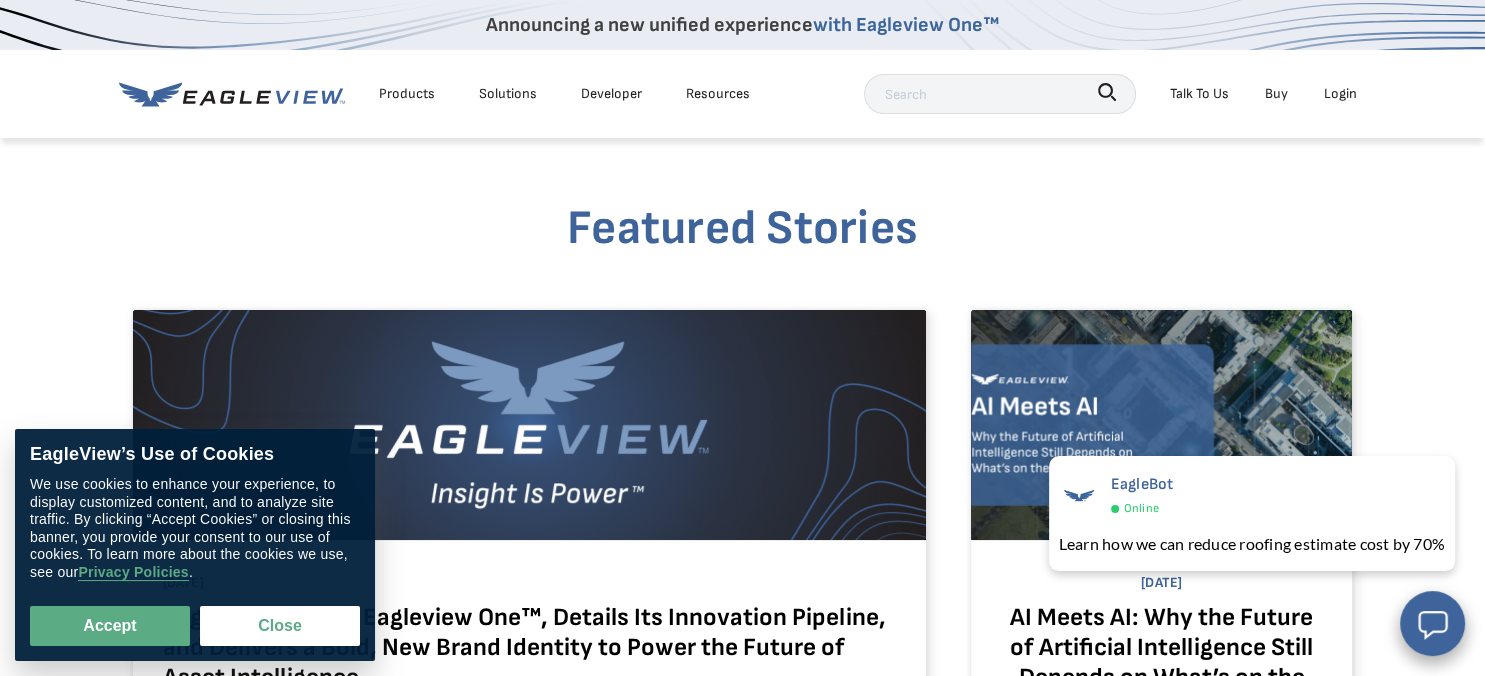 click on "Products" at bounding box center [407, 93] 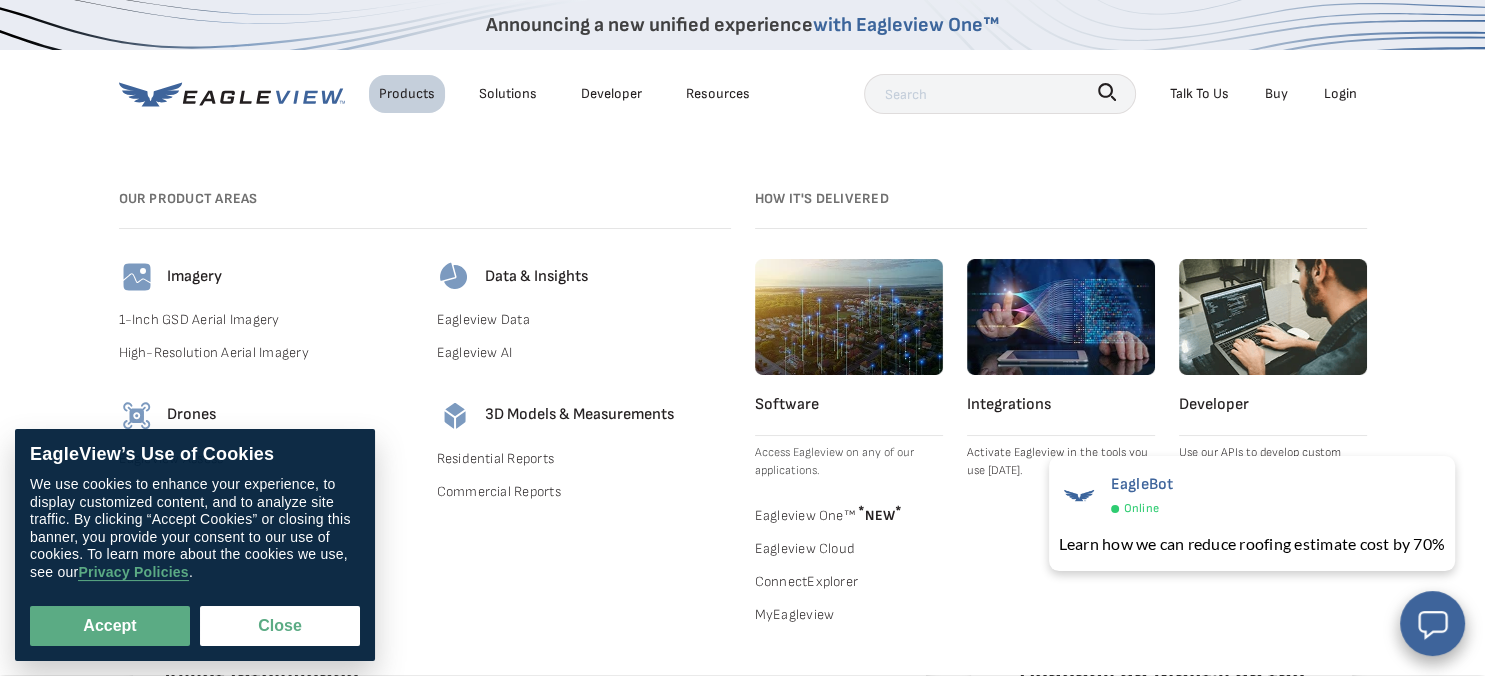 click on "Our Product Areas" at bounding box center [425, 198] 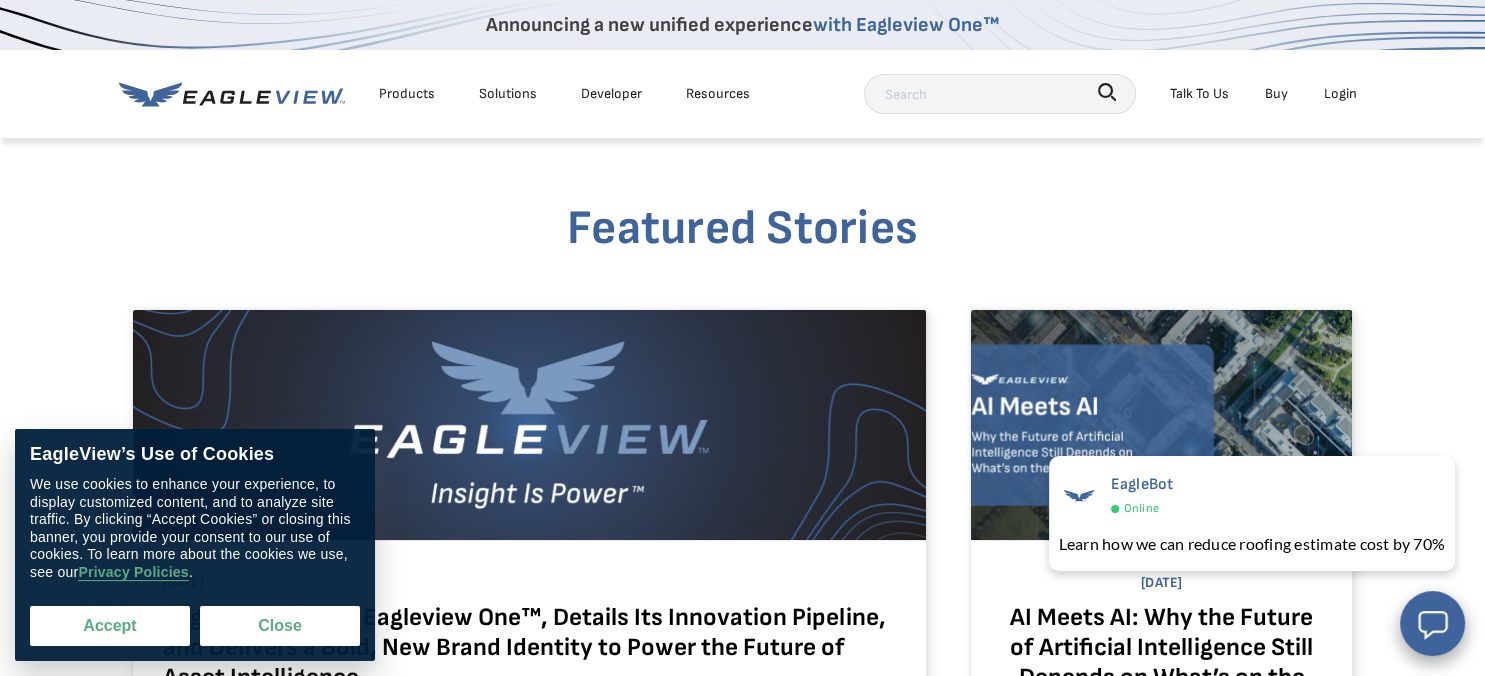 click on "Accept" at bounding box center [110, 626] 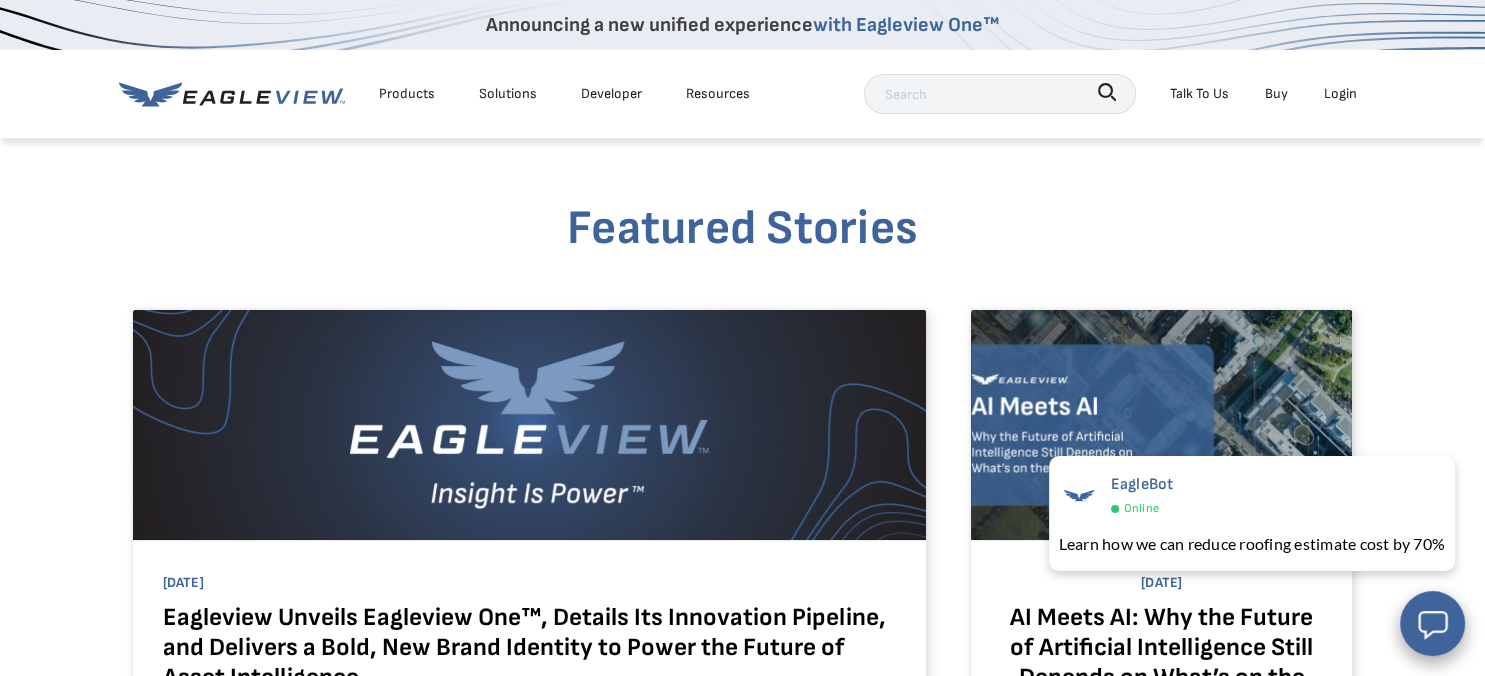 click on "Products" at bounding box center [407, 93] 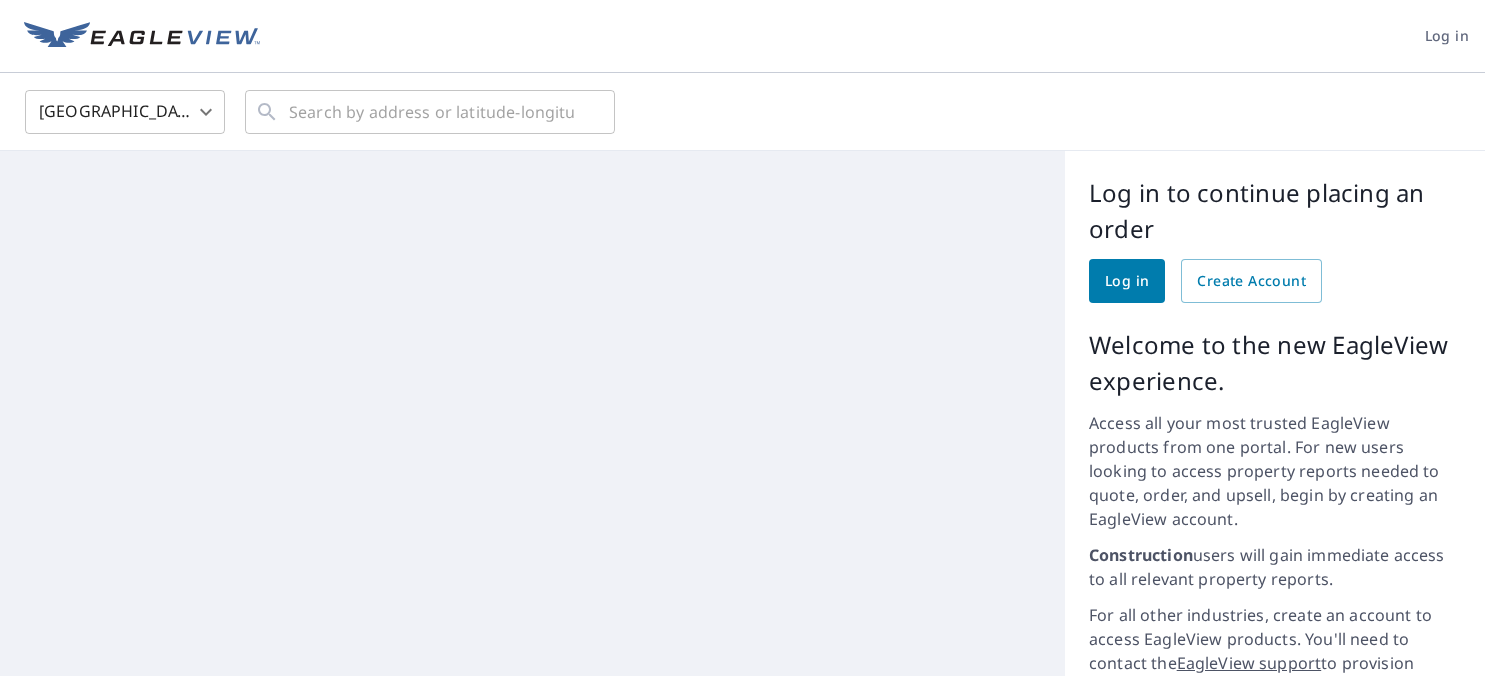scroll, scrollTop: 0, scrollLeft: 0, axis: both 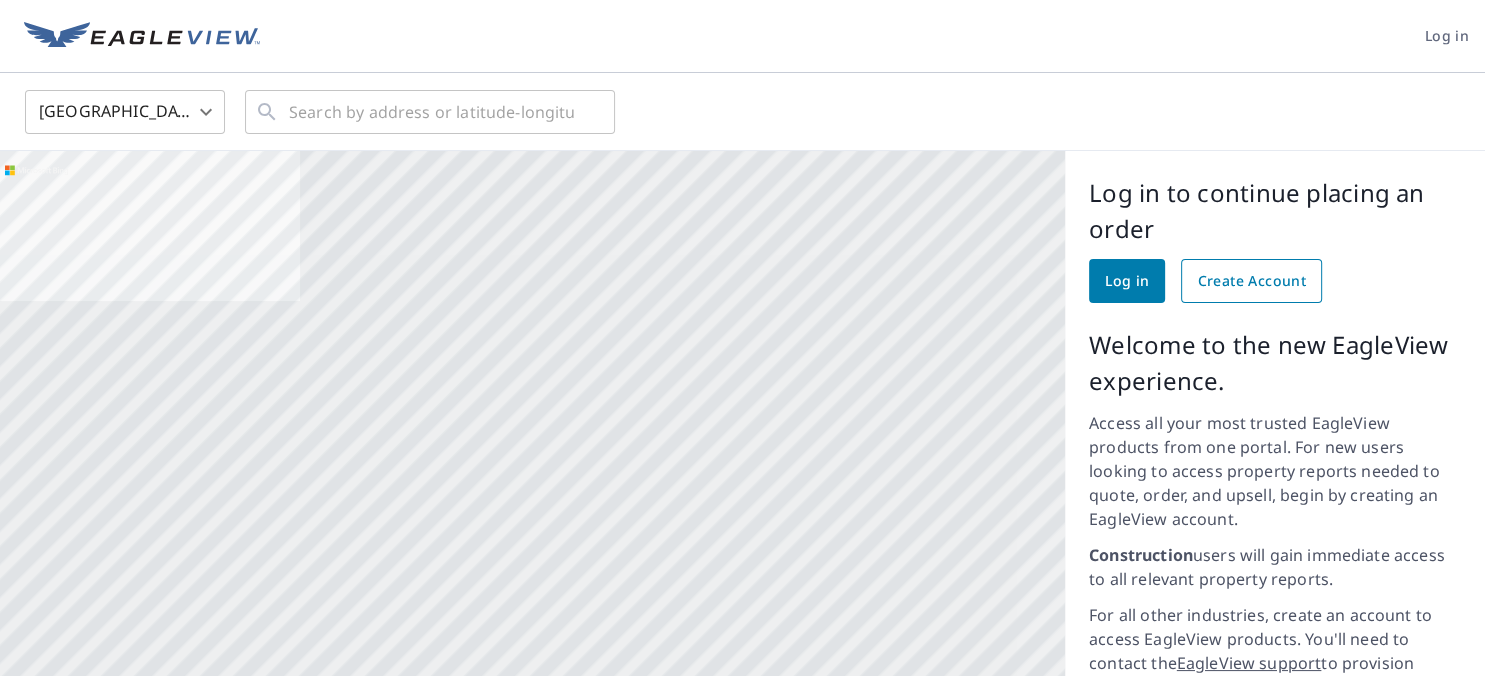 click on "Create Account" at bounding box center (1251, 281) 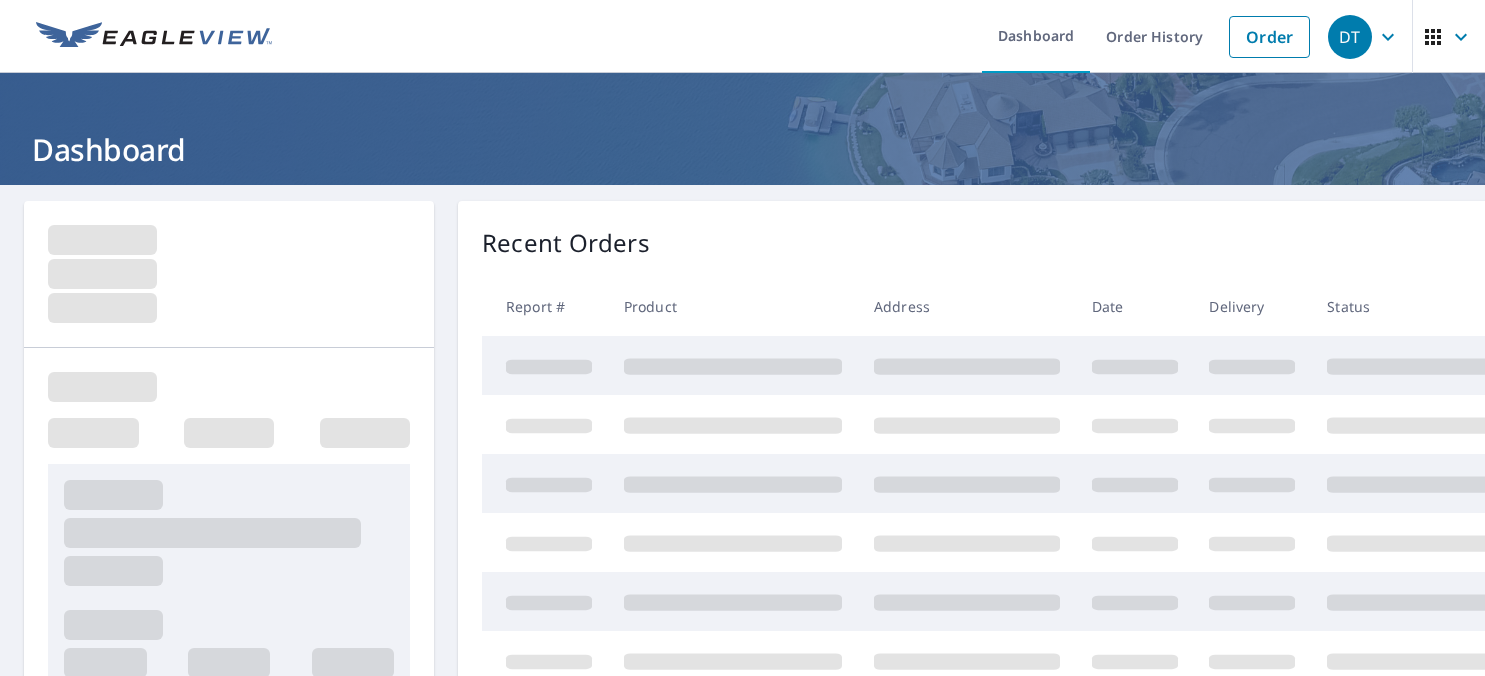 scroll, scrollTop: 0, scrollLeft: 0, axis: both 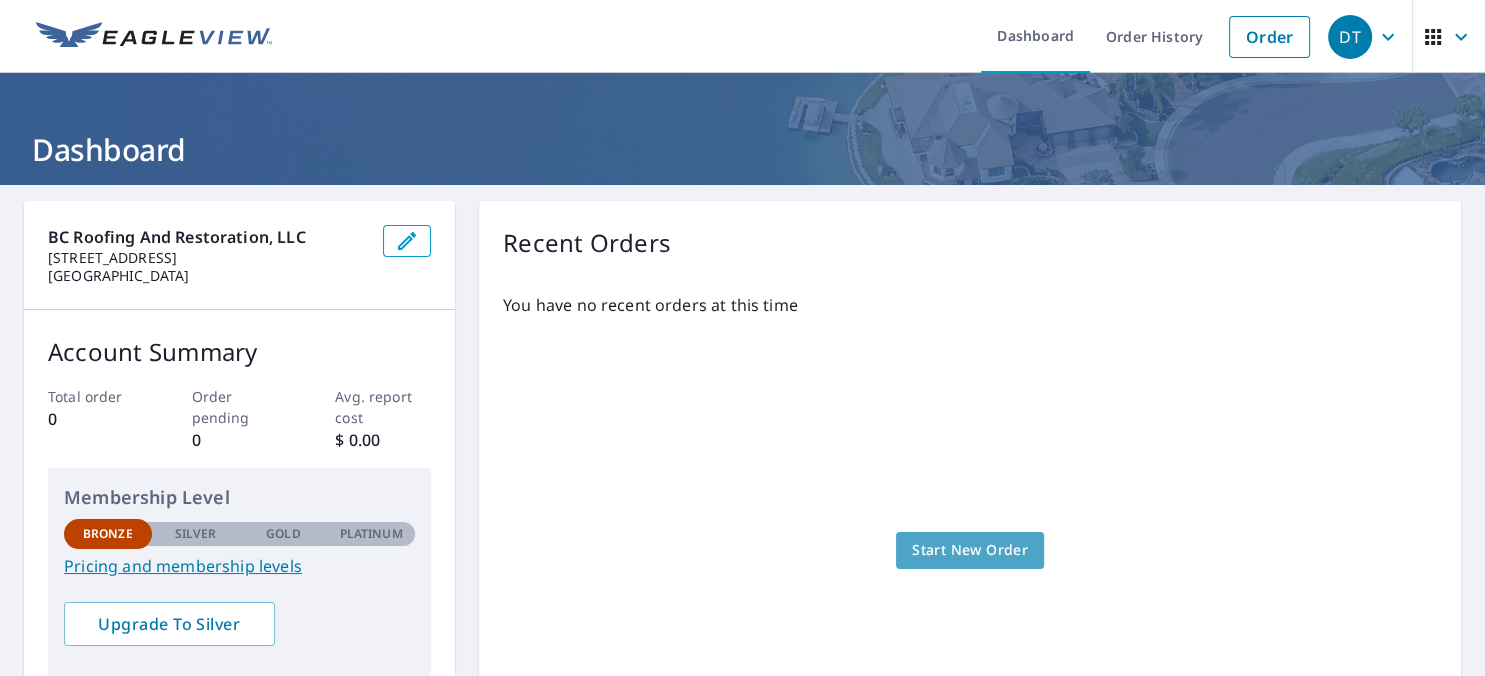 click on "Start New Order" at bounding box center [970, 550] 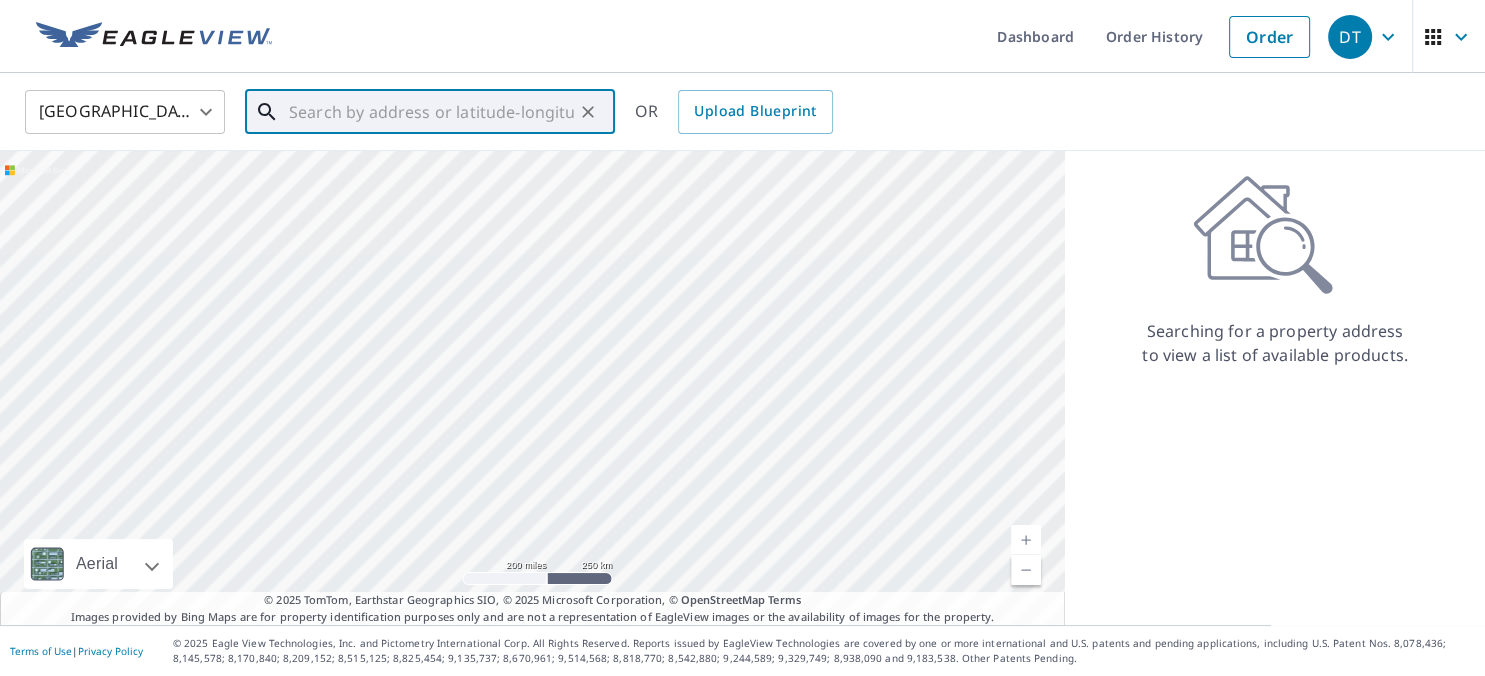 click at bounding box center (431, 112) 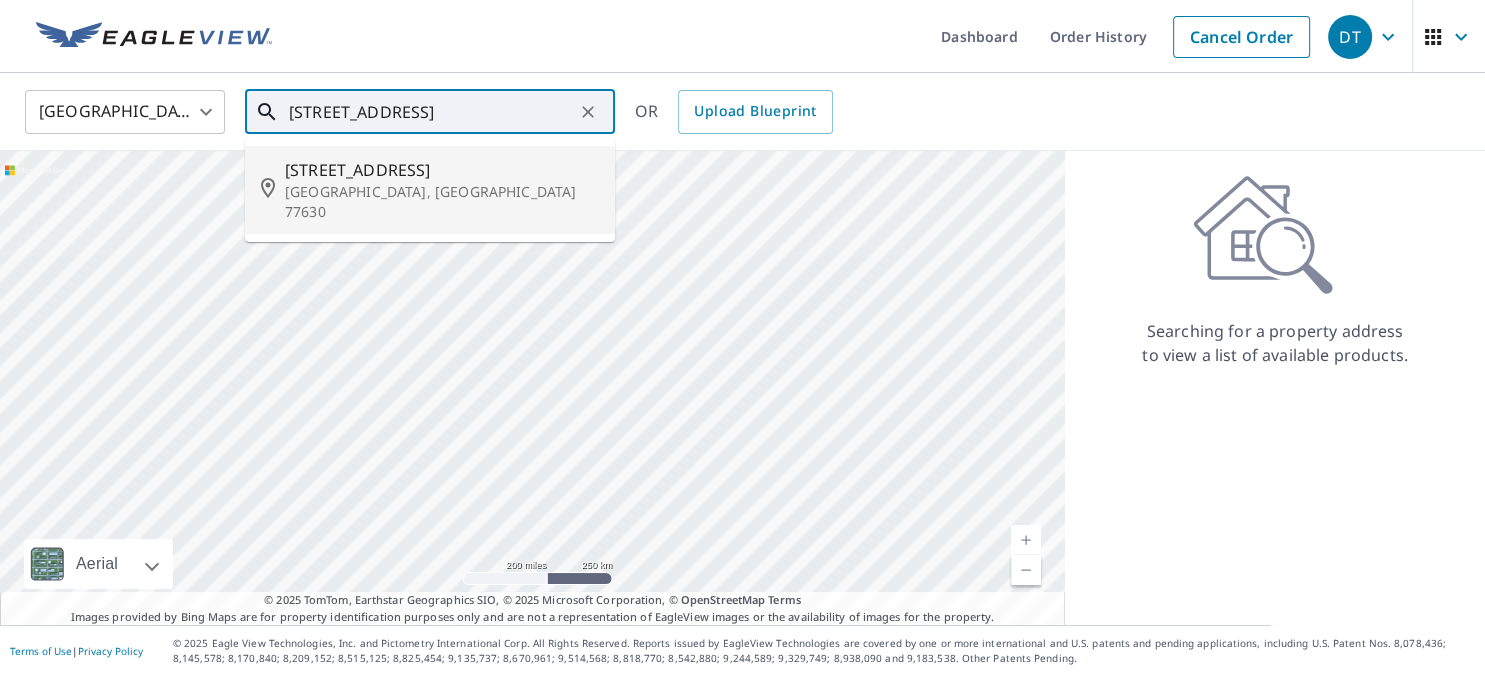 click on "1010 Highway 87 S" at bounding box center [442, 170] 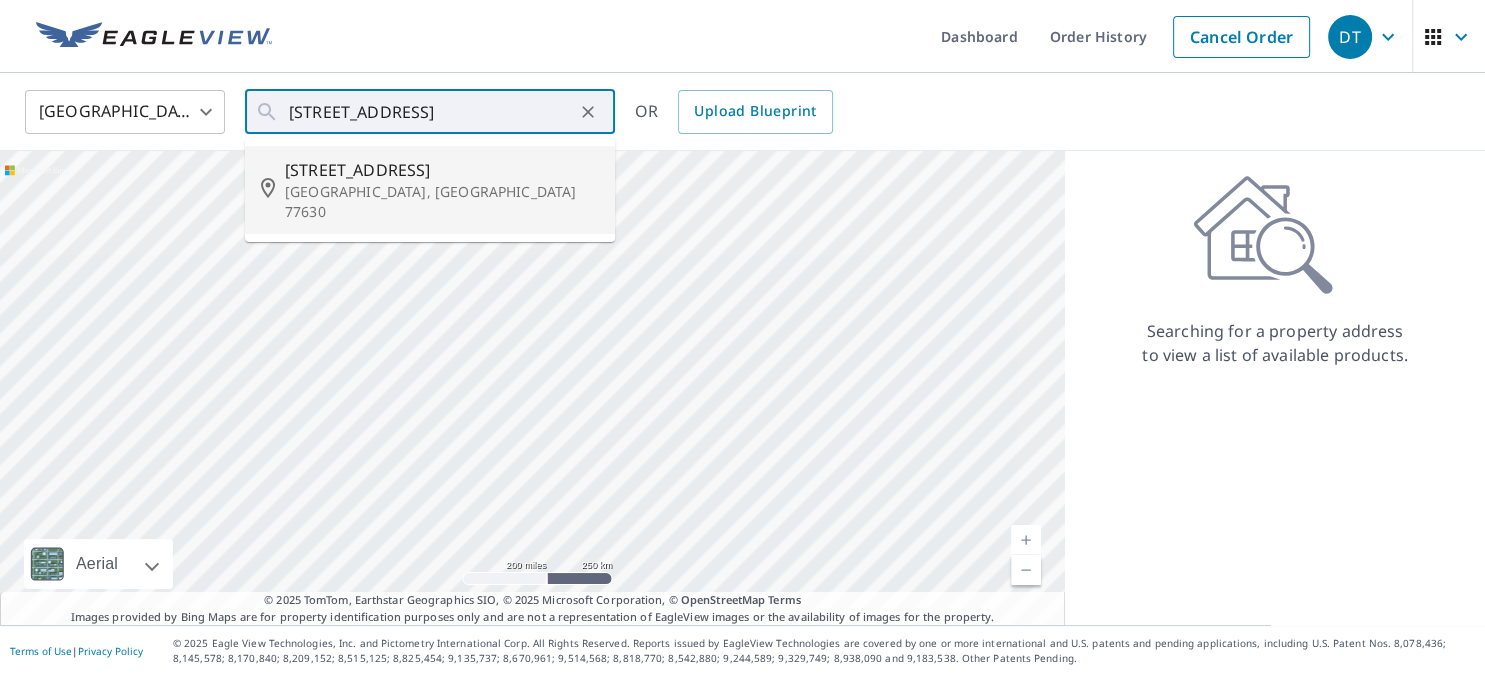 type on "1010 Highway 87 S Orange, TX 77630" 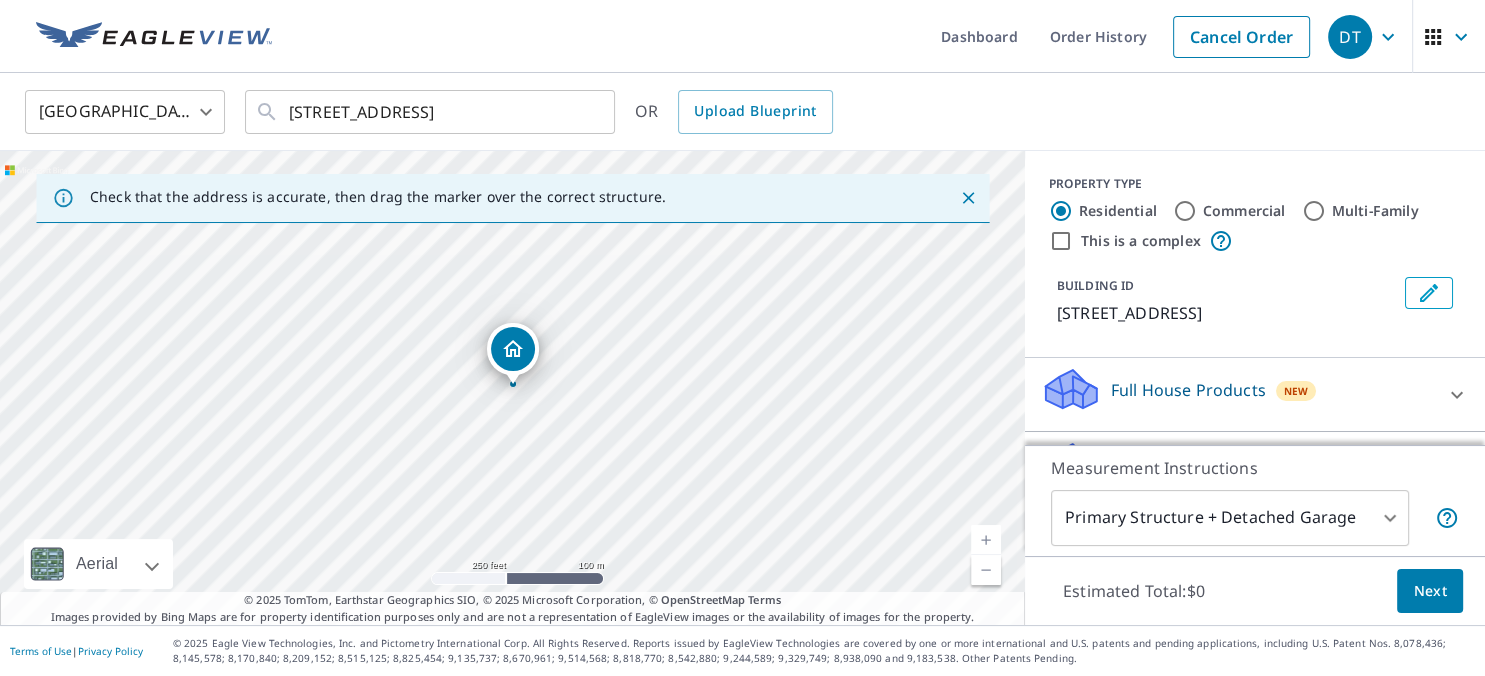 click on "Multi-Family" at bounding box center [1314, 211] 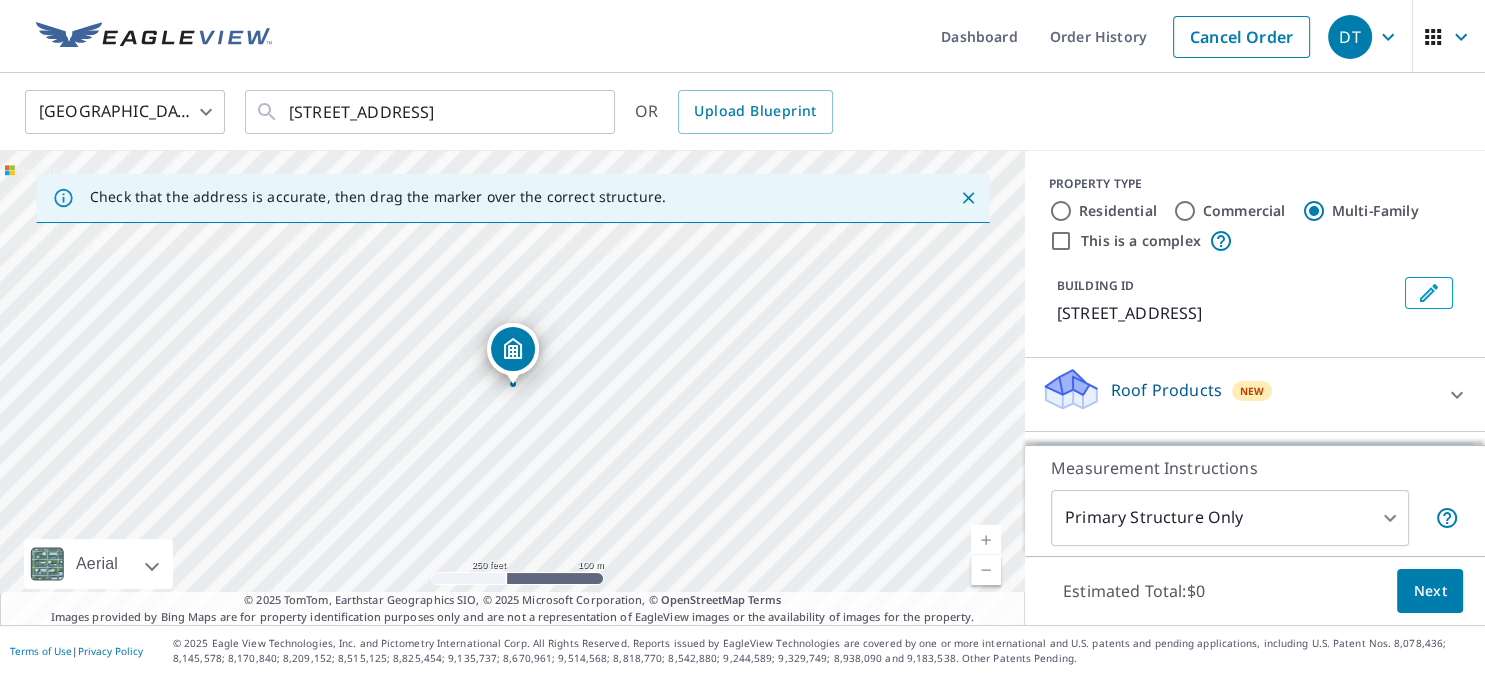 click on "This is a complex" at bounding box center (1061, 241) 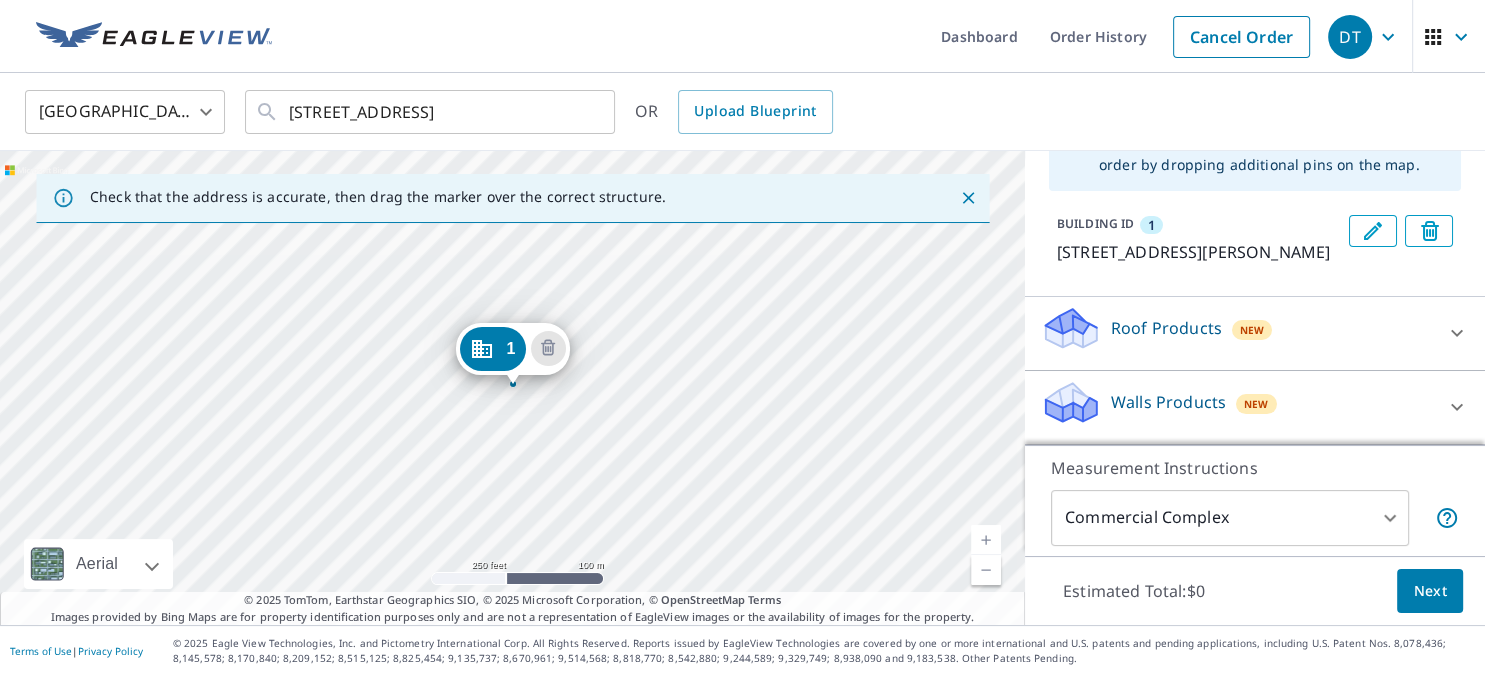 scroll, scrollTop: 178, scrollLeft: 0, axis: vertical 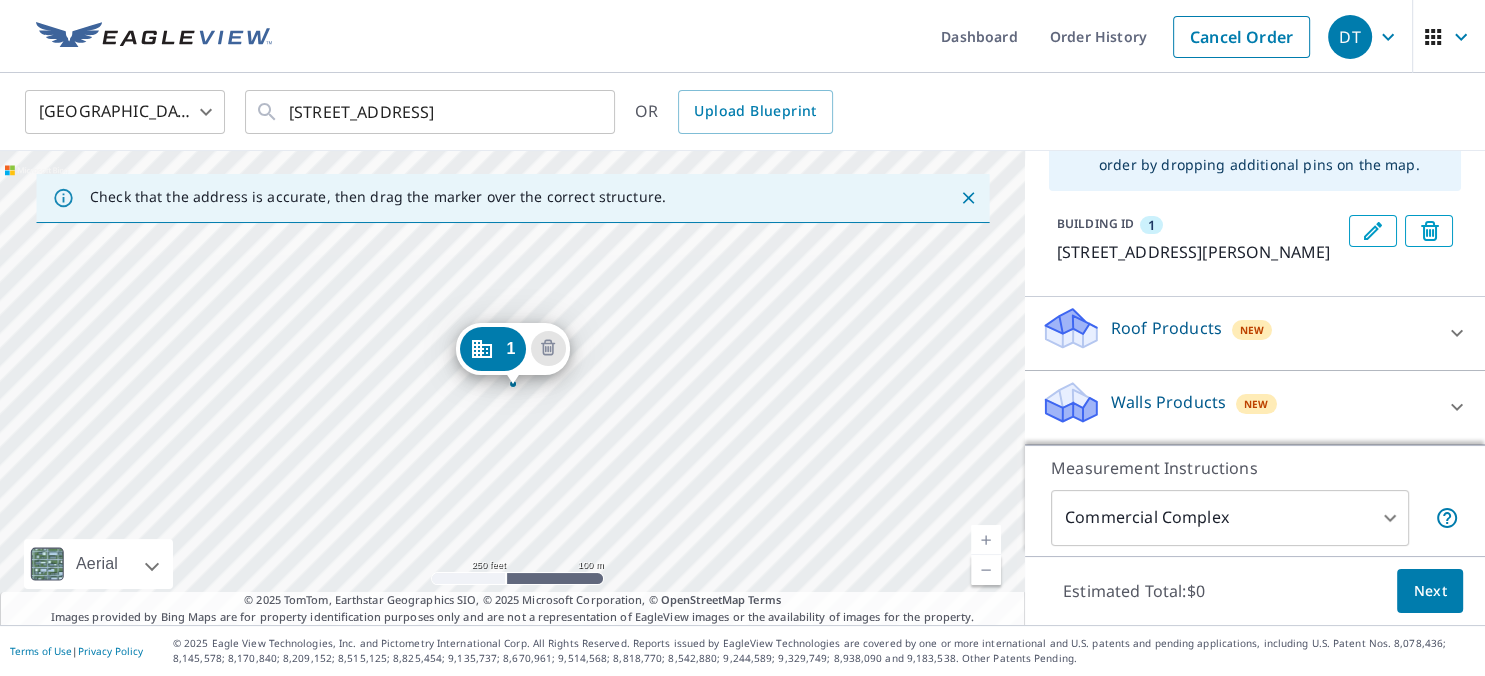 click 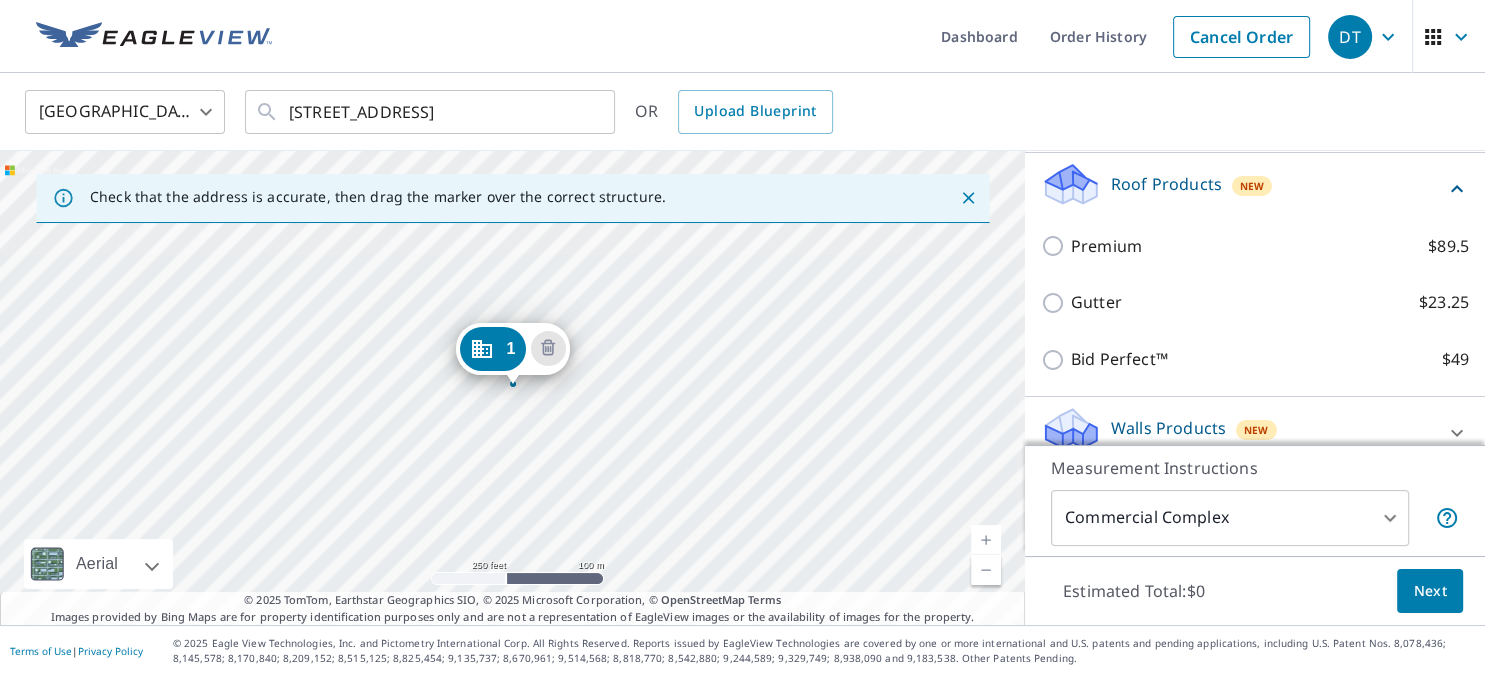 scroll, scrollTop: 350, scrollLeft: 0, axis: vertical 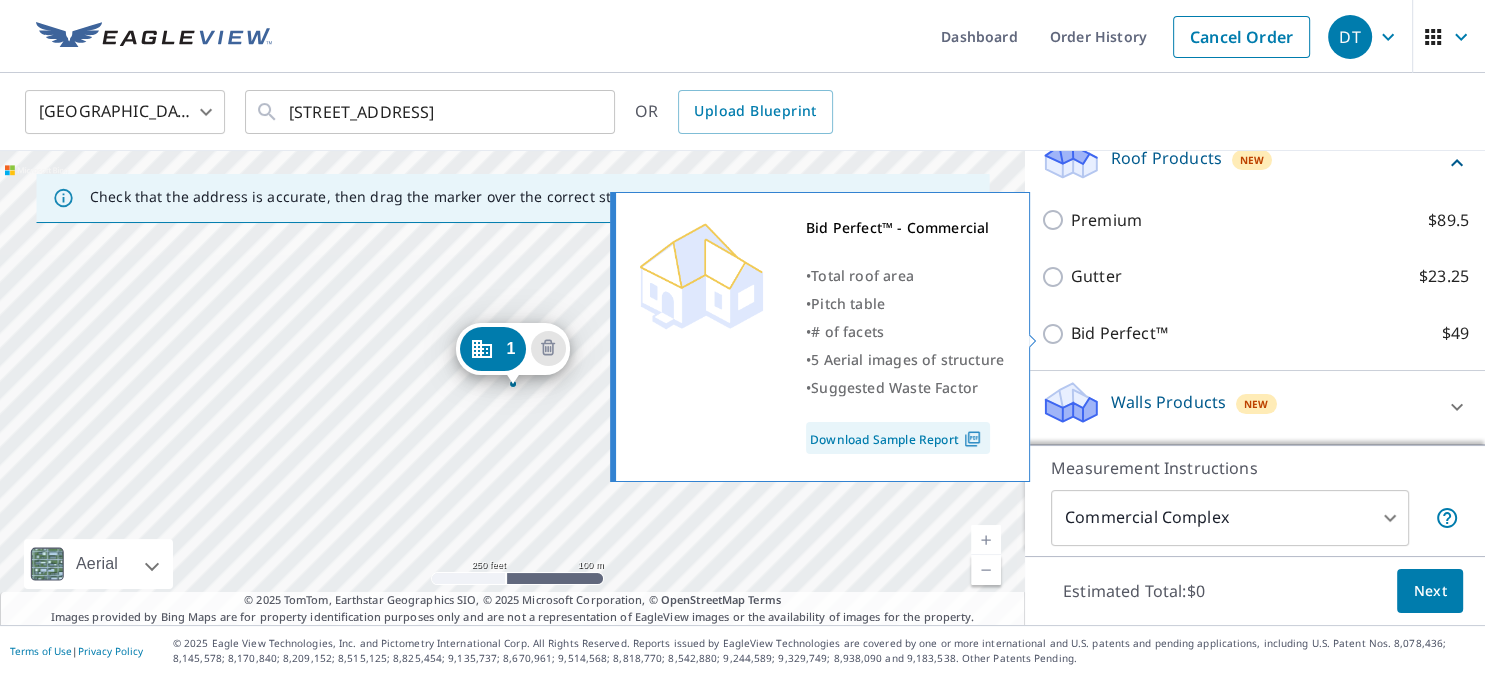 click on "Premium" at bounding box center [1106, 220] 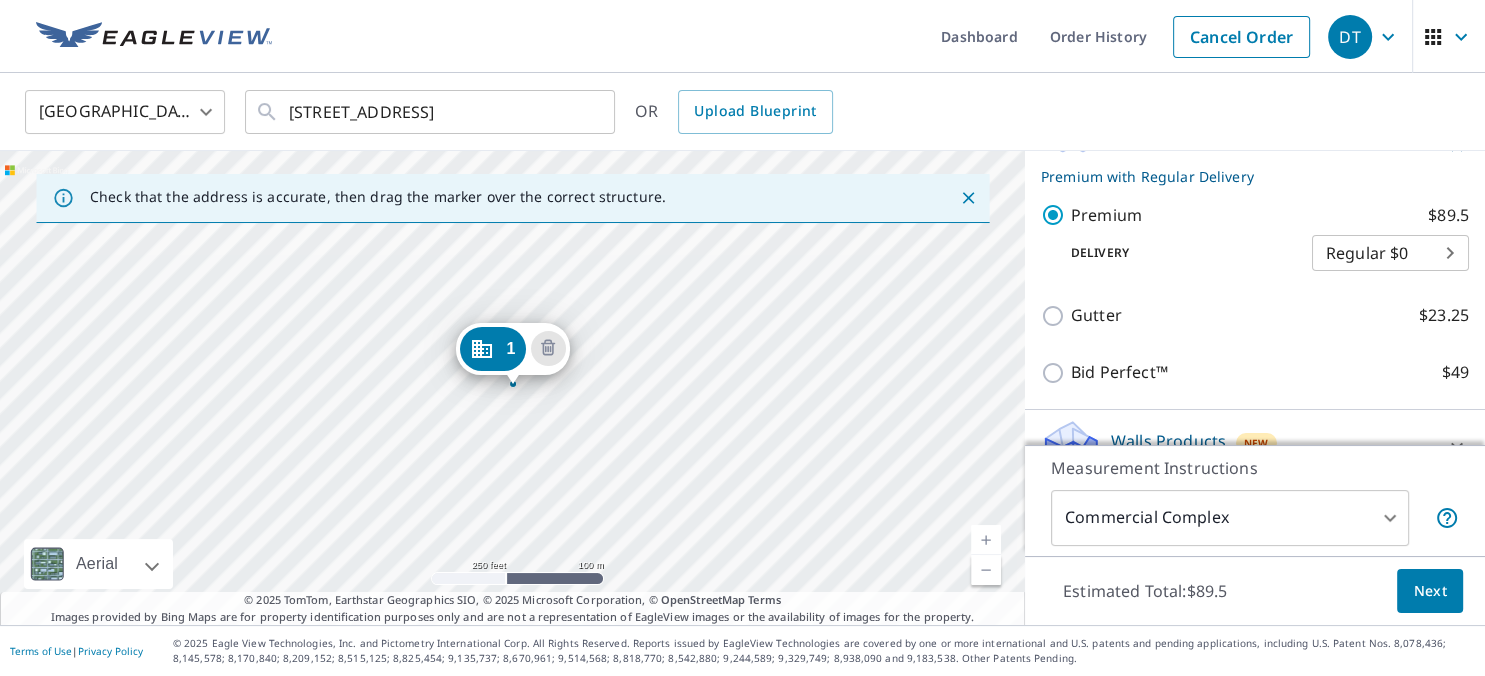 click on "Premium" at bounding box center [1106, 215] 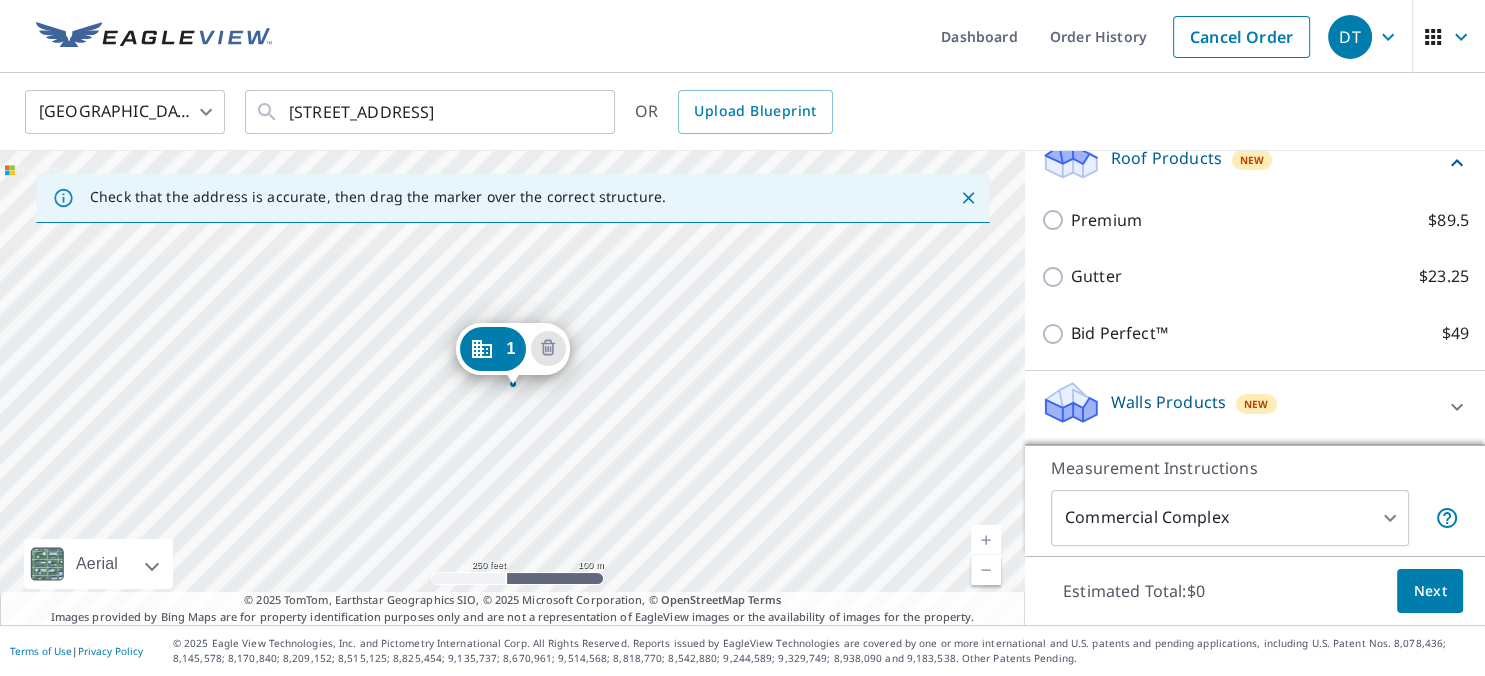 click on "Premium" at bounding box center [1106, 220] 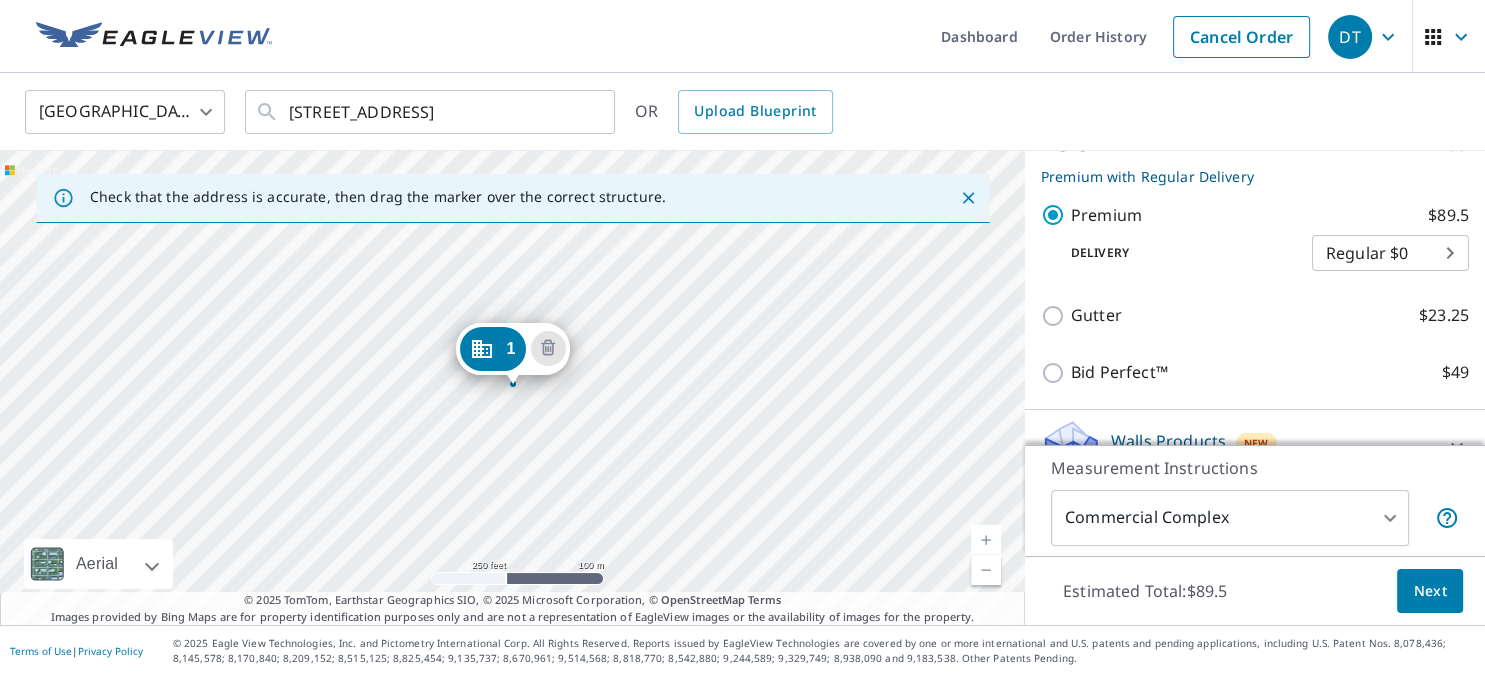 click on "Premium $89.5 Delivery Regular $0 8 ​" at bounding box center [1255, 237] 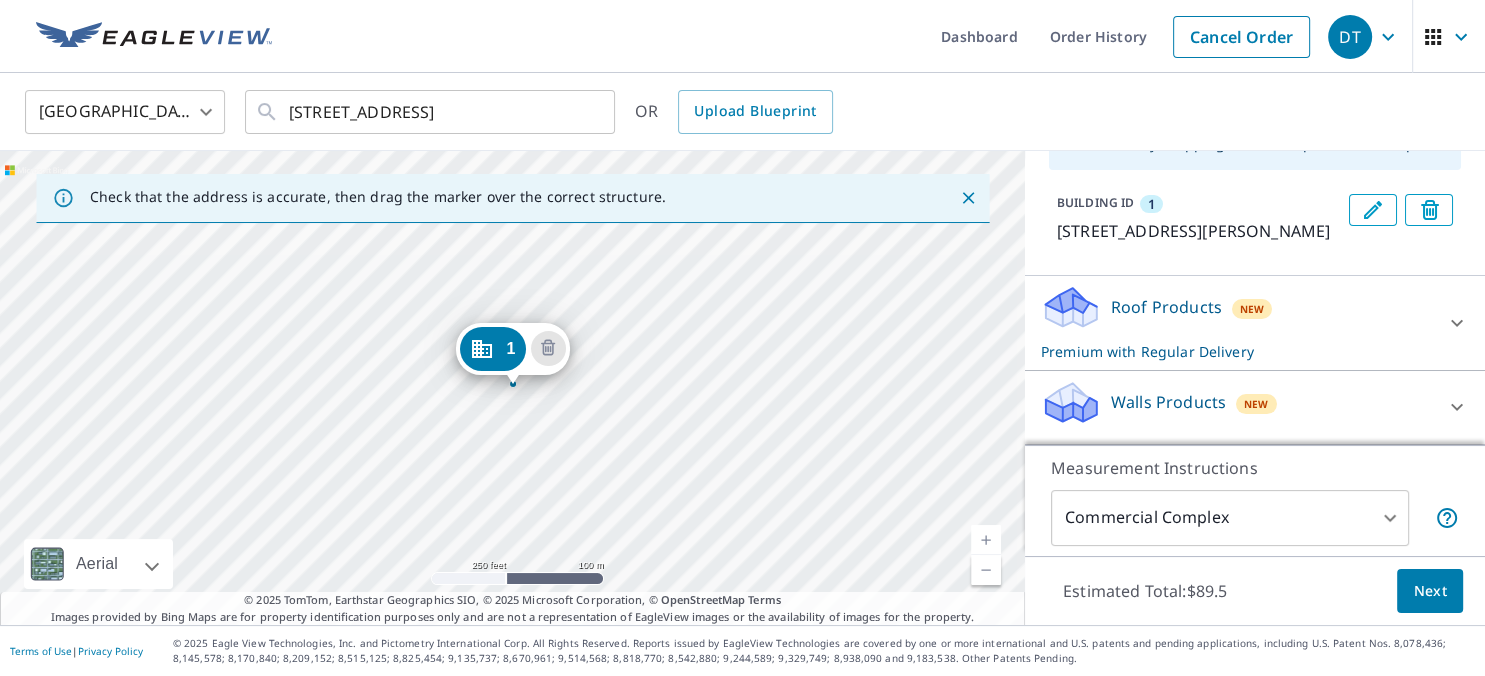 scroll, scrollTop: 199, scrollLeft: 0, axis: vertical 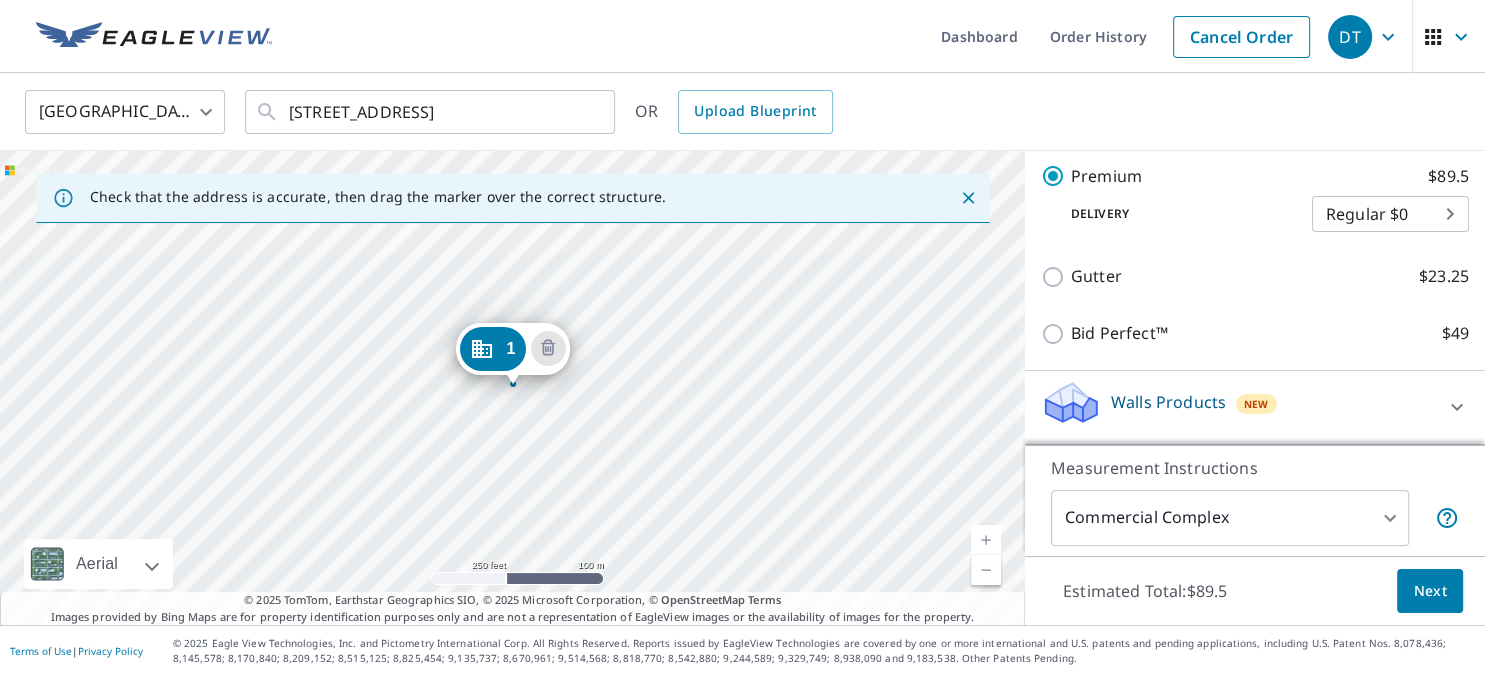 click on "DT DT
Dashboard Order History Cancel Order DT United States US ​ 1010 Highway 87 S Orange, TX 77630 ​ OR Upload Blueprint Check that the address is accurate, then drag the marker over the correct structure. 1 1040 Edgar Brown Dr Orange, TX 77630 Aerial Road A standard road map Aerial A detailed look from above Labels Labels 250 feet 100 m © 2025 TomTom, © Vexcel Imaging, © 2025 Microsoft Corporation,  © OpenStreetMap Terms © 2025 TomTom, Earthstar Geographics SIO, © 2025 Microsoft Corporation, ©   OpenStreetMap   Terms Images provided by Bing Maps are for property identification purposes only and are not a representation of EagleView images or the availability of images for the property. PROPERTY TYPE Residential Commercial Multi-Family This is a complex Add additional buildings on this complex to your order by dropping additional pins on the map. BUILDING ID 1 1040 Edgar Brown Dr, Orange, TX, 77630 Roof Products New Premium with Regular Delivery Premium $89.5 Delivery Regular $0 8 ​ Gutter" at bounding box center [742, 338] 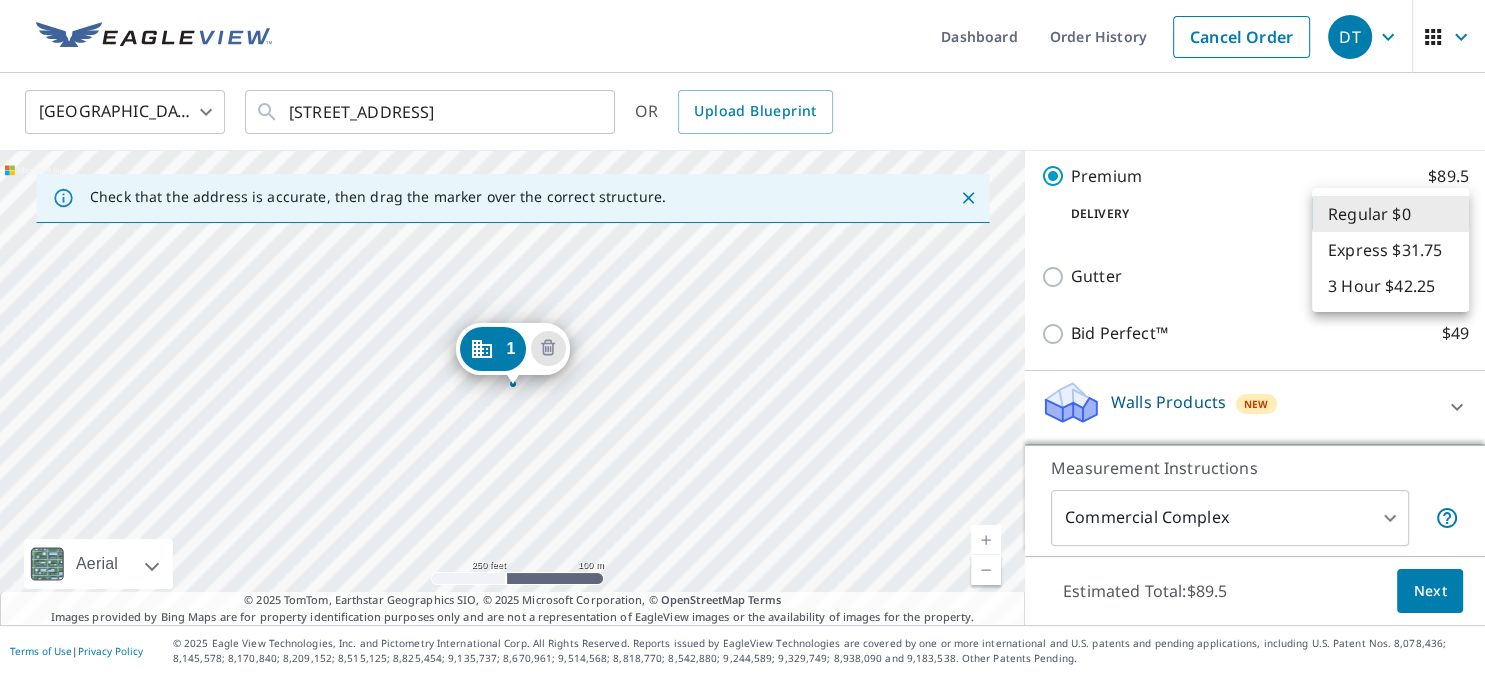 click on "Express $31.75" at bounding box center (1390, 250) 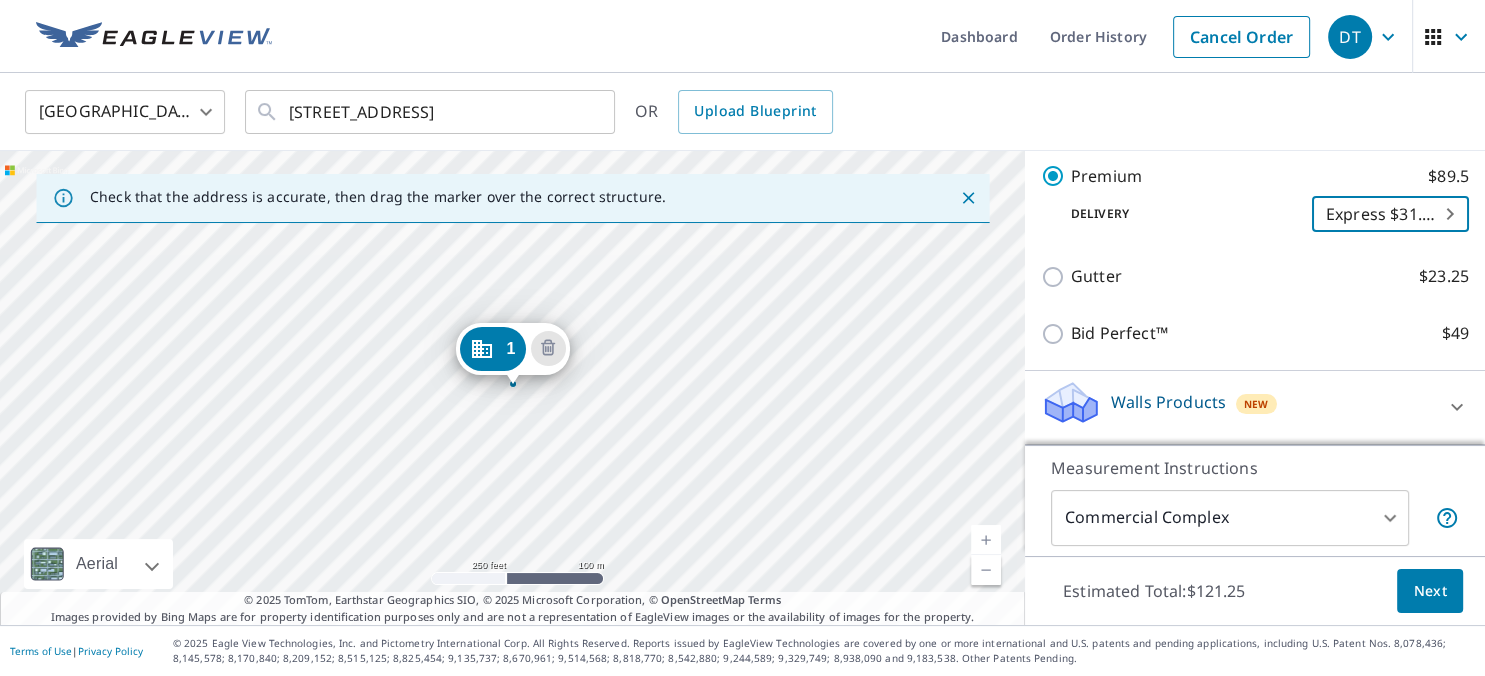 click on "DT DT
Dashboard Order History Cancel Order DT United States US ​ 1010 Highway 87 S Orange, TX 77630 ​ OR Upload Blueprint Check that the address is accurate, then drag the marker over the correct structure. 1 1040 Edgar Brown Dr Orange, TX 77630 Aerial Road A standard road map Aerial A detailed look from above Labels Labels 250 feet 100 m © 2025 TomTom, © Vexcel Imaging, © 2025 Microsoft Corporation,  © OpenStreetMap Terms © 2025 TomTom, Earthstar Geographics SIO, © 2025 Microsoft Corporation, ©   OpenStreetMap   Terms Images provided by Bing Maps are for property identification purposes only and are not a representation of EagleView images or the availability of images for the property. PROPERTY TYPE Residential Commercial Multi-Family This is a complex Add additional buildings on this complex to your order by dropping additional pins on the map. BUILDING ID 1 1040 Edgar Brown Dr, Orange, TX, 77630 Roof Products New Premium with Express Delivery Premium $89.5 Delivery Express $31.75 4 ​ 4" at bounding box center (742, 338) 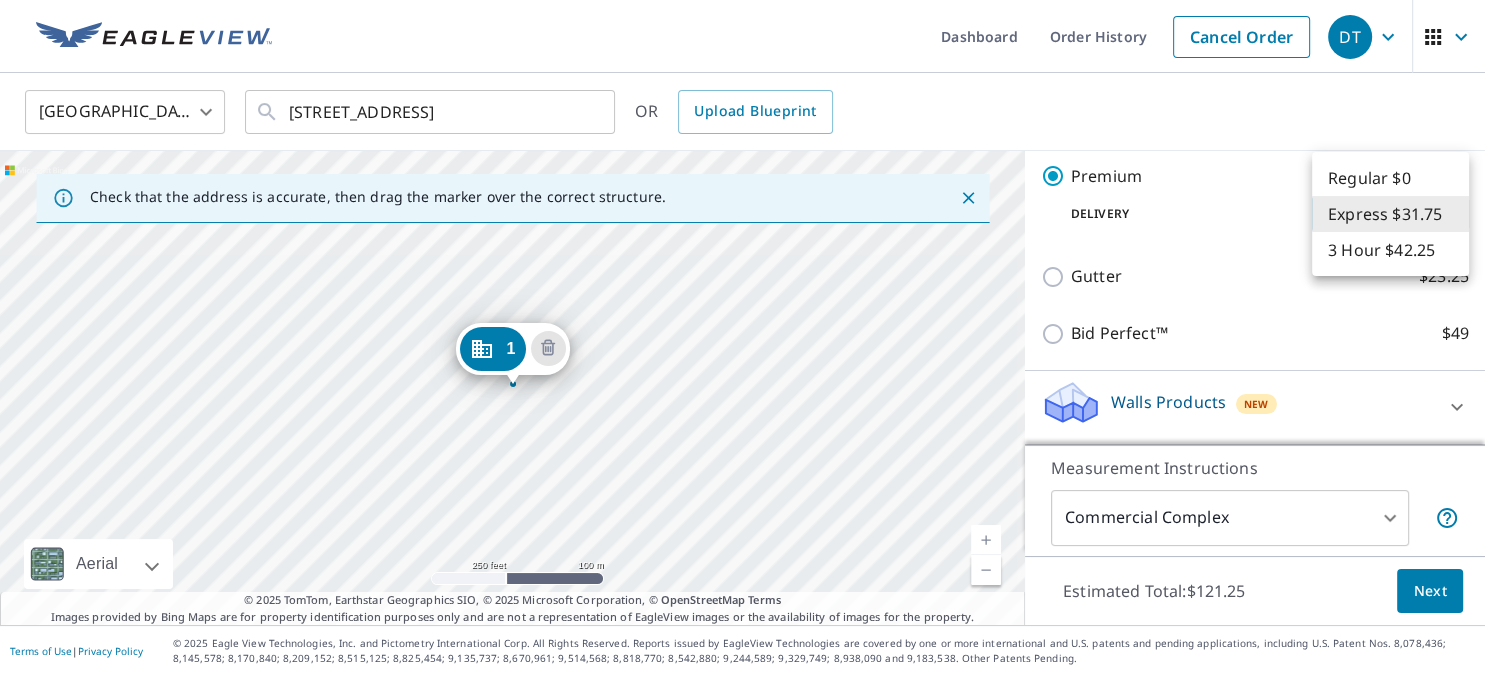 click on "Regular $0" at bounding box center [1390, 178] 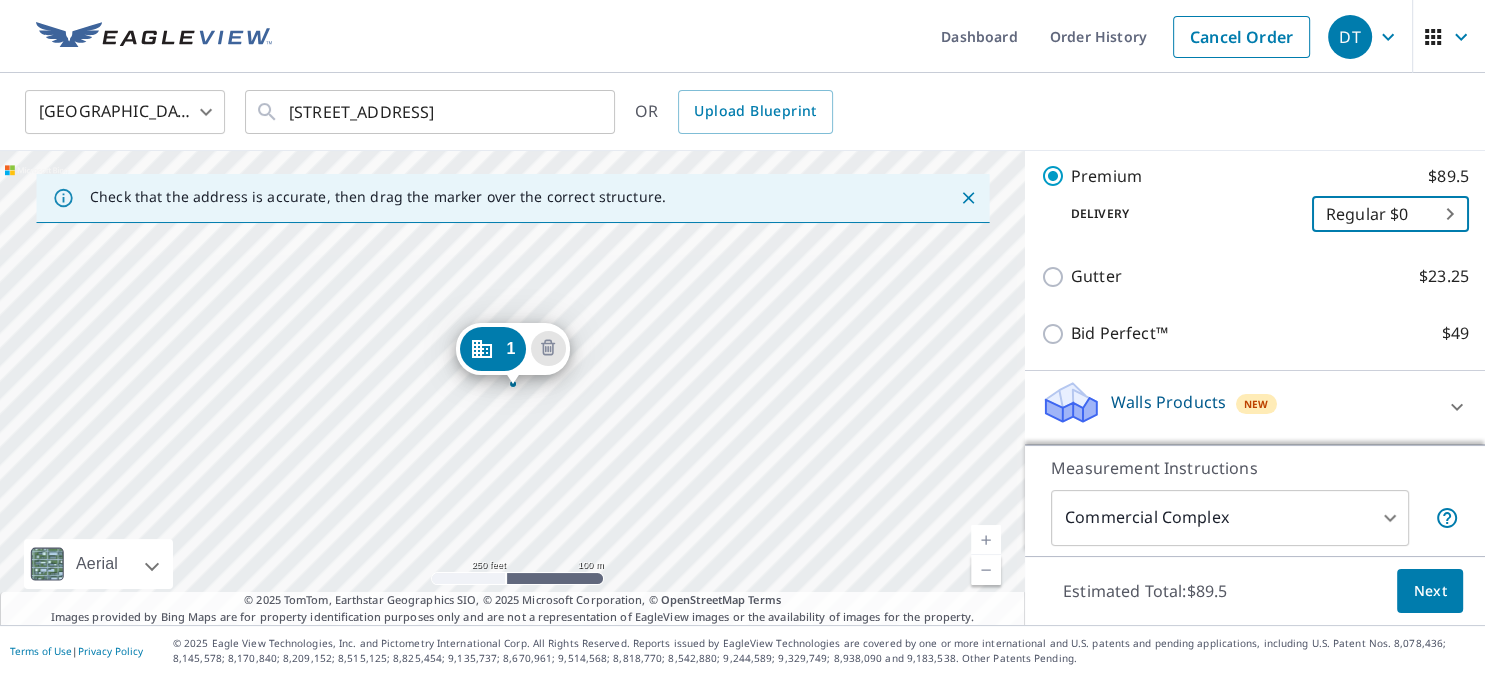 click 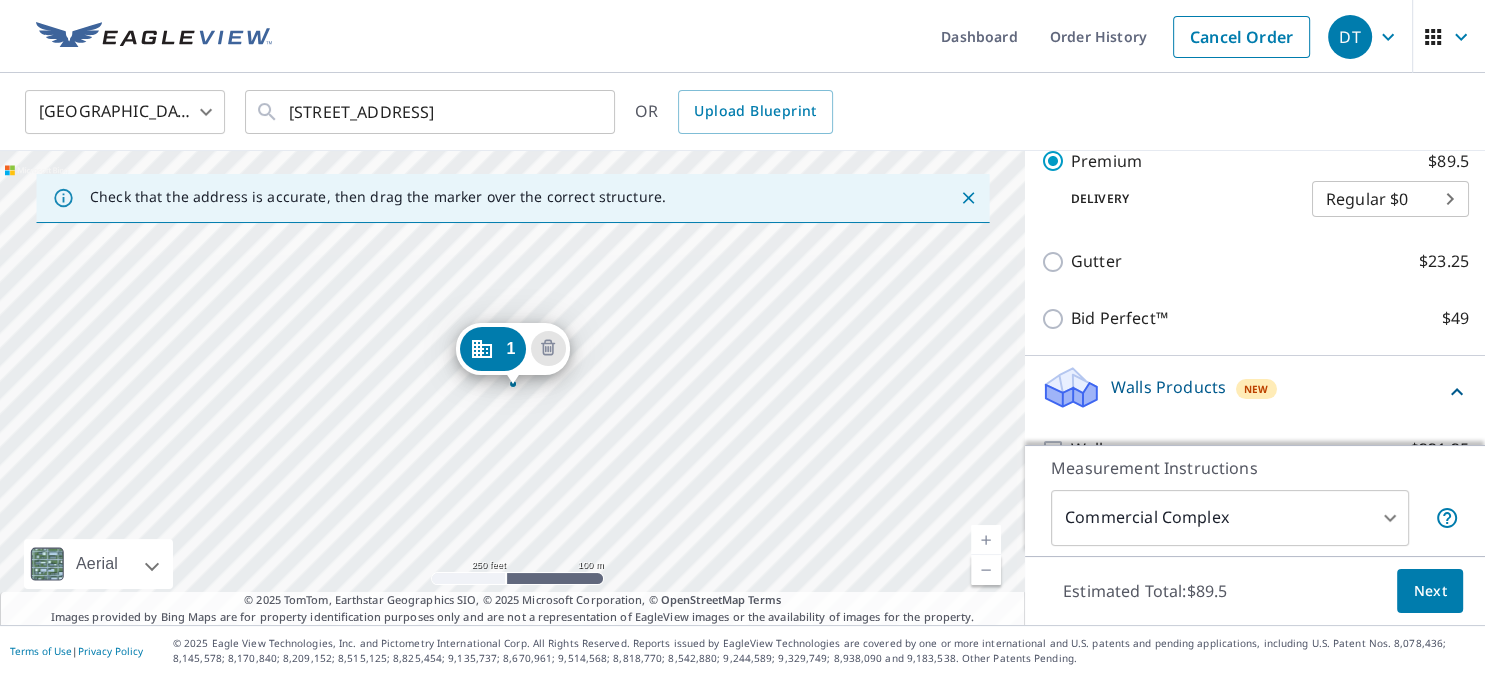 scroll, scrollTop: 472, scrollLeft: 0, axis: vertical 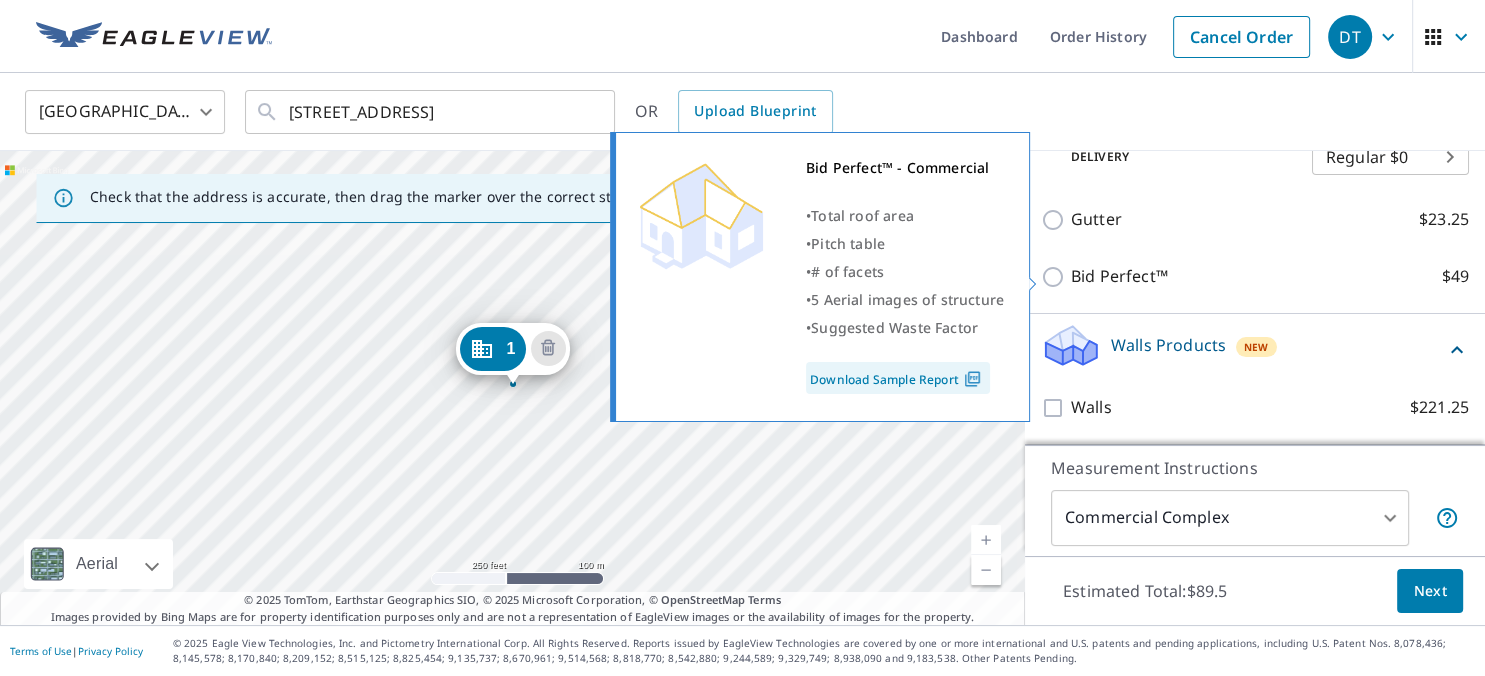 click on "Bid Perfect™" at bounding box center [1119, 276] 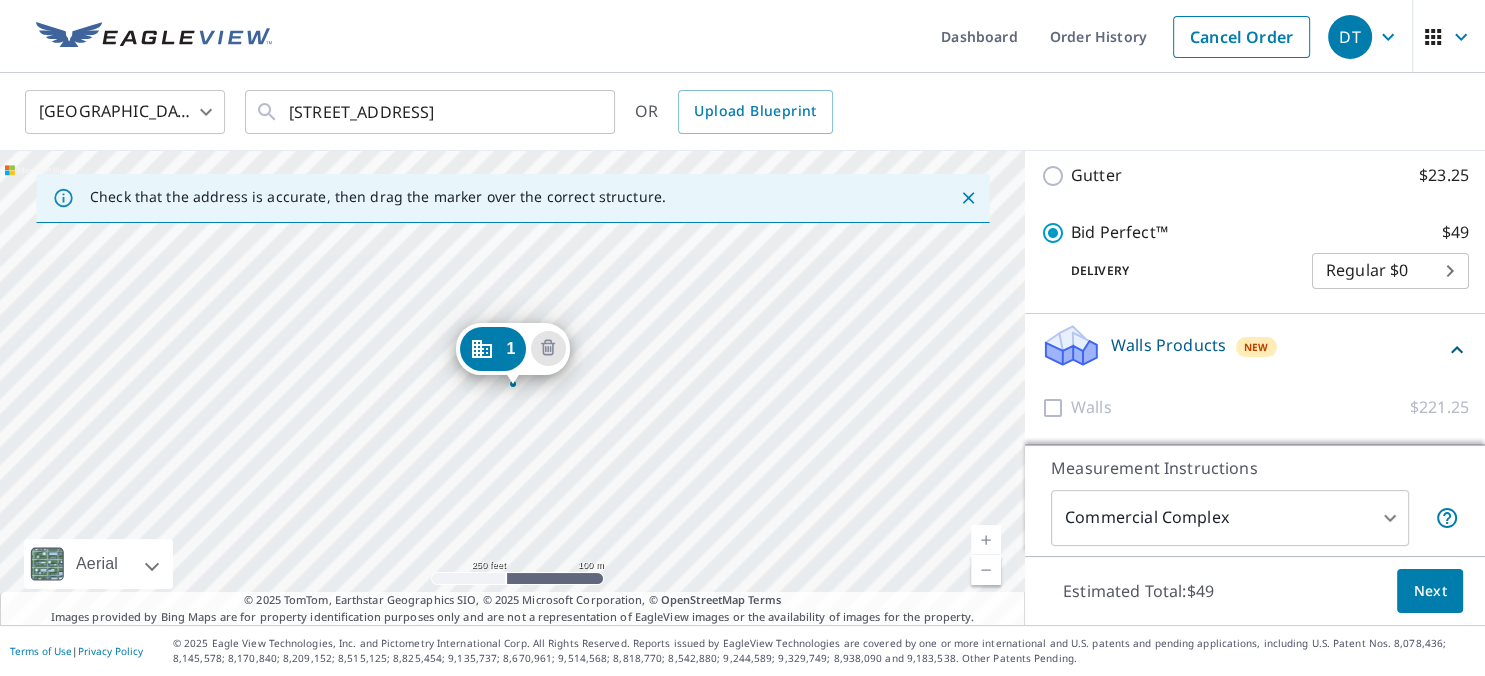 click on "DT DT
Dashboard Order History Cancel Order DT United States US ​ 1010 Highway 87 S Orange, TX 77630 ​ OR Upload Blueprint Check that the address is accurate, then drag the marker over the correct structure. 1 1040 Edgar Brown Dr Orange, TX 77630 Aerial Road A standard road map Aerial A detailed look from above Labels Labels 250 feet 100 m © 2025 TomTom, © Vexcel Imaging, © 2025 Microsoft Corporation,  © OpenStreetMap Terms © 2025 TomTom, Earthstar Geographics SIO, © 2025 Microsoft Corporation, ©   OpenStreetMap   Terms Images provided by Bing Maps are for property identification purposes only and are not a representation of EagleView images or the availability of images for the property. PROPERTY TYPE Residential Commercial Multi-Family This is a complex Add additional buildings on this complex to your order by dropping additional pins on the map. BUILDING ID 1 1040 Edgar Brown Dr, Orange, TX, 77630 Roof Products New Bid Perfect™ with Regular Delivery Premium $89.5 Gutter $23.25 $49 8 ​ 4" at bounding box center (742, 338) 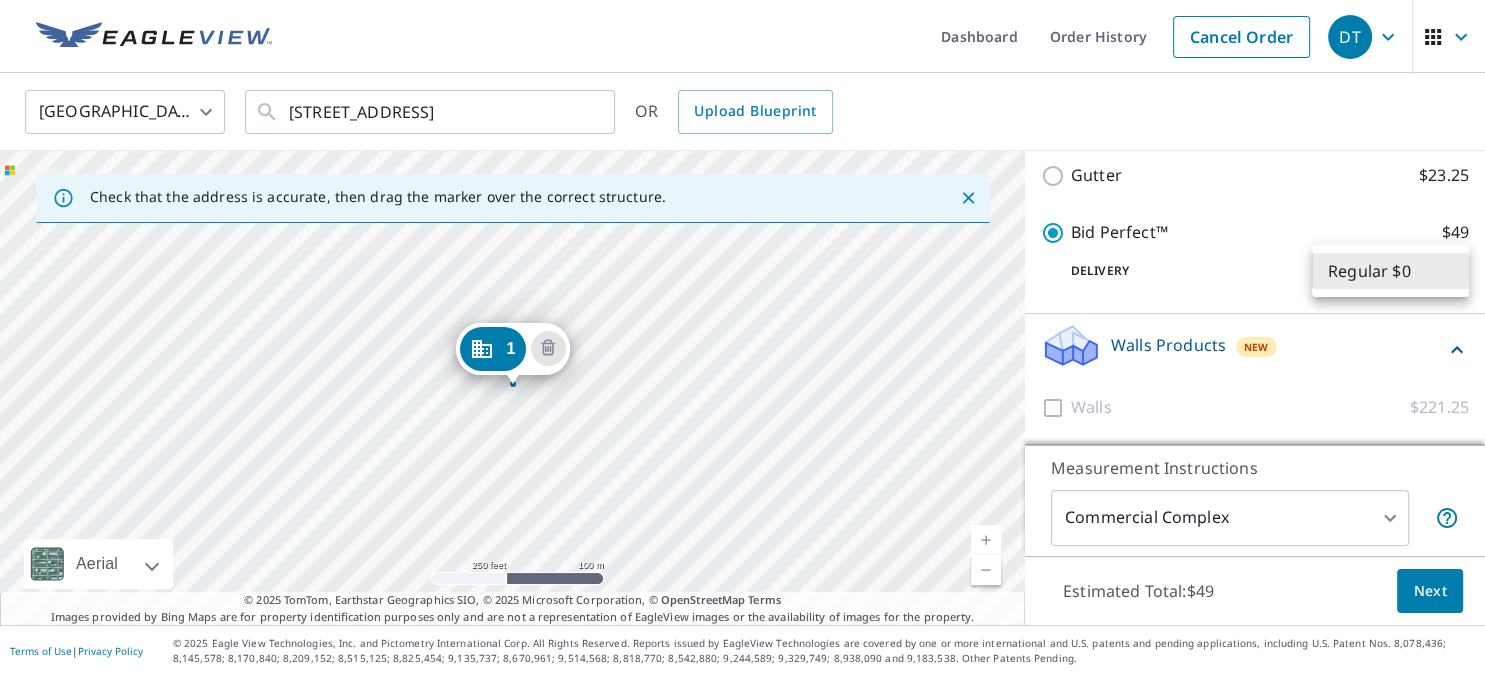 click on "Regular $0" at bounding box center [1390, 271] 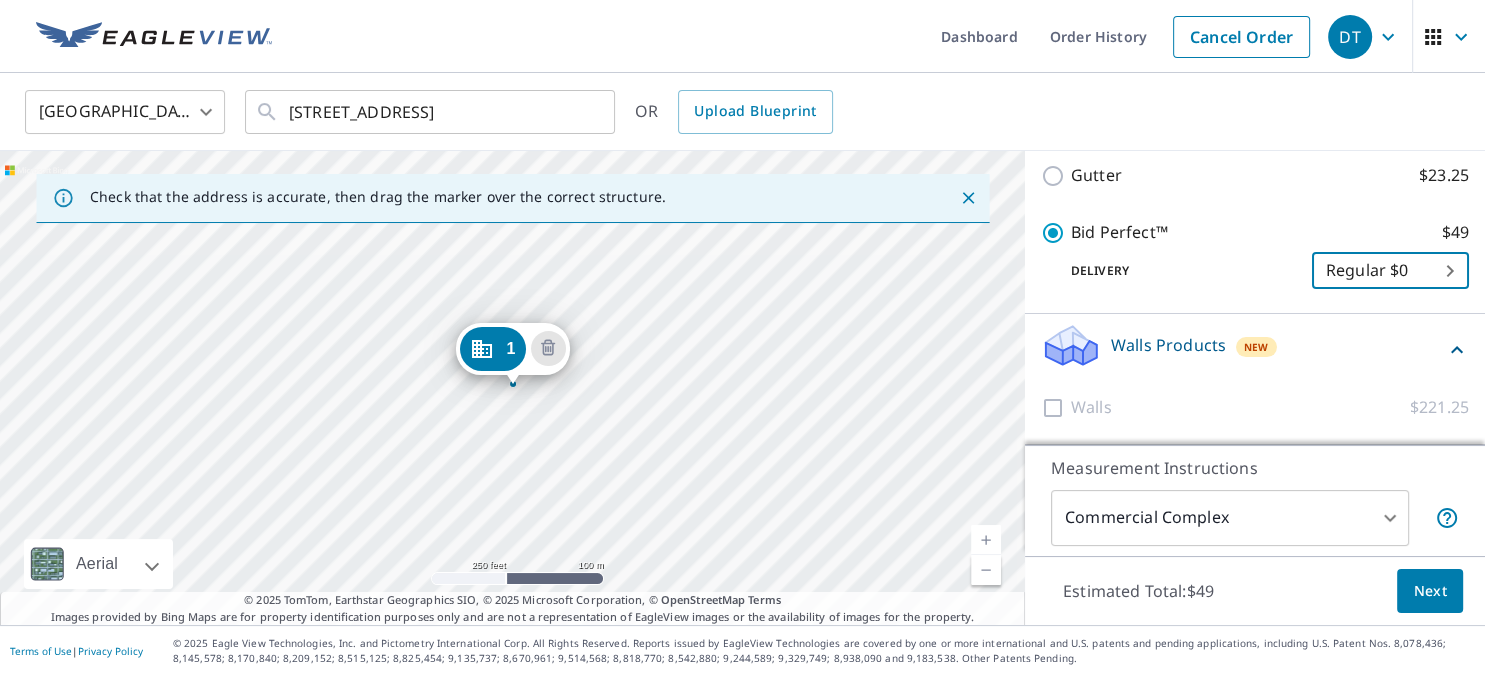 click on "DT DT
Dashboard Order History Cancel Order DT United States US ​ 1010 Highway 87 S Orange, TX 77630 ​ OR Upload Blueprint Check that the address is accurate, then drag the marker over the correct structure. 1 1040 Edgar Brown Dr Orange, TX 77630 Aerial Road A standard road map Aerial A detailed look from above Labels Labels 250 feet 100 m © 2025 TomTom, © Vexcel Imaging, © 2025 Microsoft Corporation,  © OpenStreetMap Terms © 2025 TomTom, Earthstar Geographics SIO, © 2025 Microsoft Corporation, ©   OpenStreetMap   Terms Images provided by Bing Maps are for property identification purposes only and are not a representation of EagleView images or the availability of images for the property. PROPERTY TYPE Residential Commercial Multi-Family This is a complex Add additional buildings on this complex to your order by dropping additional pins on the map. BUILDING ID 1 1040 Edgar Brown Dr, Orange, TX, 77630 Roof Products New Bid Perfect™ with Regular Delivery Premium $89.5 Gutter $23.25 $49 8 ​ 4" at bounding box center (742, 338) 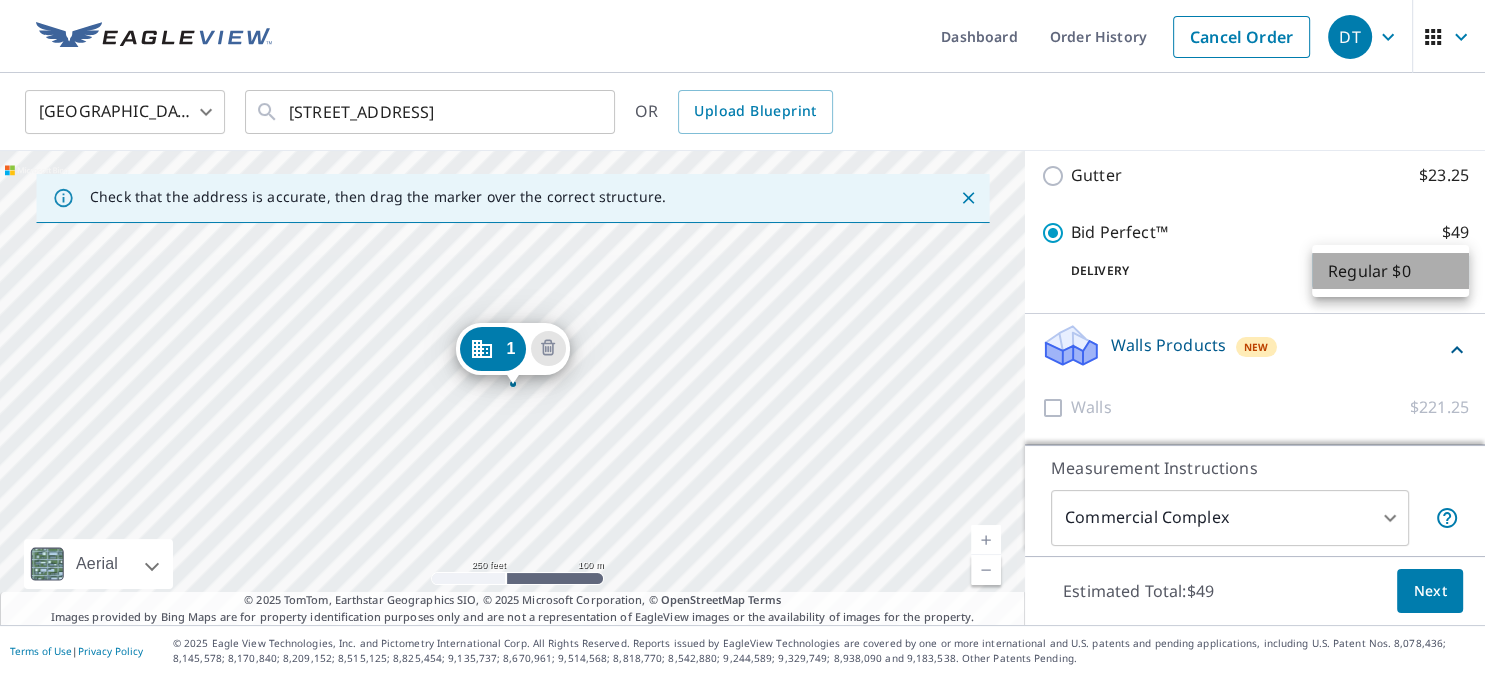 click on "Regular $0" at bounding box center (1390, 271) 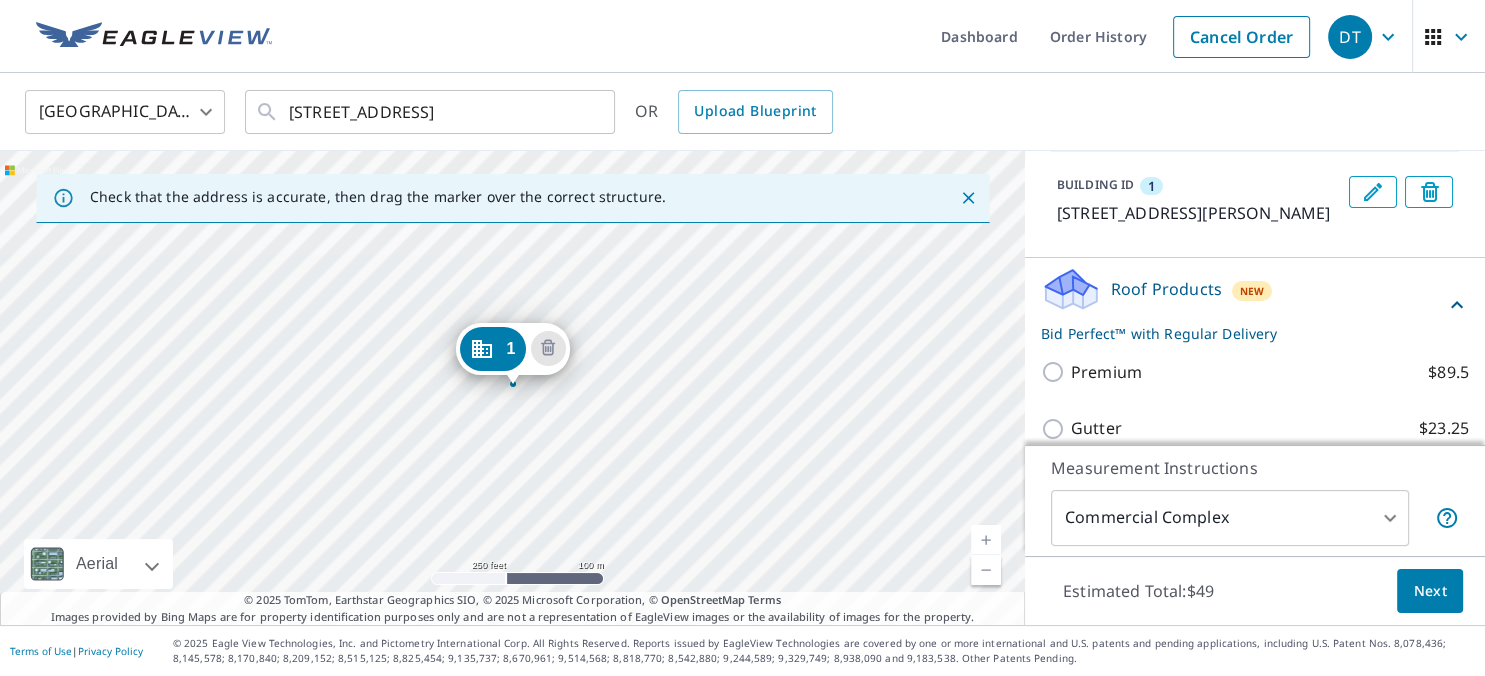 scroll, scrollTop: 190, scrollLeft: 0, axis: vertical 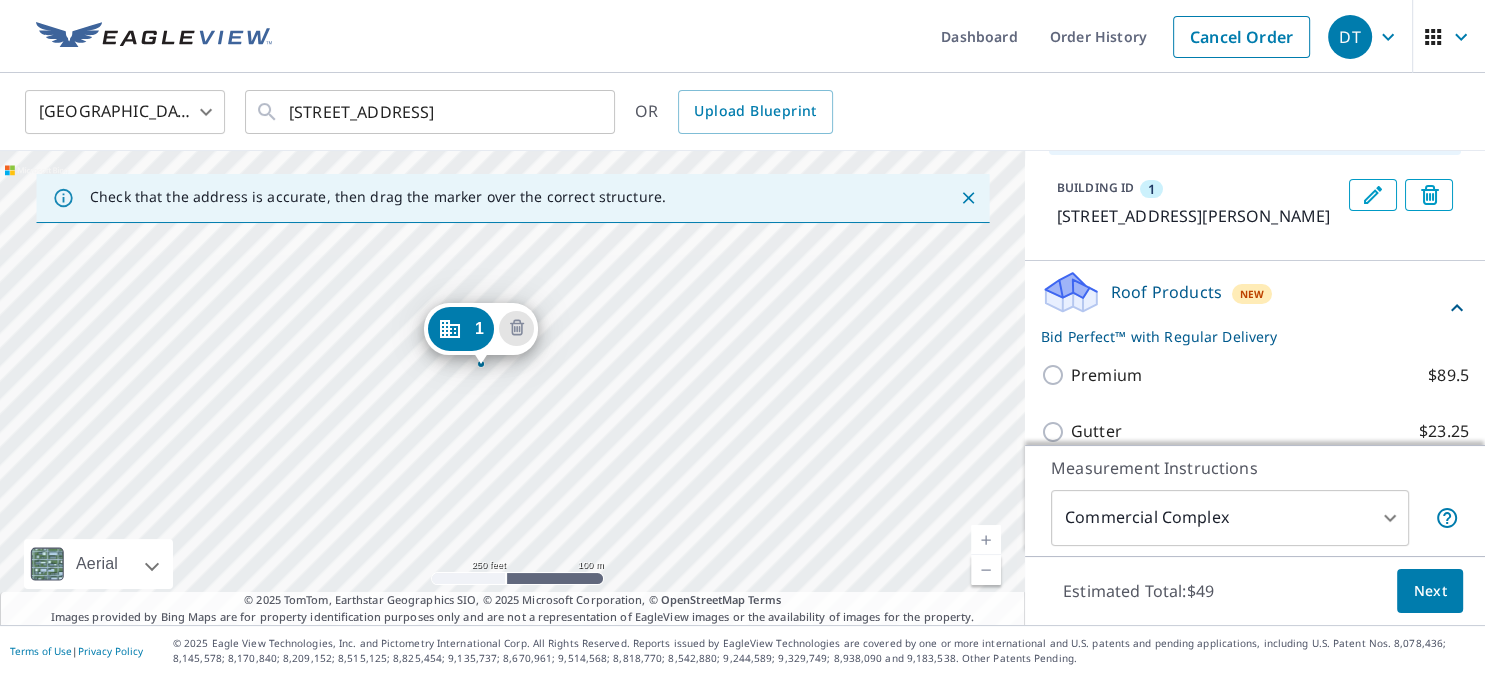 drag, startPoint x: 510, startPoint y: 348, endPoint x: 478, endPoint y: 328, distance: 37.735924 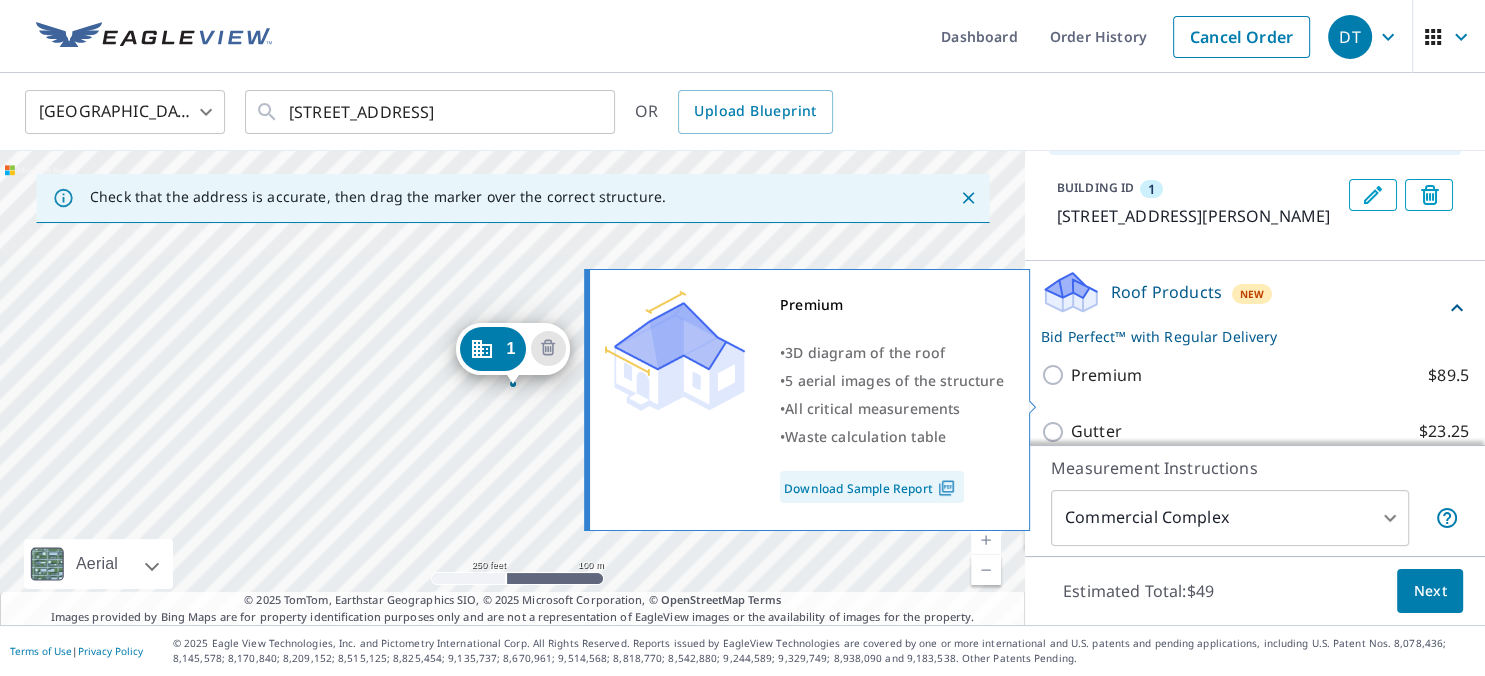 click on "Premium" at bounding box center [1106, 375] 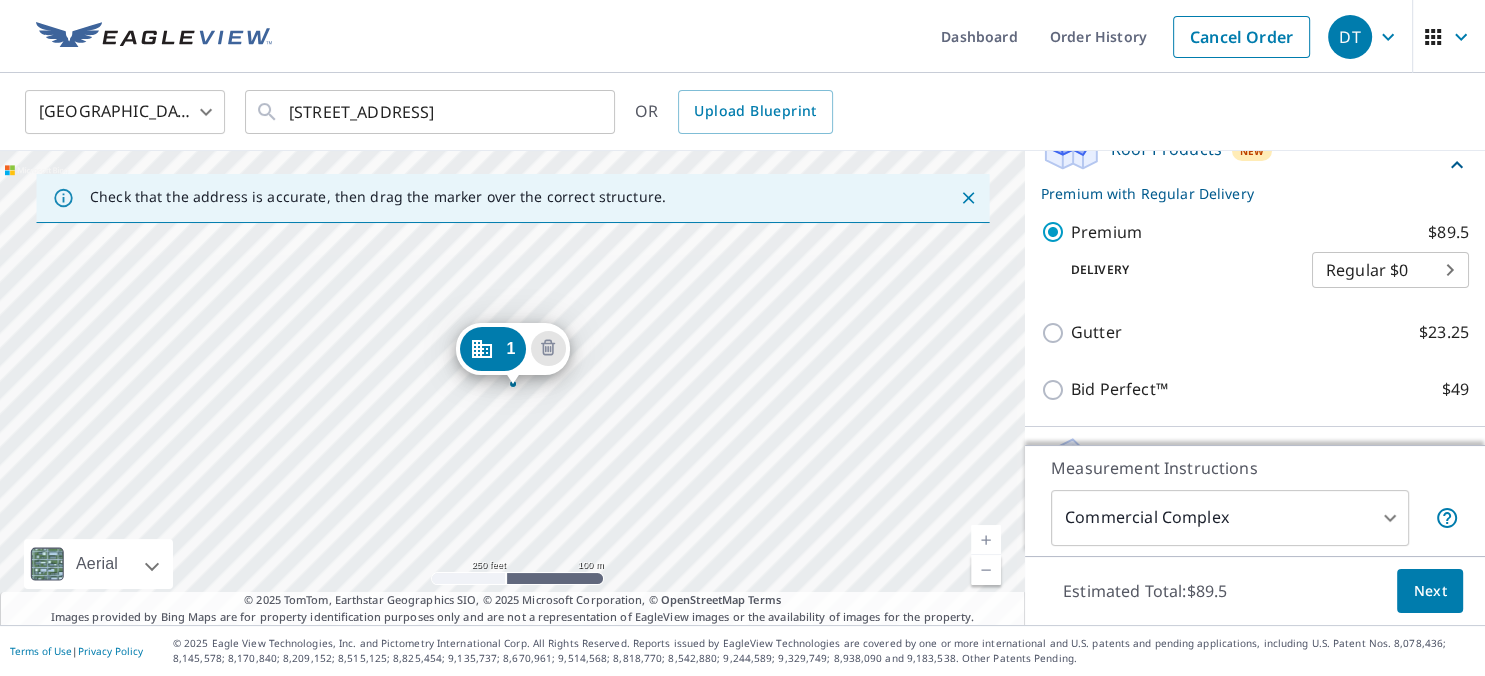 scroll, scrollTop: 329, scrollLeft: 0, axis: vertical 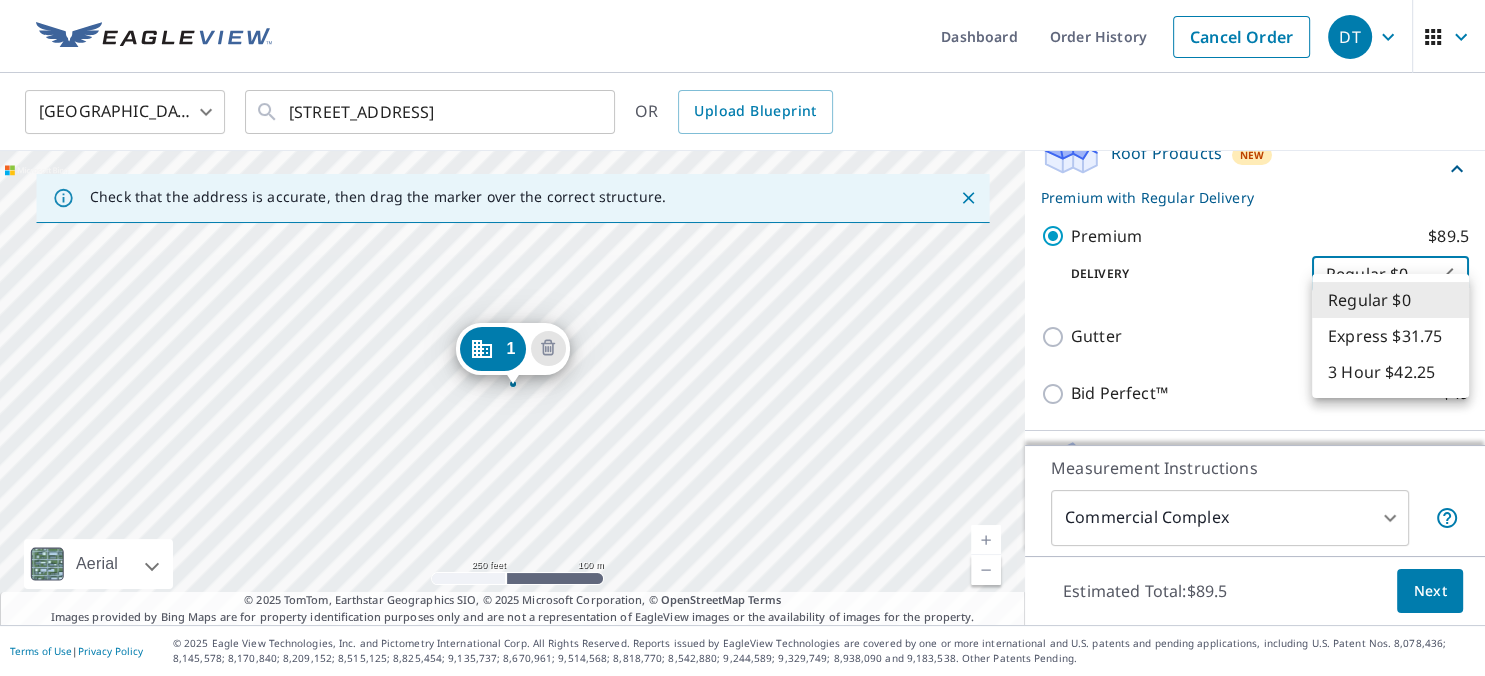 click on "DT DT
Dashboard Order History Cancel Order DT United States US ​ 1010 Highway 87 S Orange, TX 77630 ​ OR Upload Blueprint Check that the address is accurate, then drag the marker over the correct structure. 1 1014 Edgar Brown Dr Orange, TX 77630 Aerial Road A standard road map Aerial A detailed look from above Labels Labels 250 feet 100 m © 2025 TomTom, © Vexcel Imaging, © 2025 Microsoft Corporation,  © OpenStreetMap Terms © 2025 TomTom, Earthstar Geographics SIO, © 2025 Microsoft Corporation, ©   OpenStreetMap   Terms Images provided by Bing Maps are for property identification purposes only and are not a representation of EagleView images or the availability of images for the property. PROPERTY TYPE Residential Commercial Multi-Family This is a complex Add additional buildings on this complex to your order by dropping additional pins on the map. BUILDING ID 1 1014 Edgar Brown Dr, Orange, TX, 77630 Roof Products New Premium with Regular Delivery Premium $89.5 Delivery Regular $0 8 ​ Gutter" at bounding box center [742, 338] 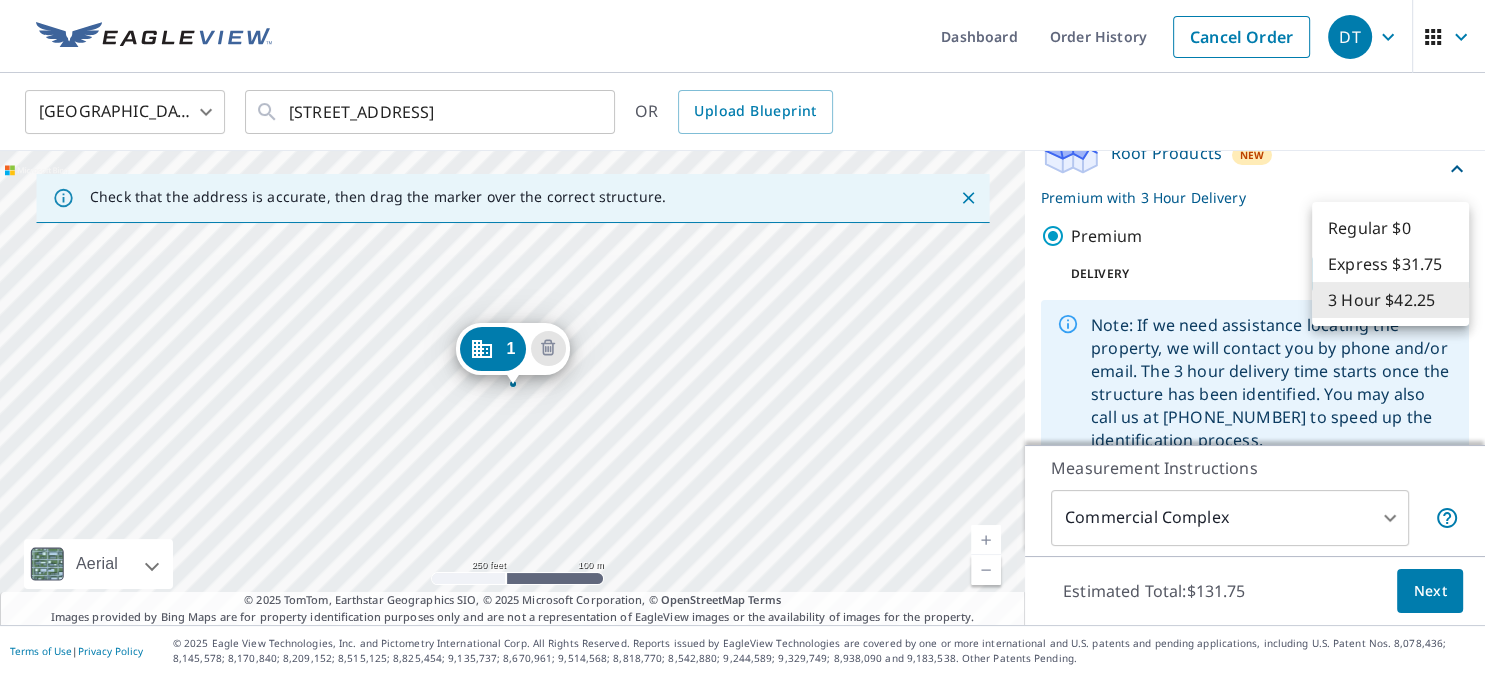 click on "DT DT
Dashboard Order History Cancel Order DT United States US ​ 1010 Highway 87 S Orange, TX 77630 ​ OR Upload Blueprint Check that the address is accurate, then drag the marker over the correct structure. 1 1014 Edgar Brown Dr Orange, TX 77630 Aerial Road A standard road map Aerial A detailed look from above Labels Labels 250 feet 100 m © 2025 TomTom, © Vexcel Imaging, © 2025 Microsoft Corporation,  © OpenStreetMap Terms © 2025 TomTom, Earthstar Geographics SIO, © 2025 Microsoft Corporation, ©   OpenStreetMap   Terms Images provided by Bing Maps are for property identification purposes only and are not a representation of EagleView images or the availability of images for the property. PROPERTY TYPE Residential Commercial Multi-Family This is a complex Add additional buildings on this complex to your order by dropping additional pins on the map. BUILDING ID 1 1014 Edgar Brown Dr, Orange, TX, 77630 Roof Products New Premium with 3 Hour Delivery Premium $89.5 Delivery 3 Hour $42.25 7 ​ $49" at bounding box center (742, 338) 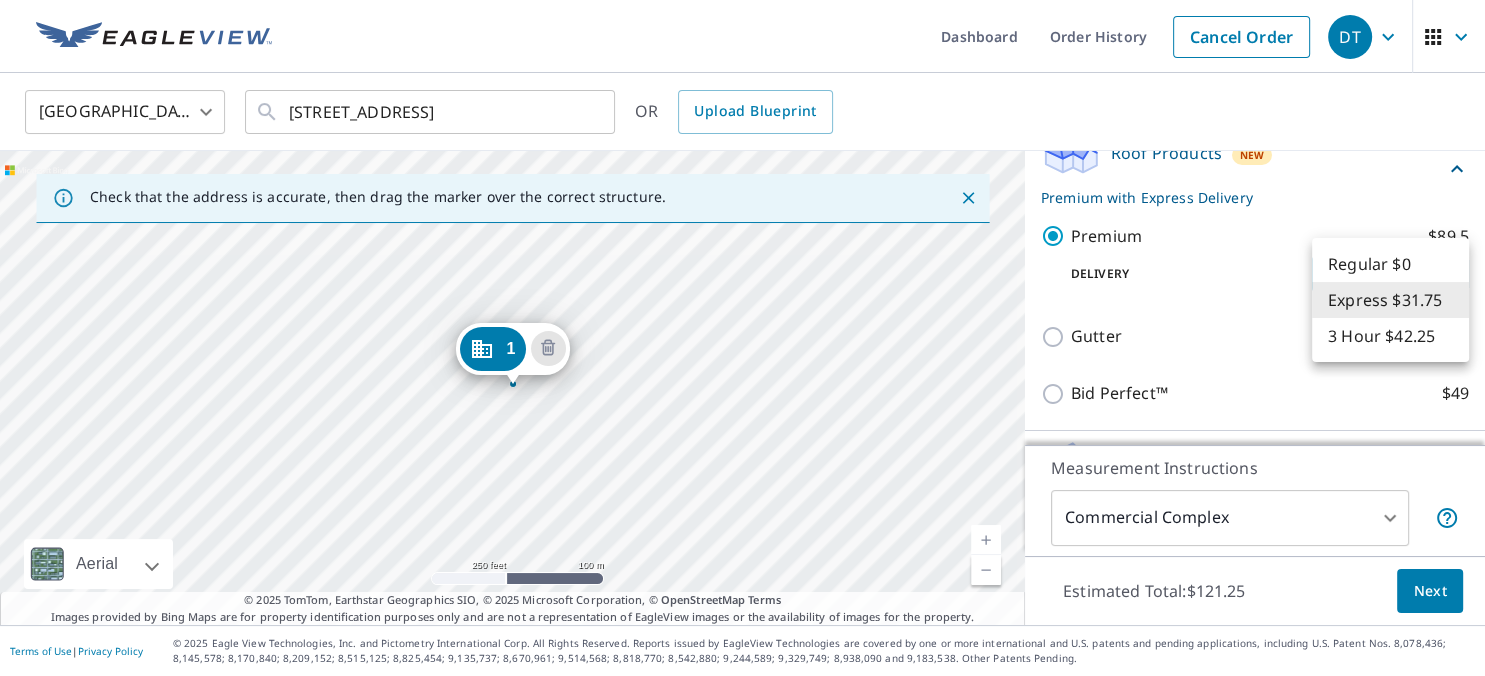 click on "DT DT
Dashboard Order History Cancel Order DT United States US ​ 1010 Highway 87 S Orange, TX 77630 ​ OR Upload Blueprint Check that the address is accurate, then drag the marker over the correct structure. 1 1014 Edgar Brown Dr Orange, TX 77630 Aerial Road A standard road map Aerial A detailed look from above Labels Labels 250 feet 100 m © 2025 TomTom, © Vexcel Imaging, © 2025 Microsoft Corporation,  © OpenStreetMap Terms © 2025 TomTom, Earthstar Geographics SIO, © 2025 Microsoft Corporation, ©   OpenStreetMap   Terms Images provided by Bing Maps are for property identification purposes only and are not a representation of EagleView images or the availability of images for the property. PROPERTY TYPE Residential Commercial Multi-Family This is a complex Add additional buildings on this complex to your order by dropping additional pins on the map. BUILDING ID 1 1014 Edgar Brown Dr, Orange, TX, 77630 Roof Products New Premium with Express Delivery Premium $89.5 Delivery Express $31.75 4 ​ 4" at bounding box center [742, 338] 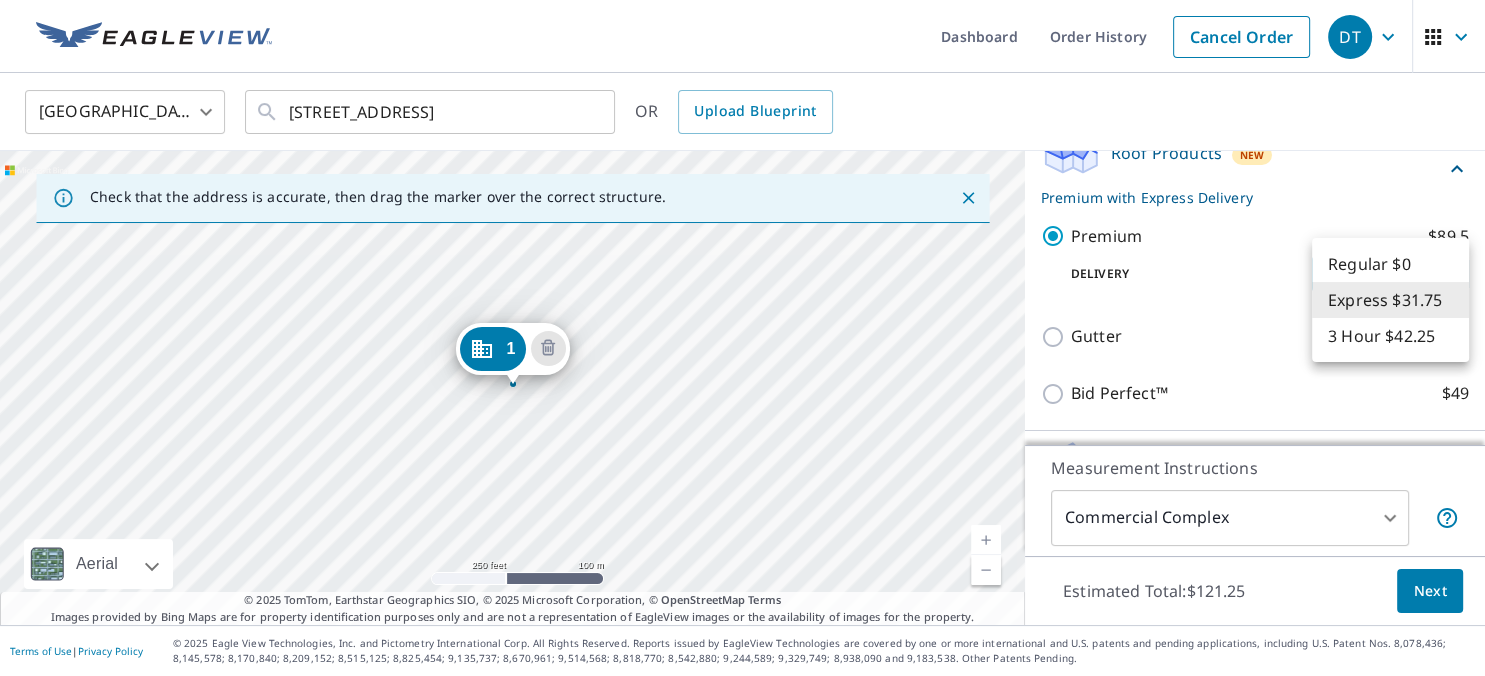 click on "3 Hour $42.25" at bounding box center (1390, 336) 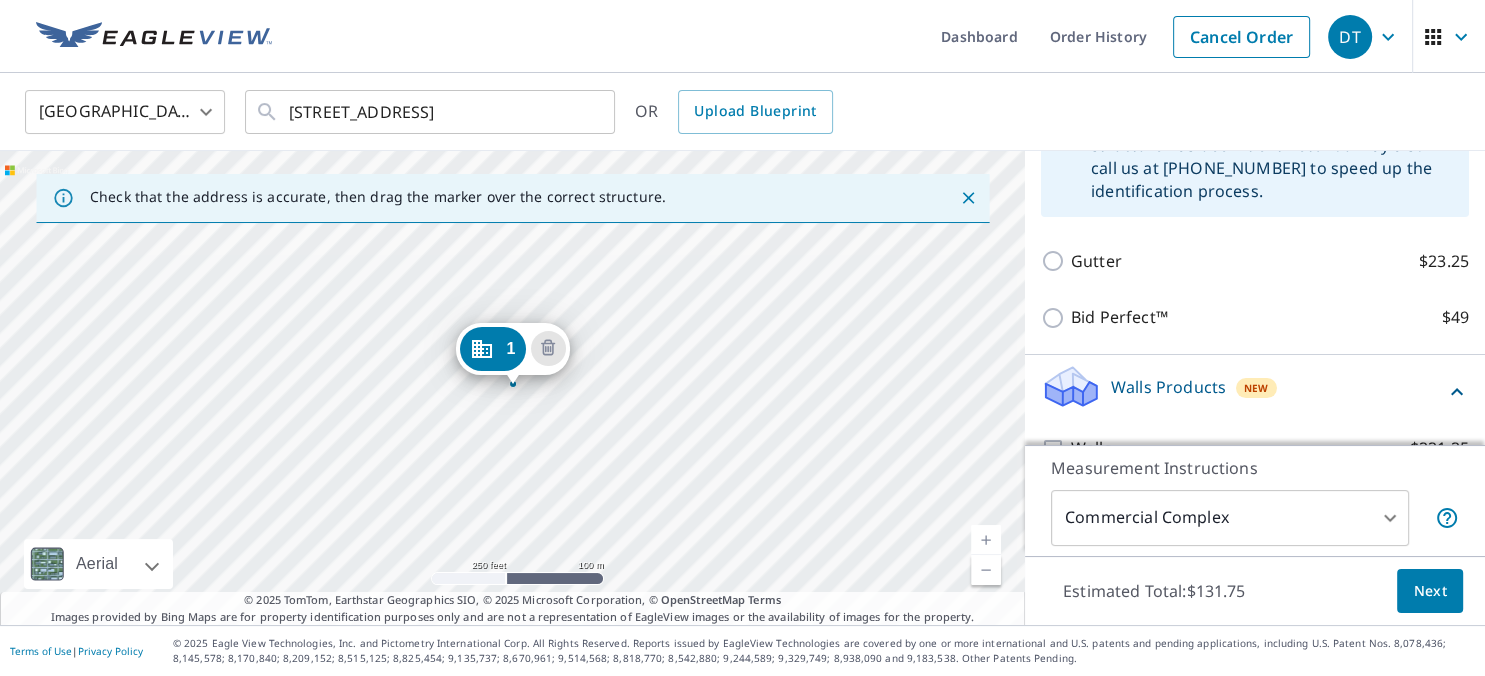 scroll, scrollTop: 645, scrollLeft: 0, axis: vertical 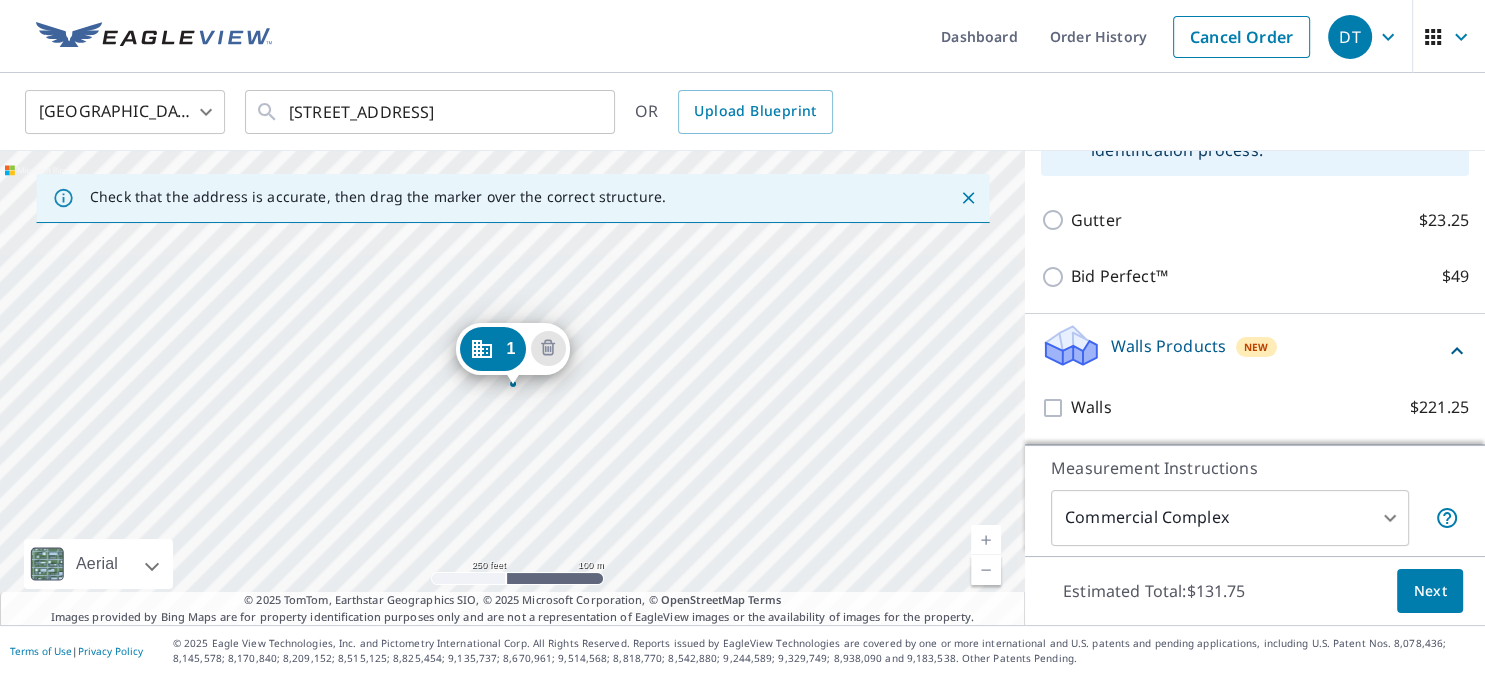 click on "Measurement Instructions" at bounding box center (1255, 468) 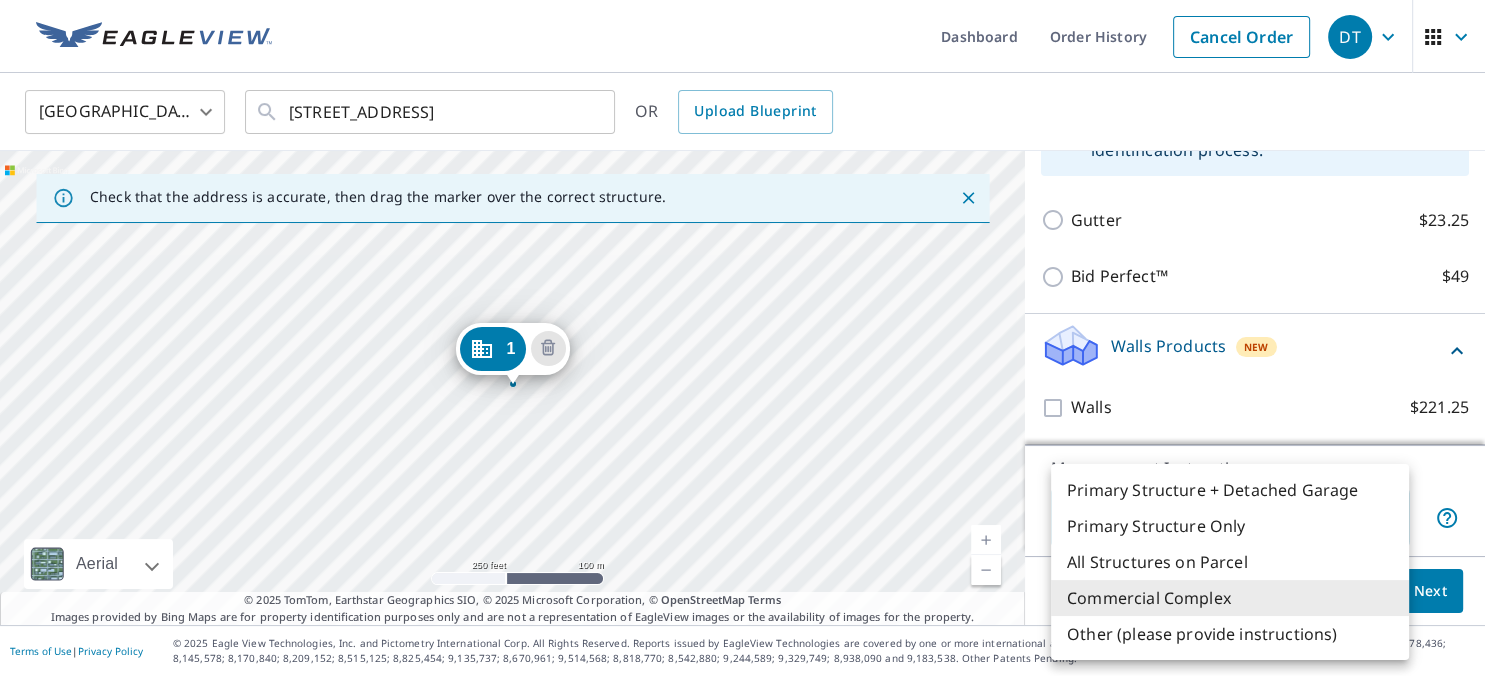 click on "DT DT
Dashboard Order History Cancel Order DT United States US ​ 1010 Highway 87 S Orange, TX 77630 ​ OR Upload Blueprint Check that the address is accurate, then drag the marker over the correct structure. 1 1014 Edgar Brown Dr Orange, TX 77630 Aerial Road A standard road map Aerial A detailed look from above Labels Labels 250 feet 100 m © 2025 TomTom, © Vexcel Imaging, © 2025 Microsoft Corporation,  © OpenStreetMap Terms © 2025 TomTom, Earthstar Geographics SIO, © 2025 Microsoft Corporation, ©   OpenStreetMap   Terms Images provided by Bing Maps are for property identification purposes only and are not a representation of EagleView images or the availability of images for the property. PROPERTY TYPE Residential Commercial Multi-Family This is a complex Add additional buildings on this complex to your order by dropping additional pins on the map. BUILDING ID 1 1014 Edgar Brown Dr, Orange, TX, 77630 Roof Products New Premium with 3 Hour Delivery Premium $89.5 Delivery 3 Hour $42.25 7 ​ $49" at bounding box center [742, 338] 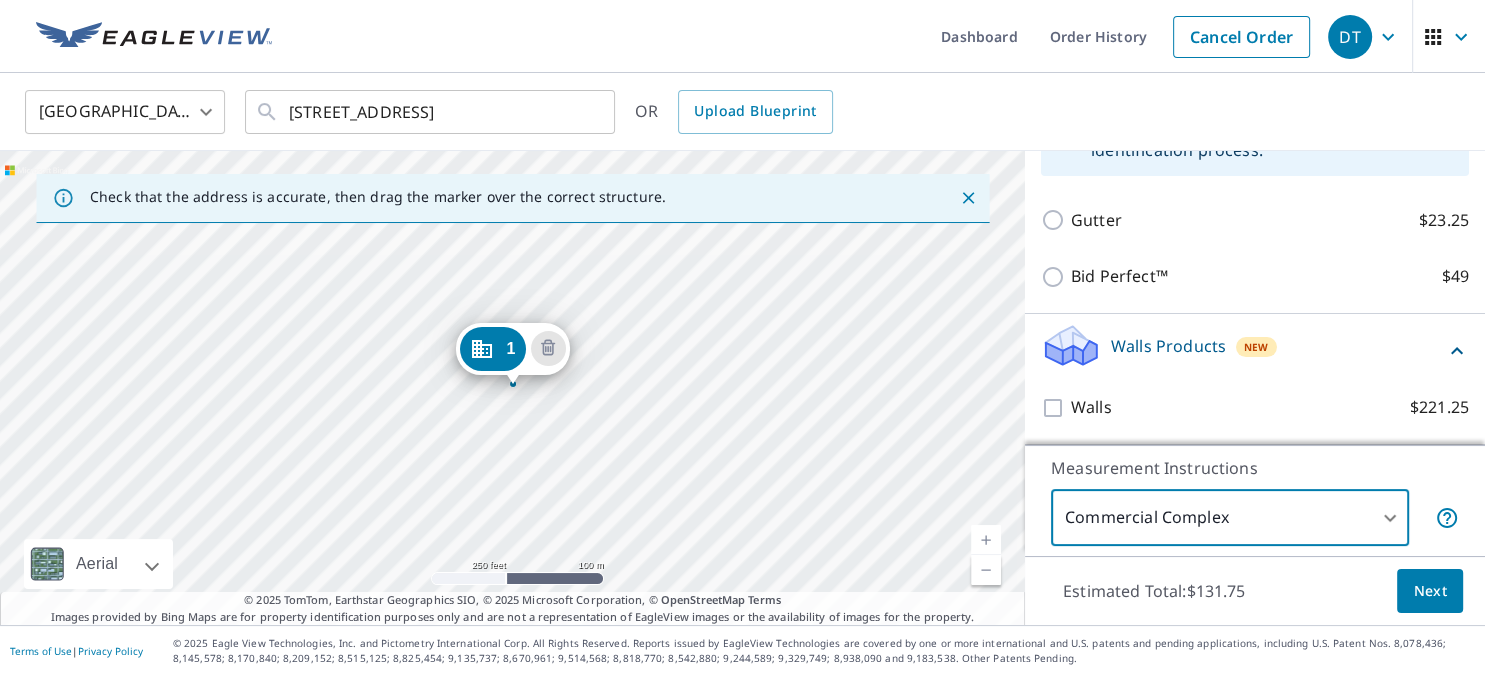 click on "DT DT
Dashboard Order History Cancel Order DT United States US ​ 1010 Highway 87 S Orange, TX 77630 ​ OR Upload Blueprint Check that the address is accurate, then drag the marker over the correct structure. 1 1014 Edgar Brown Dr Orange, TX 77630 Aerial Road A standard road map Aerial A detailed look from above Labels Labels 250 feet 100 m © 2025 TomTom, © Vexcel Imaging, © 2025 Microsoft Corporation,  © OpenStreetMap Terms © 2025 TomTom, Earthstar Geographics SIO, © 2025 Microsoft Corporation, ©   OpenStreetMap   Terms Images provided by Bing Maps are for property identification purposes only and are not a representation of EagleView images or the availability of images for the property. PROPERTY TYPE Residential Commercial Multi-Family This is a complex Add additional buildings on this complex to your order by dropping additional pins on the map. BUILDING ID 1 1014 Edgar Brown Dr, Orange, TX, 77630 Roof Products New Premium with 3 Hour Delivery Premium $89.5 Delivery 3 Hour $42.25 7 ​ $49" at bounding box center (742, 338) 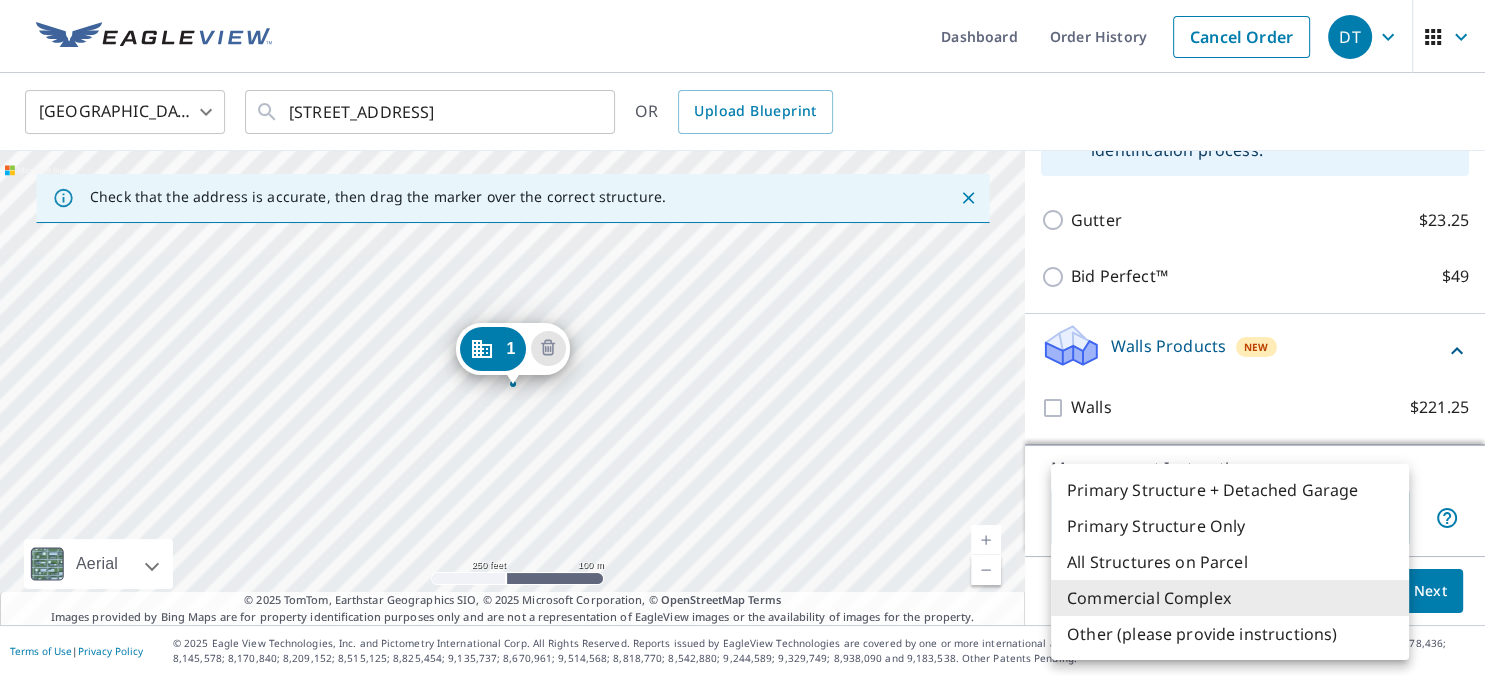 click on "Commercial Complex" at bounding box center [1230, 598] 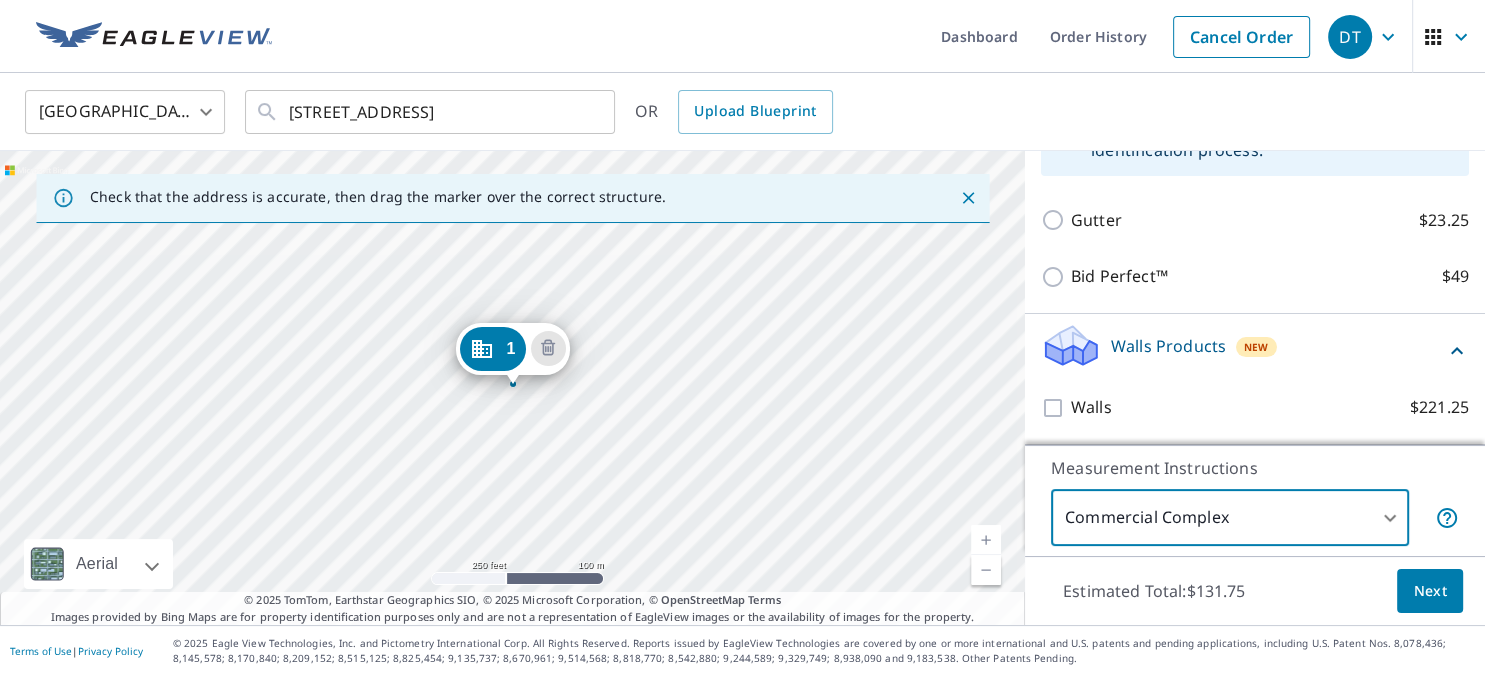 click on "Next" at bounding box center [1430, 591] 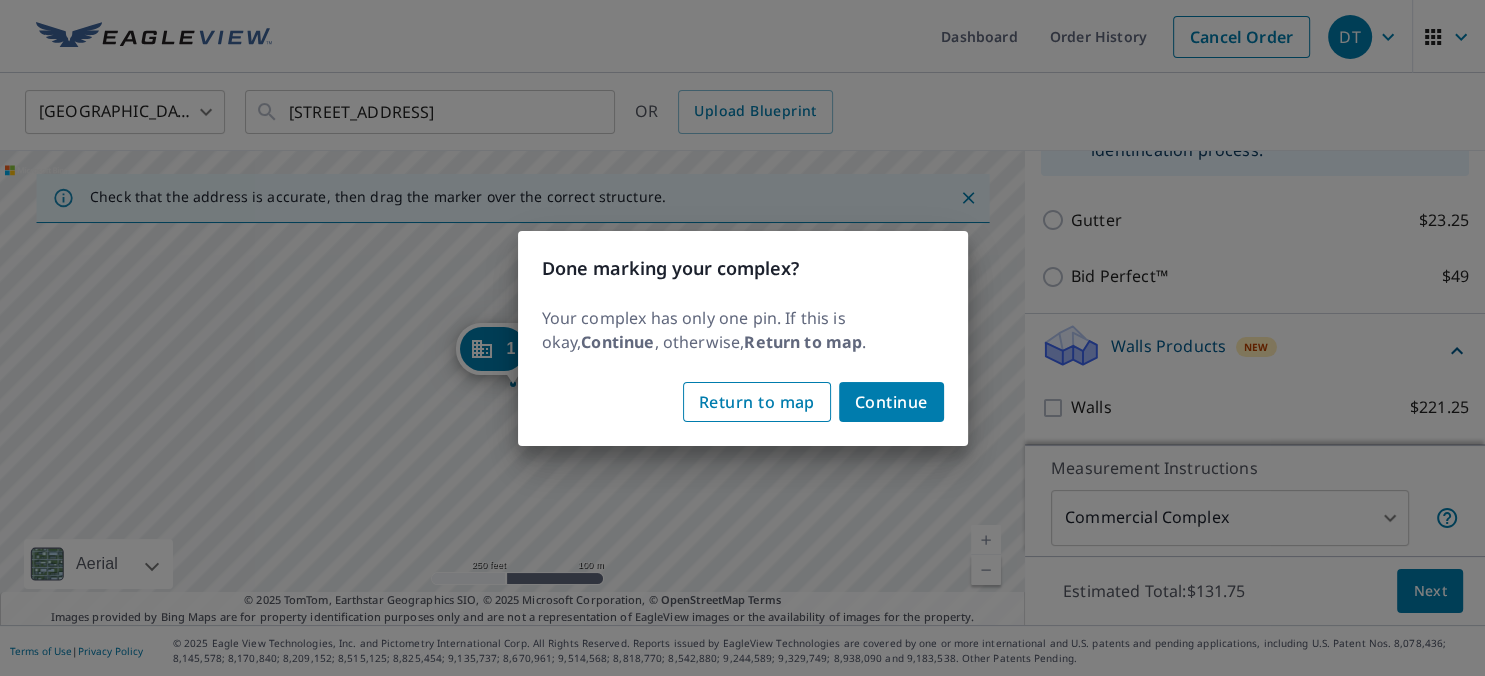 click on "Return to map" at bounding box center (757, 402) 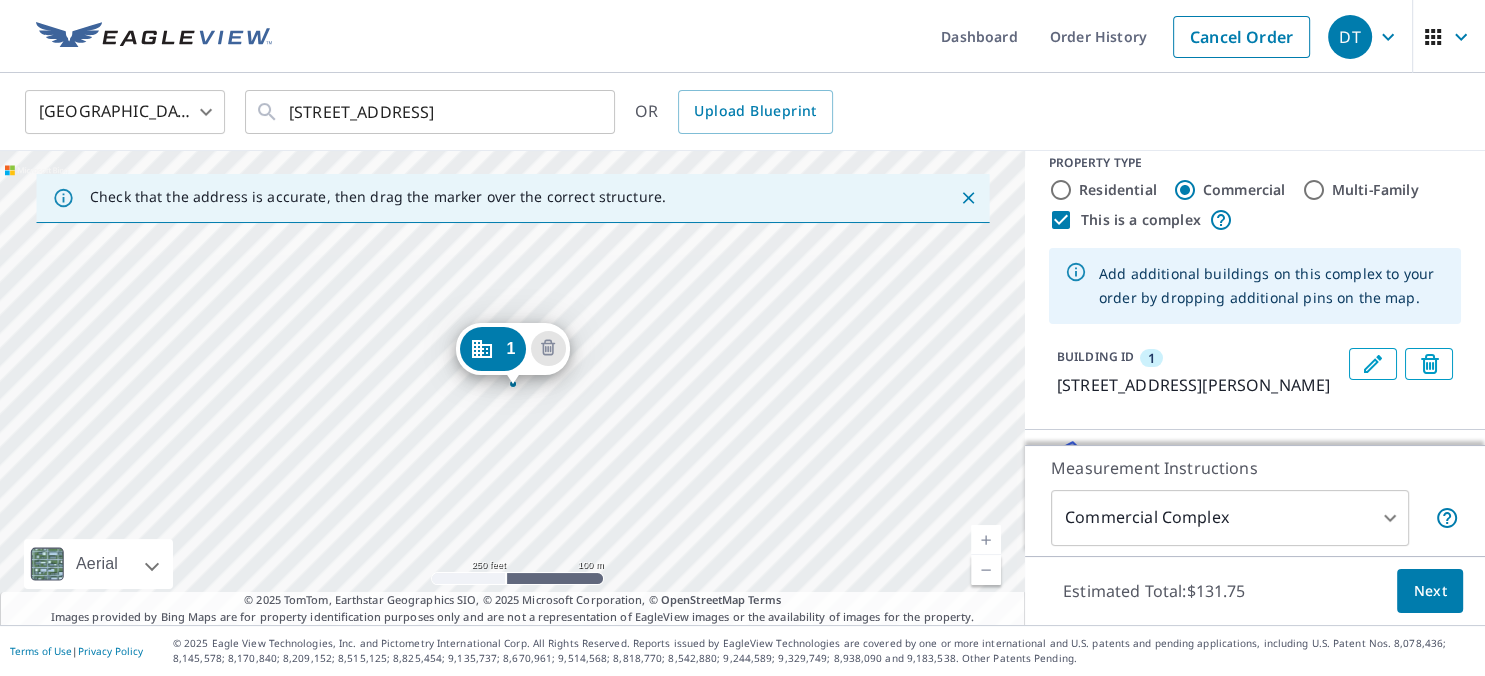 scroll, scrollTop: 0, scrollLeft: 0, axis: both 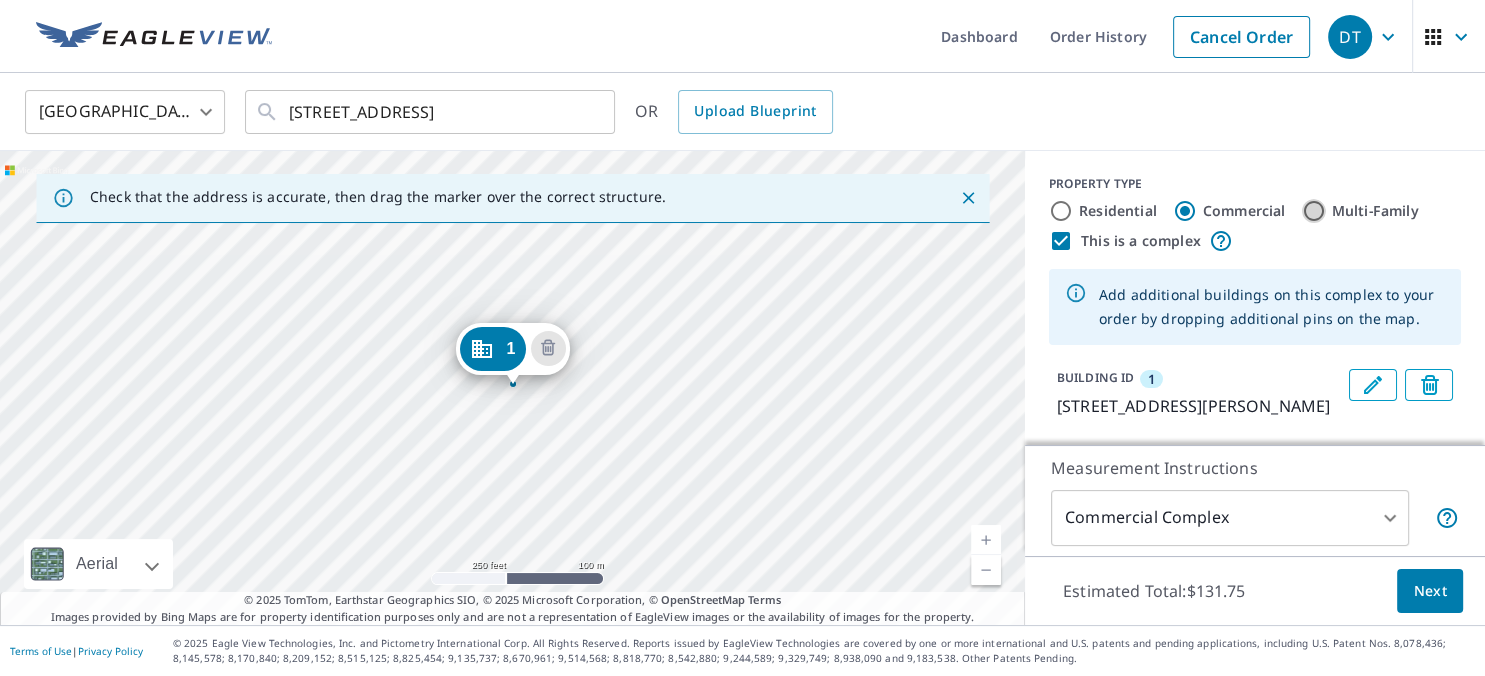 click on "Multi-Family" at bounding box center [1314, 211] 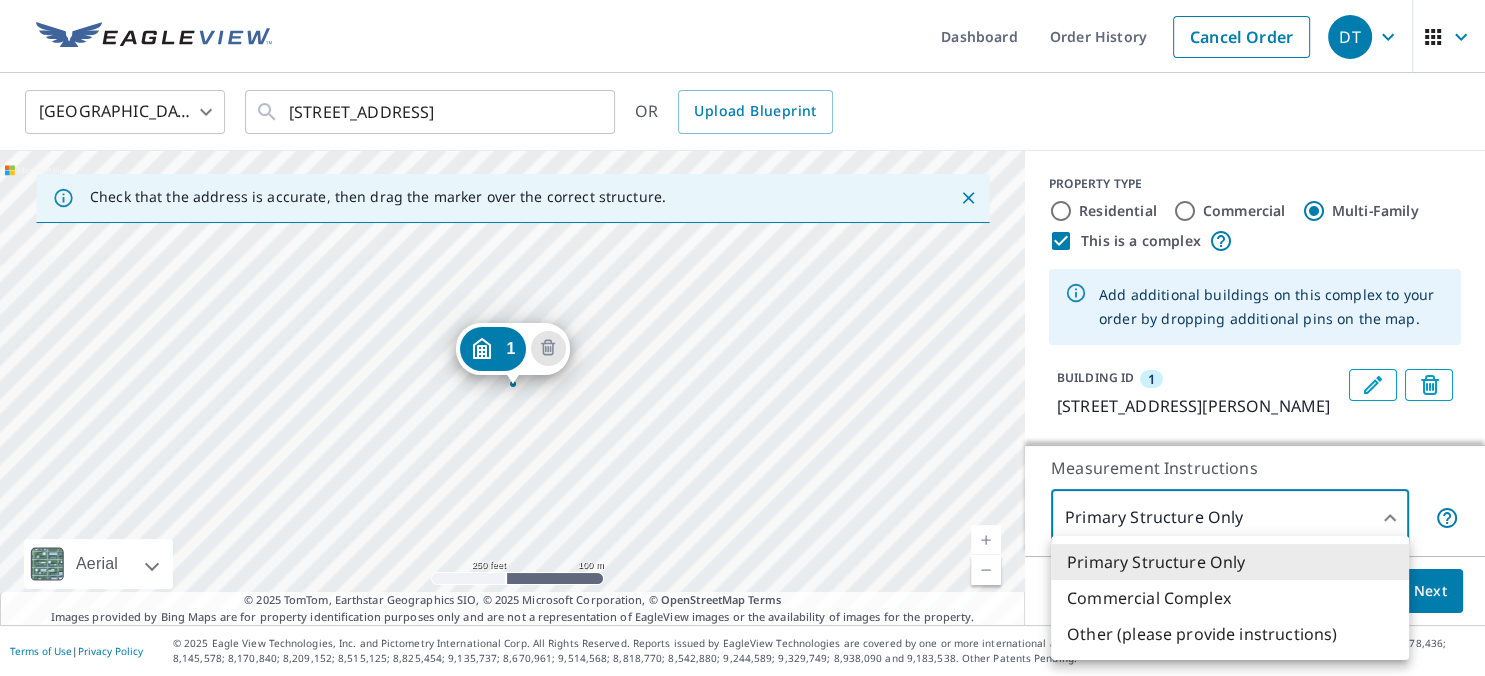 click on "DT DT
Dashboard Order History Cancel Order DT United States US ​ 1010 Highway 87 S Orange, TX 77630 ​ OR Upload Blueprint Check that the address is accurate, then drag the marker over the correct structure. 1 1014 Edgar Brown Dr Orange, TX 77630 Aerial Road A standard road map Aerial A detailed look from above Labels Labels 250 feet 100 m © 2025 TomTom, © Vexcel Imaging, © 2025 Microsoft Corporation,  © OpenStreetMap Terms © 2025 TomTom, Earthstar Geographics SIO, © 2025 Microsoft Corporation, ©   OpenStreetMap   Terms Images provided by Bing Maps are for property identification purposes only and are not a representation of EagleView images or the availability of images for the property. PROPERTY TYPE Residential Commercial Multi-Family This is a complex Add additional buildings on this complex to your order by dropping additional pins on the map. BUILDING ID 1 1014 Edgar Brown Dr, Orange, TX, 77630 Roof Products New QuickSquares™ $49 Measurement Instructions Primary Structure Only 2 ​ $0" at bounding box center [742, 338] 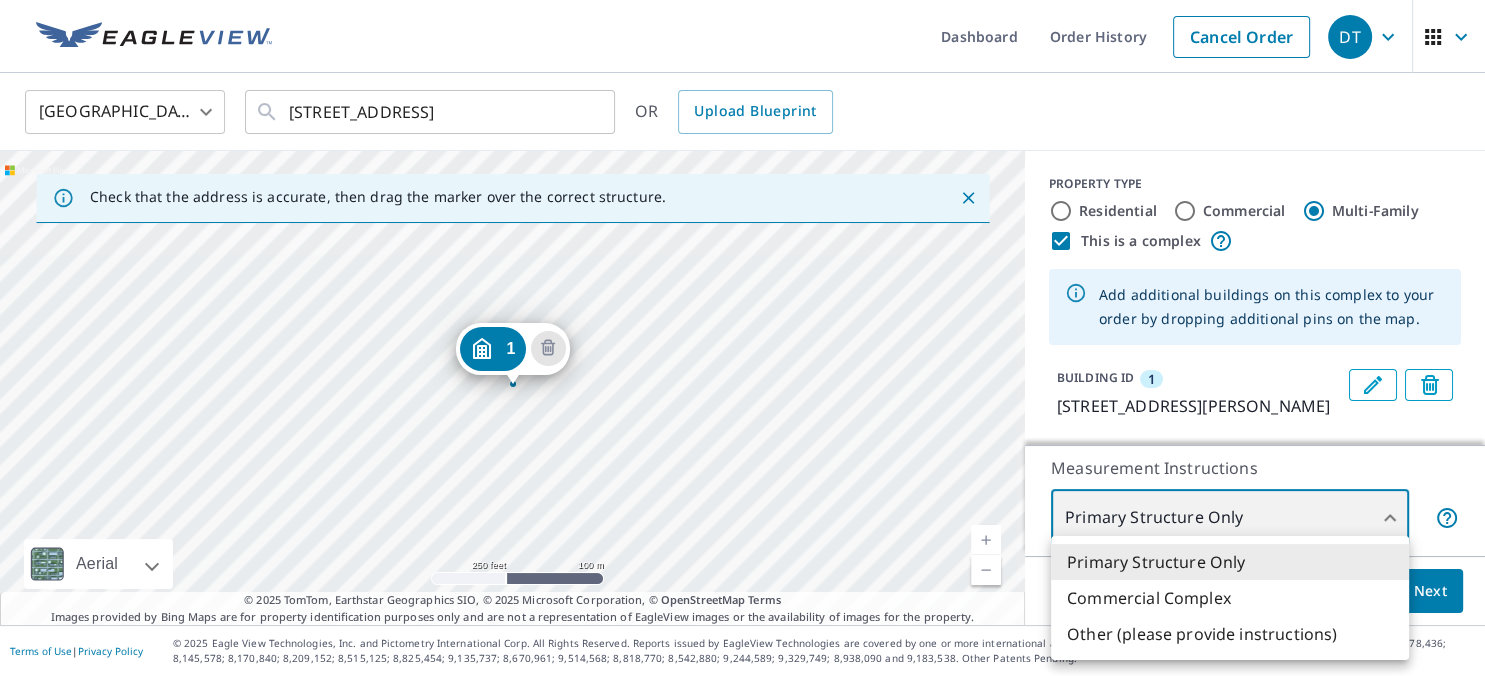 type on "4" 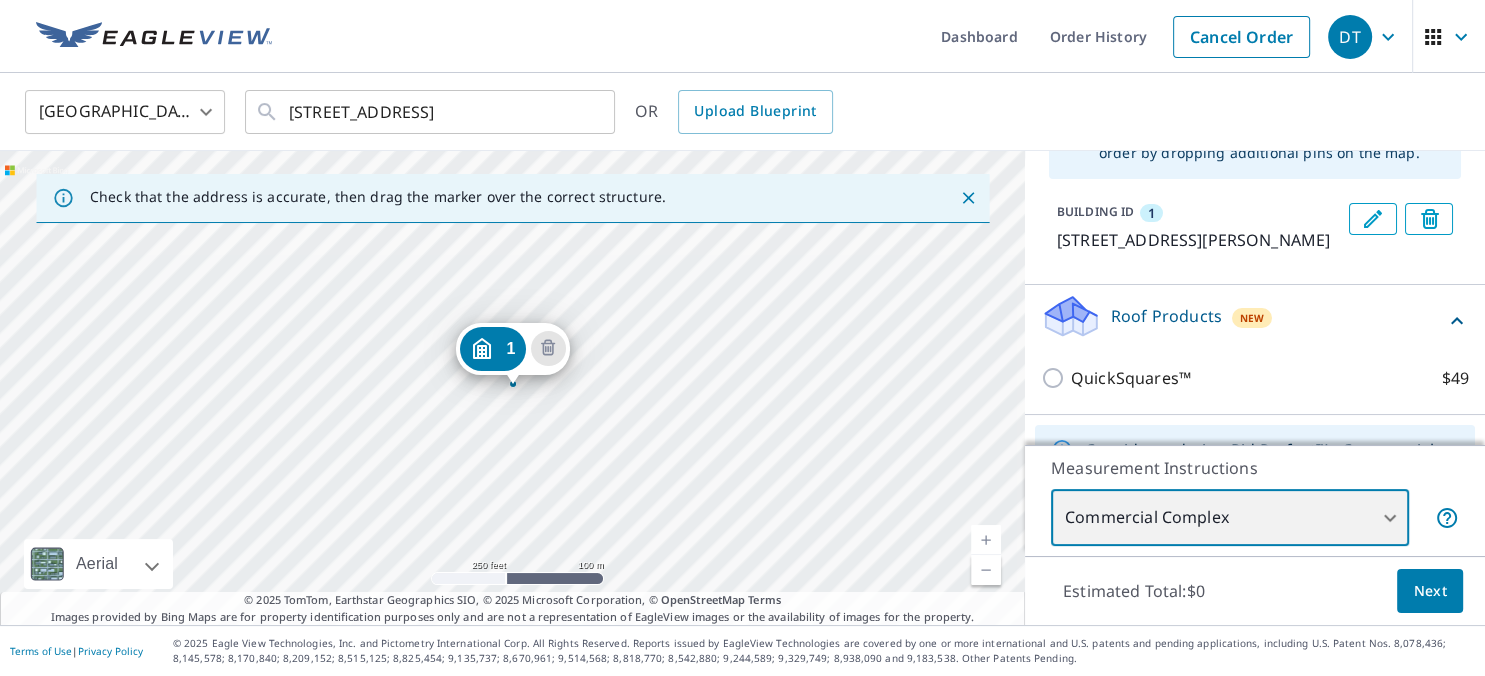 scroll, scrollTop: 118, scrollLeft: 0, axis: vertical 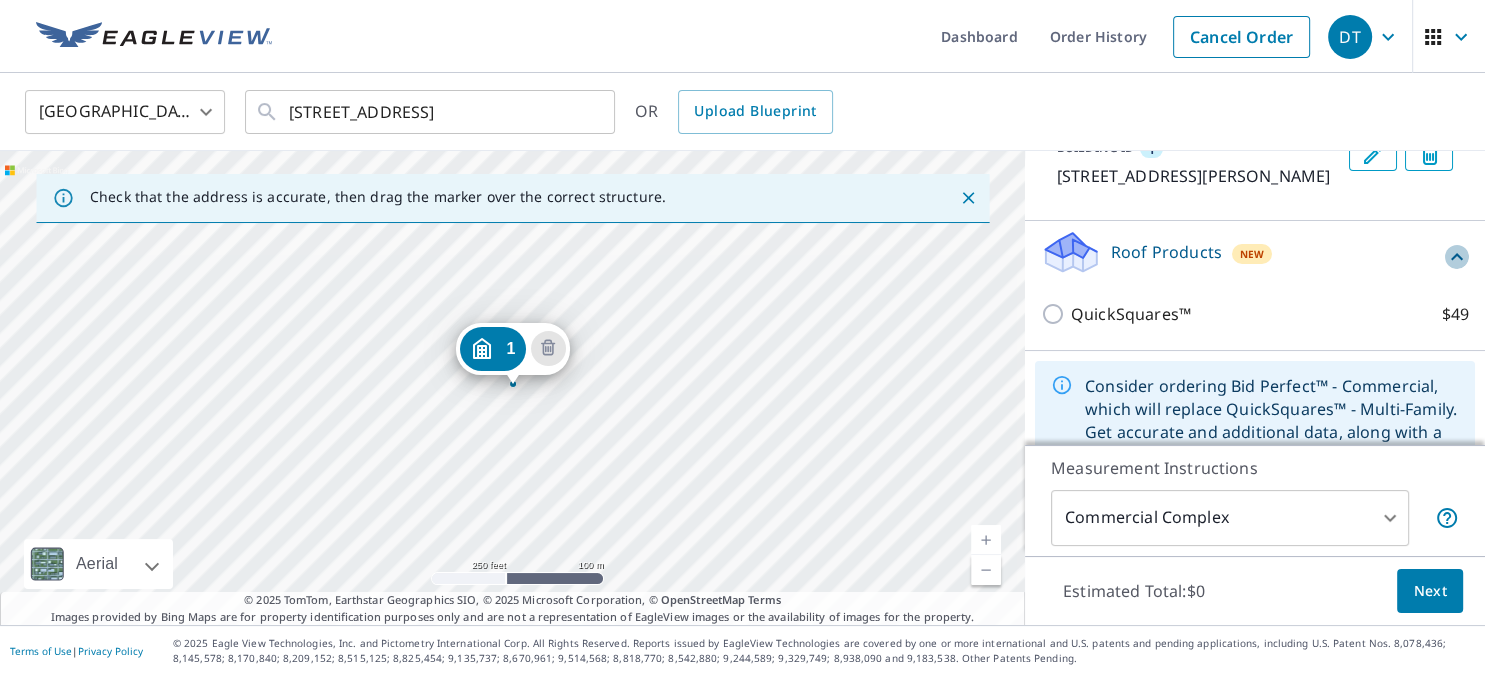 click 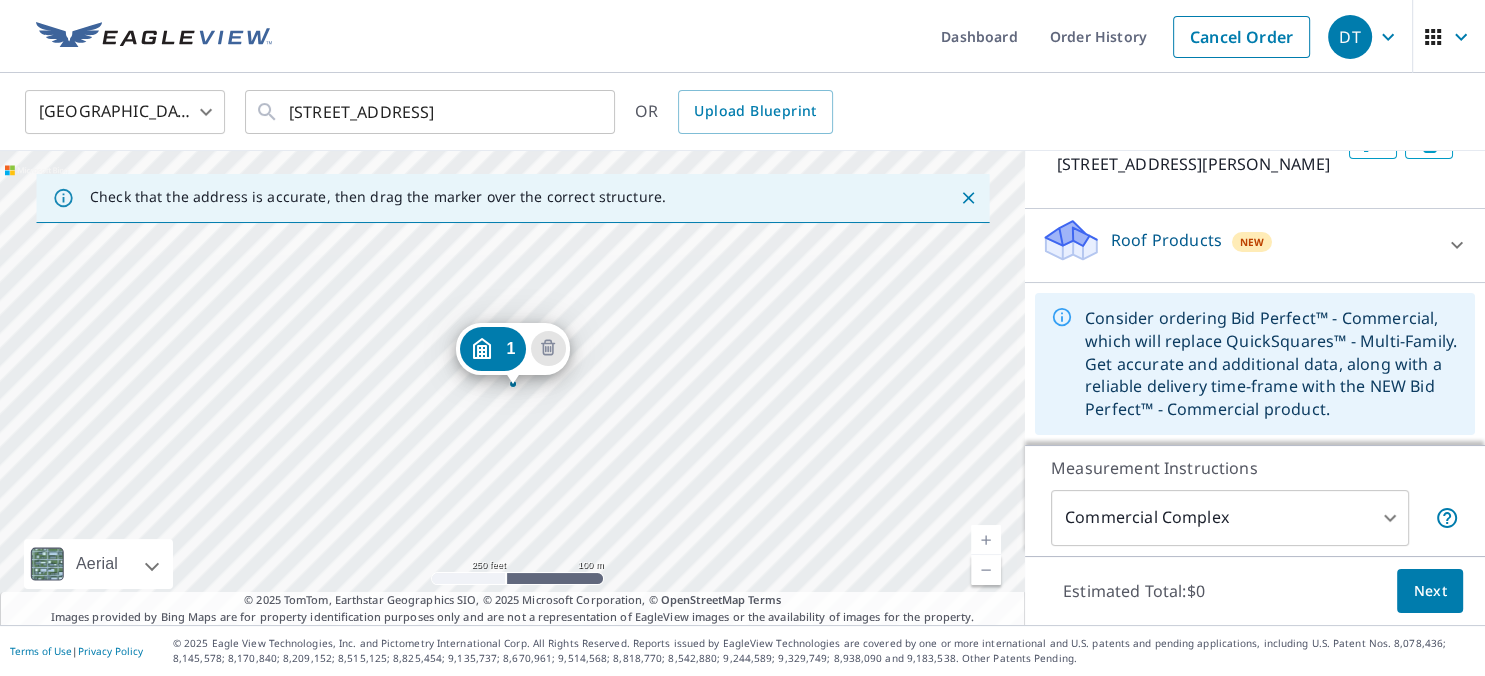 scroll, scrollTop: 267, scrollLeft: 0, axis: vertical 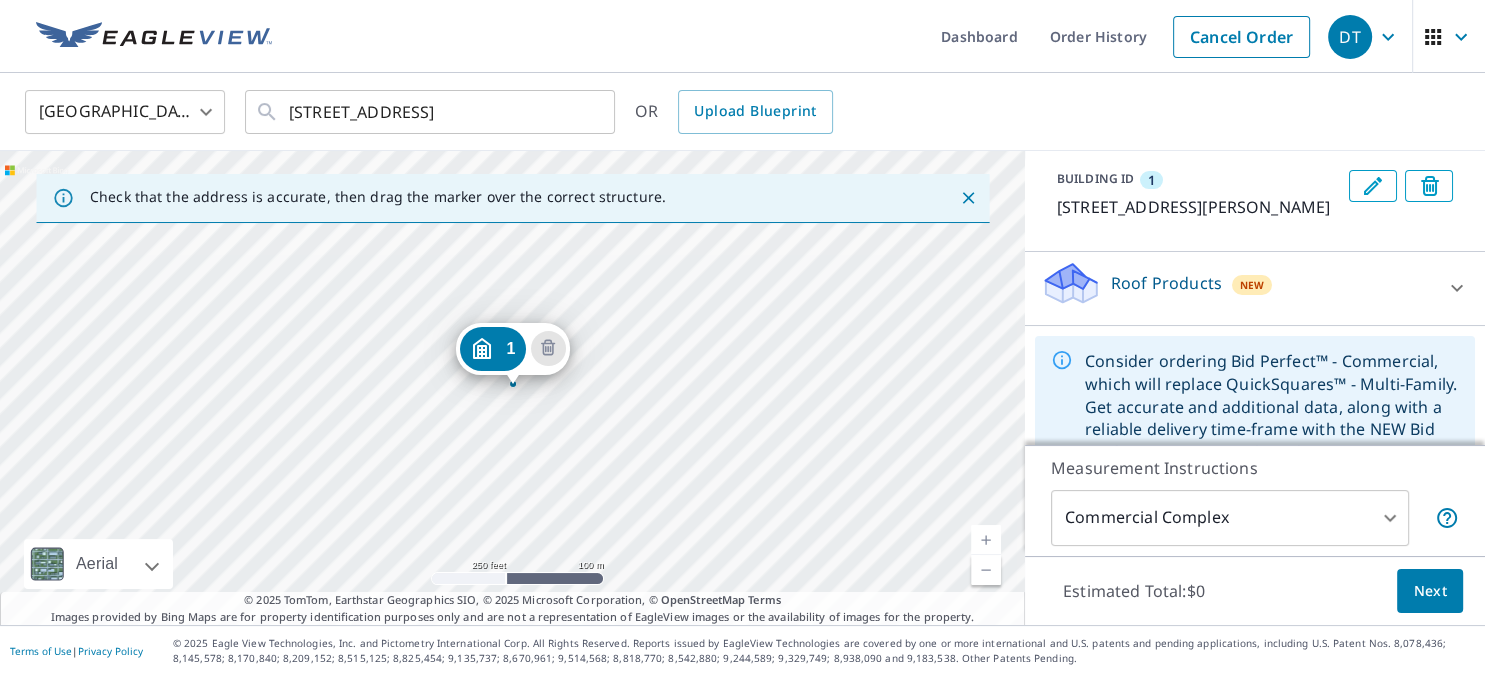 click 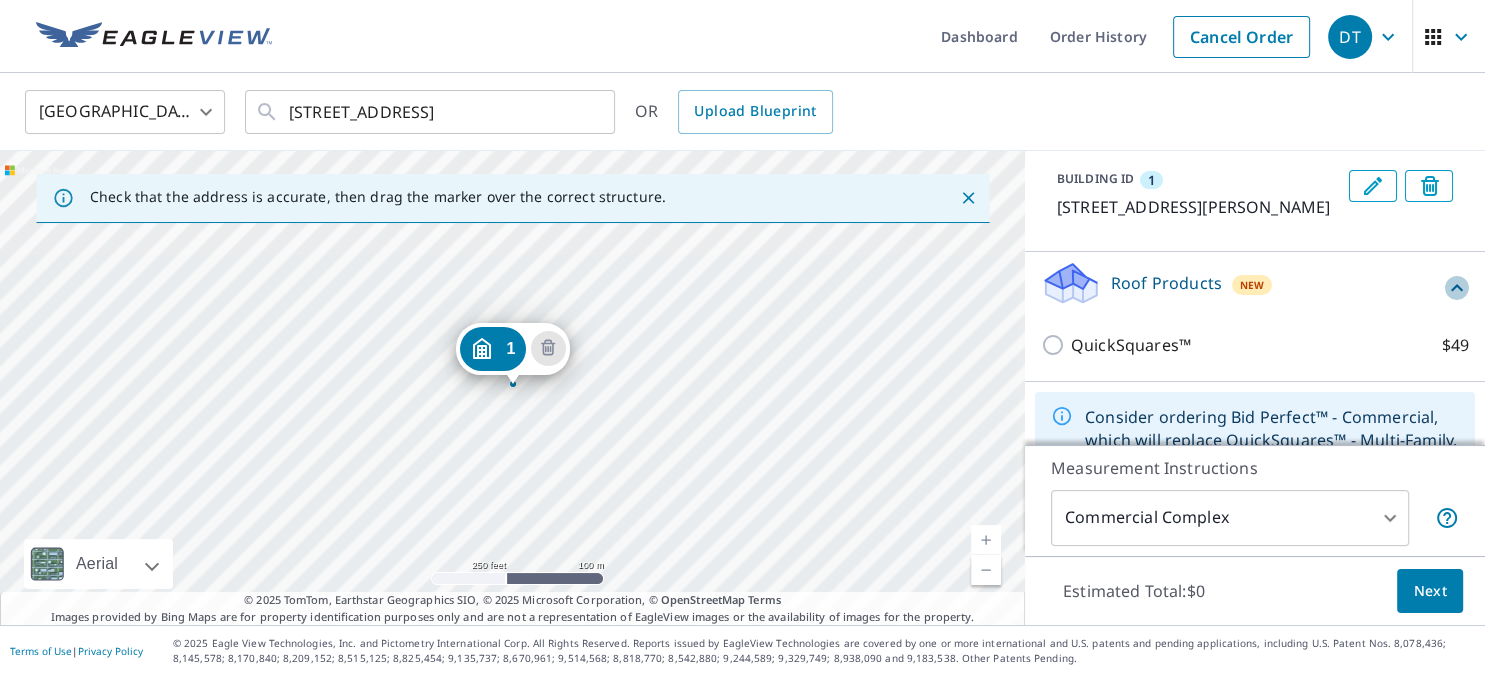 click 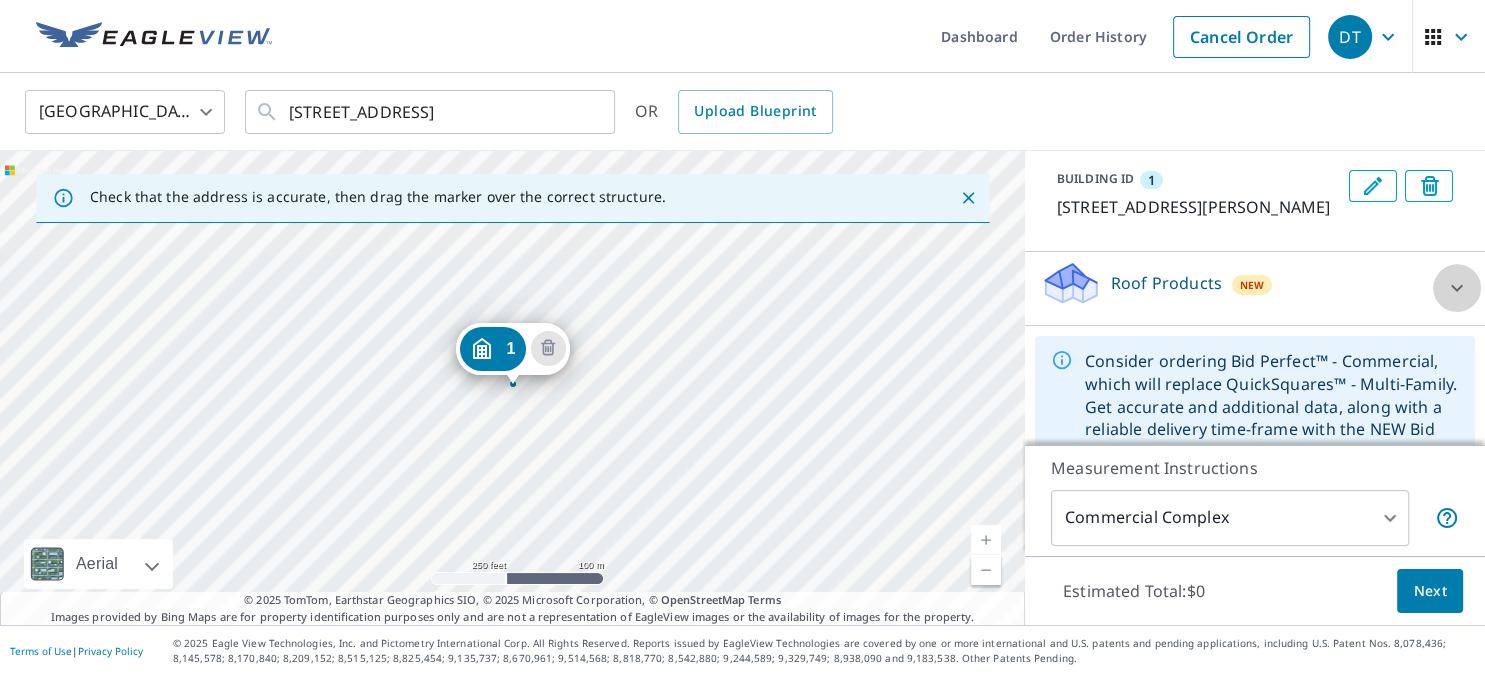 click 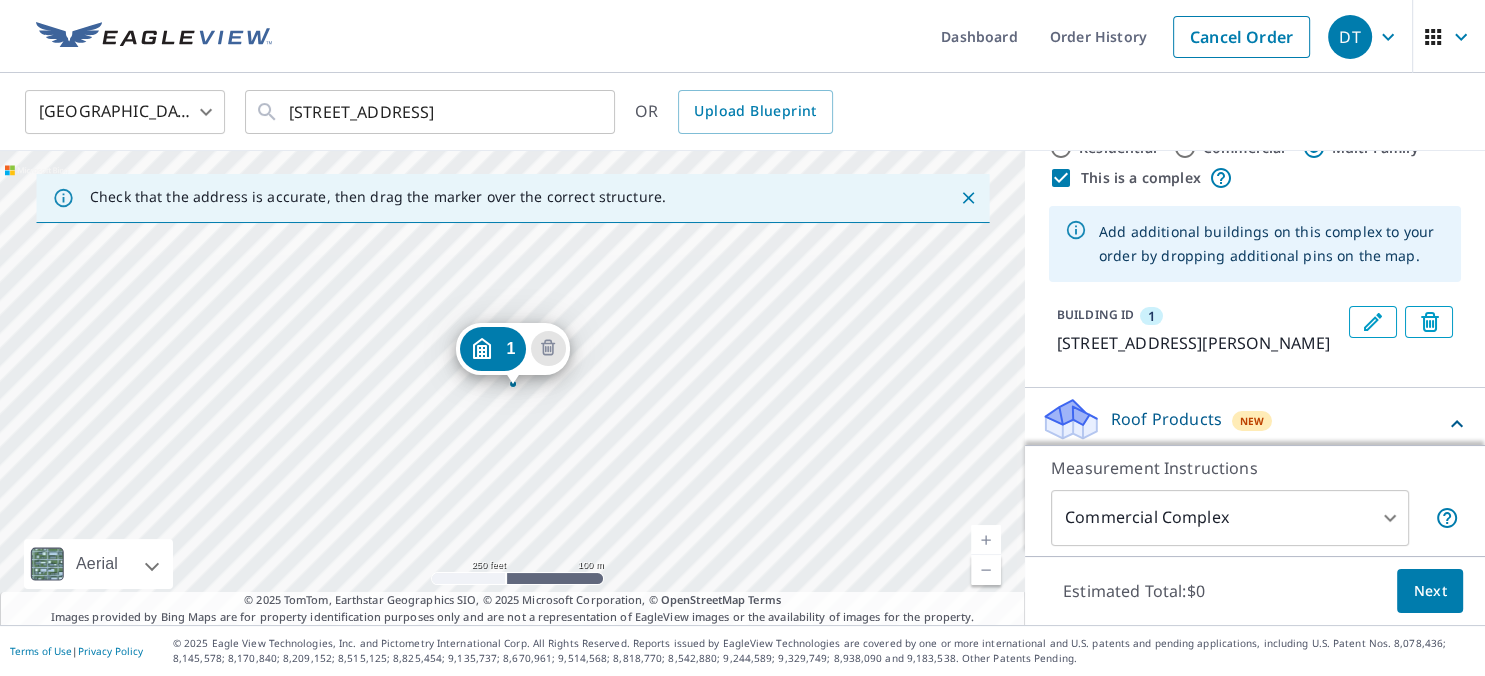 scroll, scrollTop: 53, scrollLeft: 0, axis: vertical 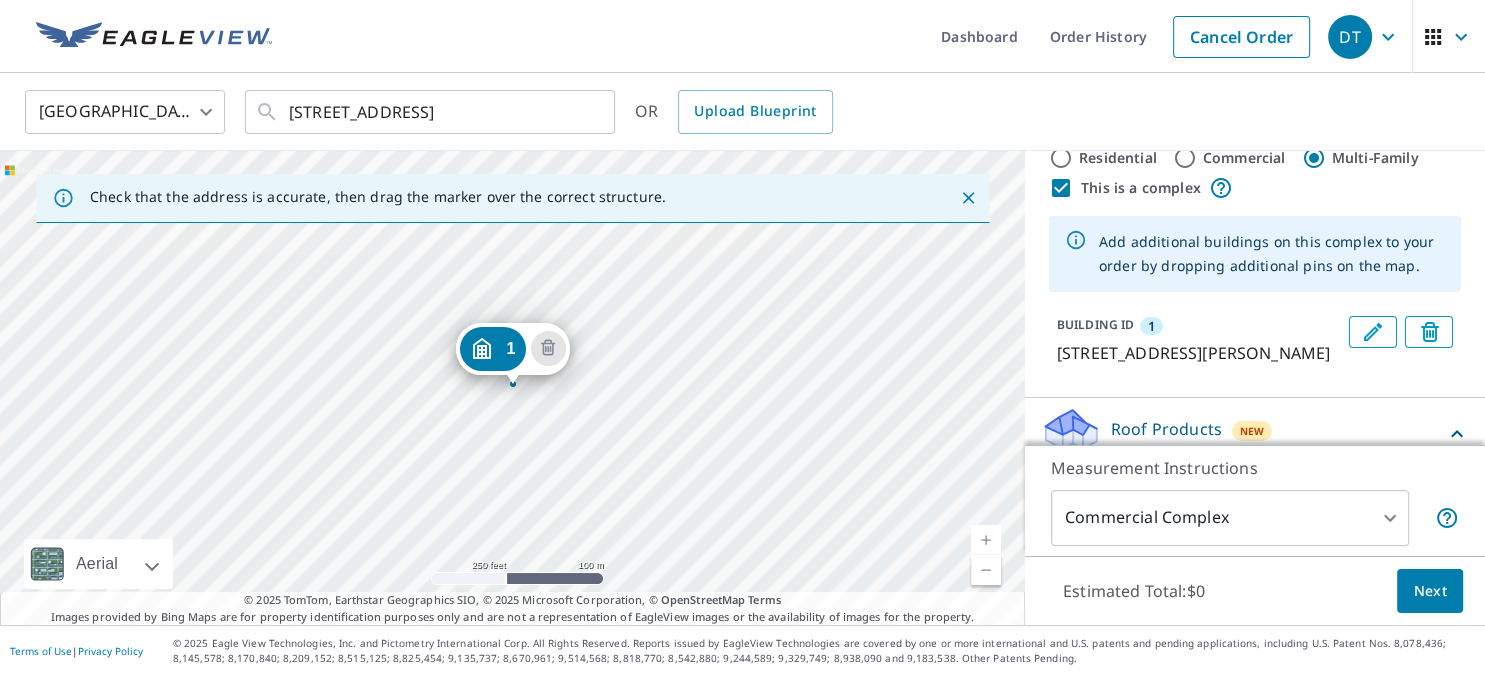 click on "Commercial" at bounding box center (1185, 158) 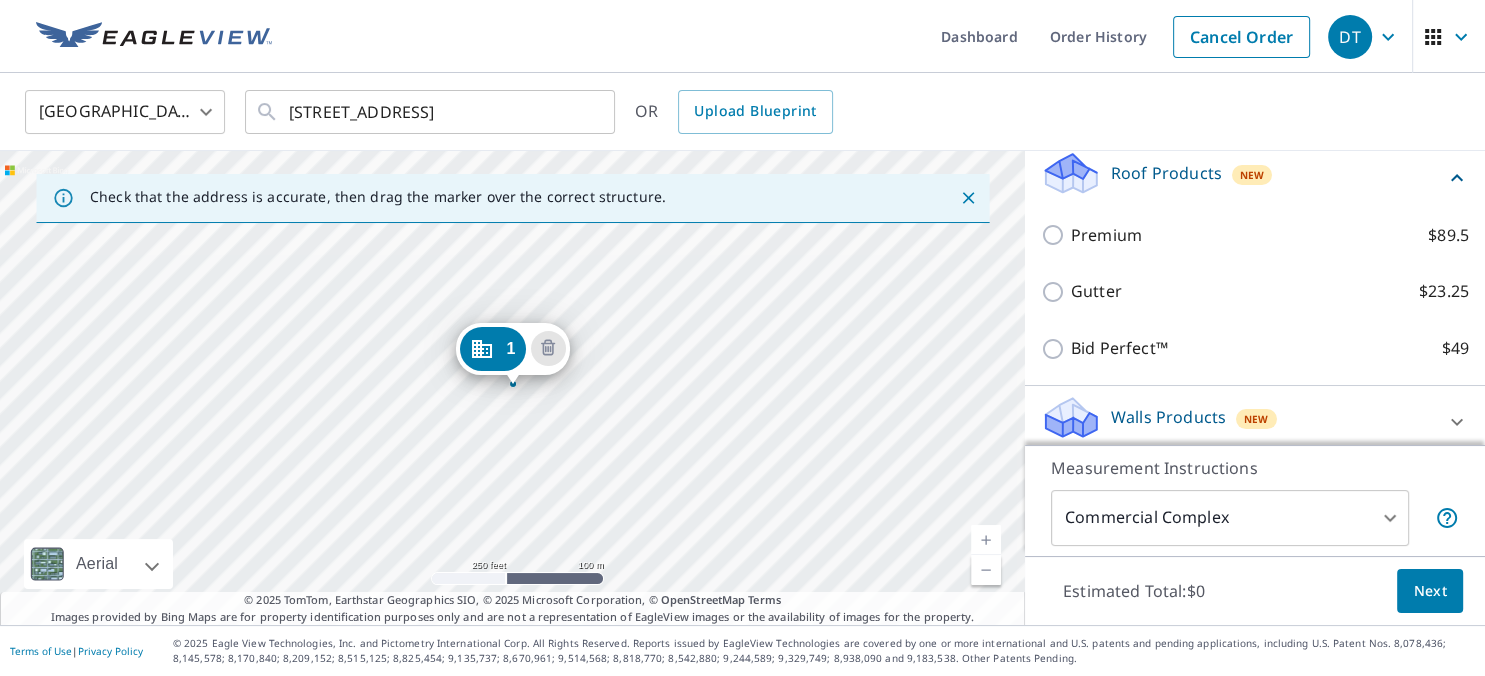 scroll, scrollTop: 315, scrollLeft: 0, axis: vertical 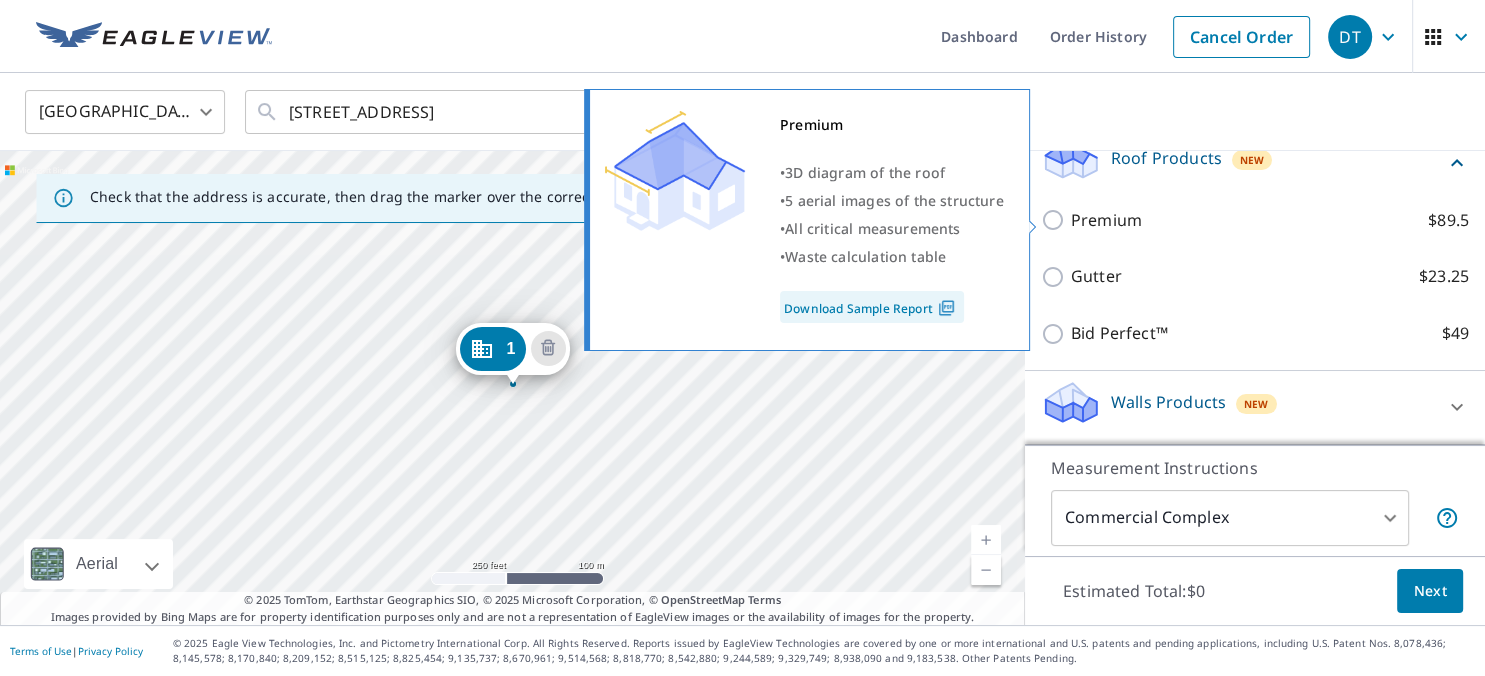 click on "Premium $89.5" at bounding box center [1056, 220] 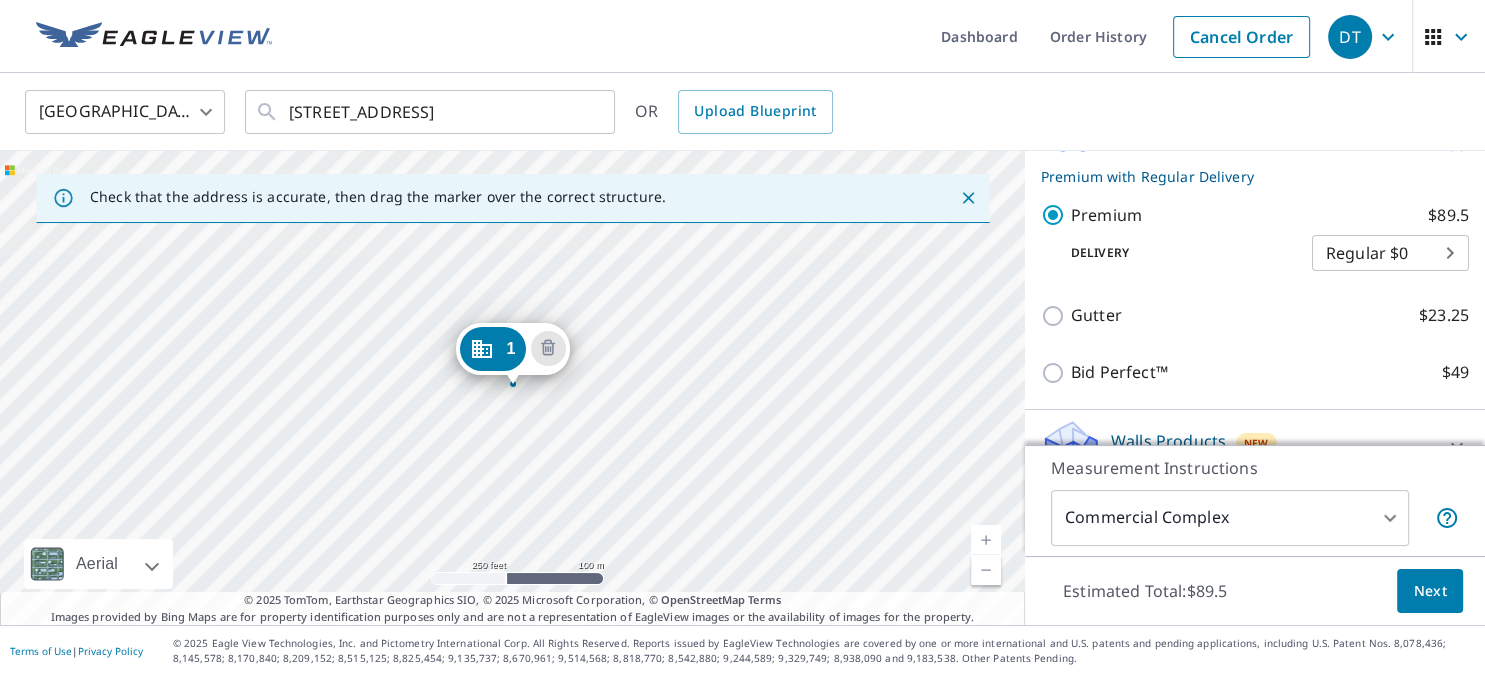 click on "DT DT
Dashboard Order History Cancel Order DT United States US ​ 1010 Highway 87 S Orange, TX 77630 ​ OR Upload Blueprint Check that the address is accurate, then drag the marker over the correct structure. 1 1014 Edgar Brown Dr Orange, TX 77630 Aerial Road A standard road map Aerial A detailed look from above Labels Labels 250 feet 100 m © 2025 TomTom, © Vexcel Imaging, © 2025 Microsoft Corporation,  © OpenStreetMap Terms © 2025 TomTom, Earthstar Geographics SIO, © 2025 Microsoft Corporation, ©   OpenStreetMap   Terms Images provided by Bing Maps are for property identification purposes only and are not a representation of EagleView images or the availability of images for the property. PROPERTY TYPE Residential Commercial Multi-Family This is a complex Add additional buildings on this complex to your order by dropping additional pins on the map. BUILDING ID 1 1014 Edgar Brown Dr, Orange, TX, 77630 Roof Products New Premium with Regular Delivery Premium $89.5 Delivery Regular $0 8 ​ Gutter" at bounding box center (742, 338) 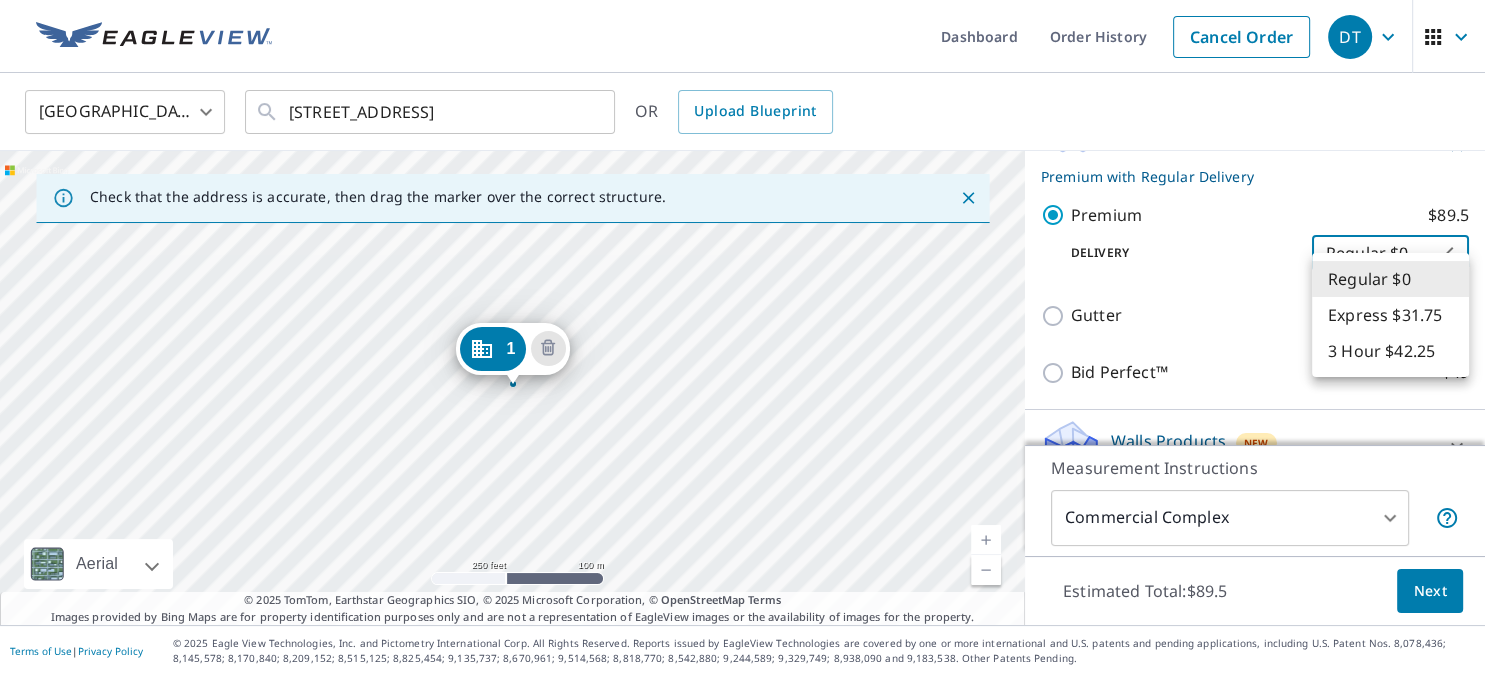 click on "Express $31.75" at bounding box center [1390, 315] 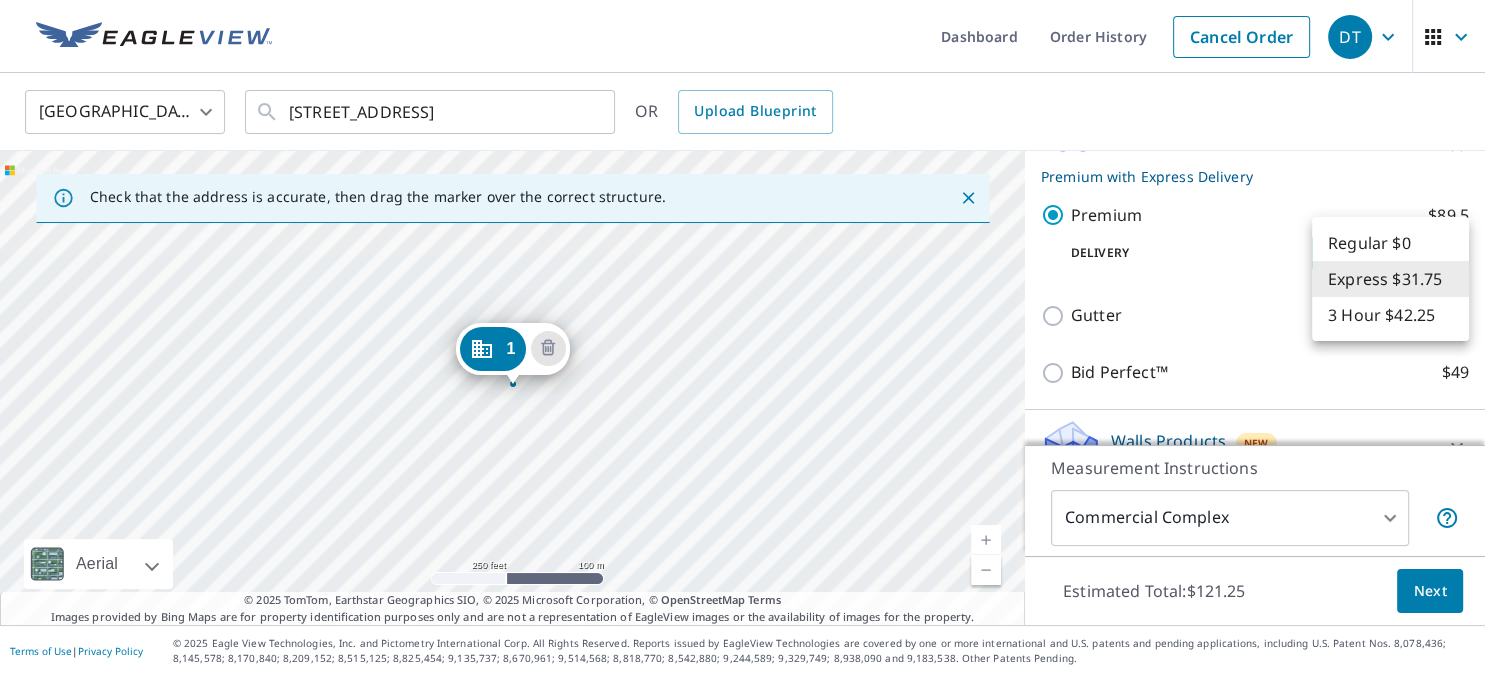 click on "DT DT
Dashboard Order History Cancel Order DT United States US ​ 1010 Highway 87 S Orange, TX 77630 ​ OR Upload Blueprint Check that the address is accurate, then drag the marker over the correct structure. 1 1014 Edgar Brown Dr Orange, TX 77630 Aerial Road A standard road map Aerial A detailed look from above Labels Labels 250 feet 100 m © 2025 TomTom, © Vexcel Imaging, © 2025 Microsoft Corporation,  © OpenStreetMap Terms © 2025 TomTom, Earthstar Geographics SIO, © 2025 Microsoft Corporation, ©   OpenStreetMap   Terms Images provided by Bing Maps are for property identification purposes only and are not a representation of EagleView images or the availability of images for the property. PROPERTY TYPE Residential Commercial Multi-Family This is a complex Add additional buildings on this complex to your order by dropping additional pins on the map. BUILDING ID 1 1014 Edgar Brown Dr, Orange, TX, 77630 Roof Products New Premium with Express Delivery Premium $89.5 Delivery Express $31.75 4 ​ 4" at bounding box center [742, 338] 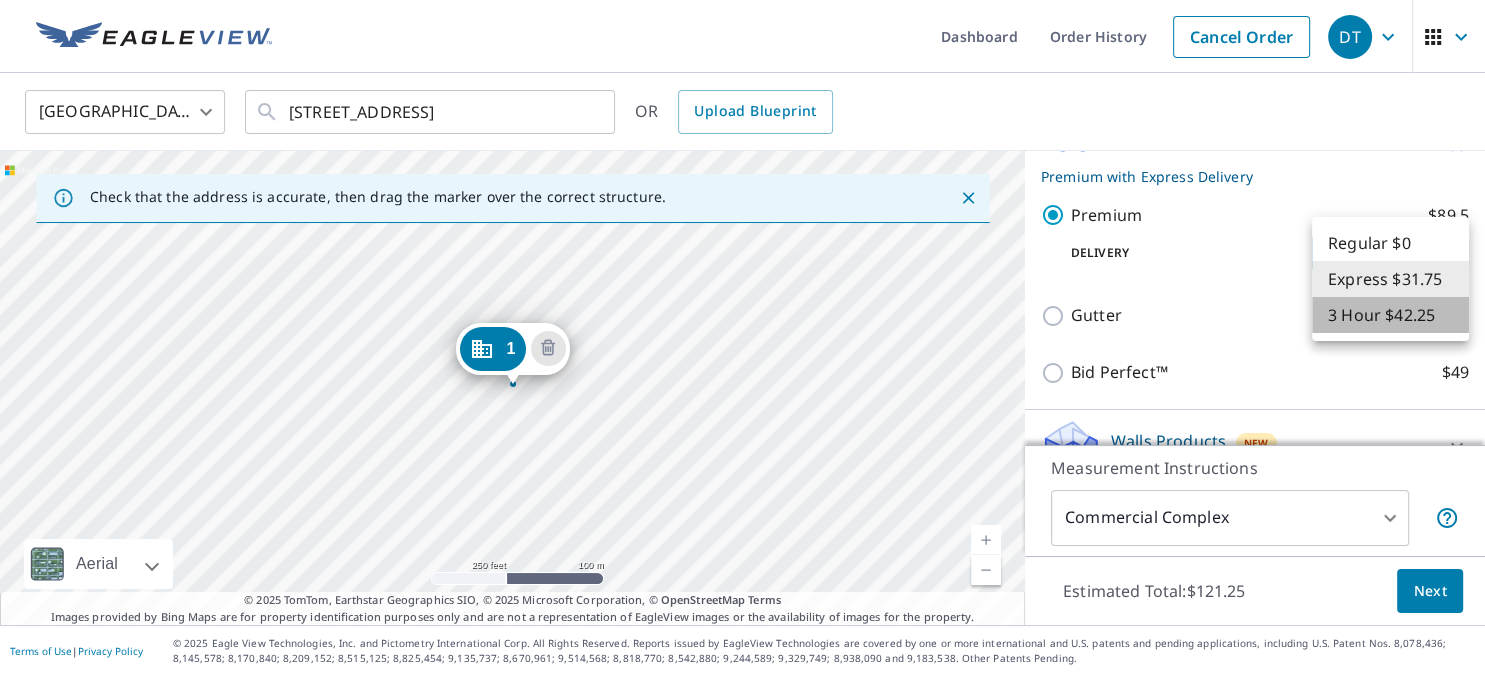 click on "3 Hour $42.25" at bounding box center (1390, 315) 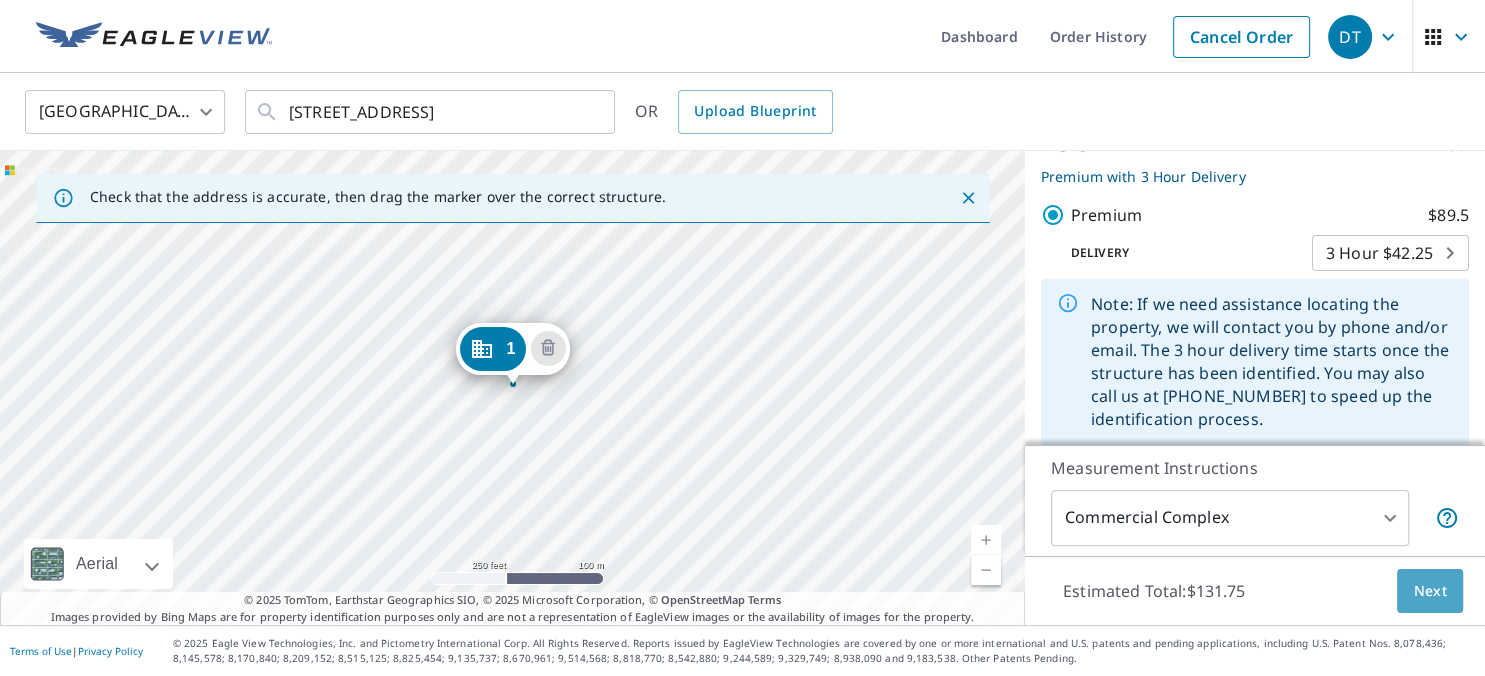 click on "Next" at bounding box center [1430, 591] 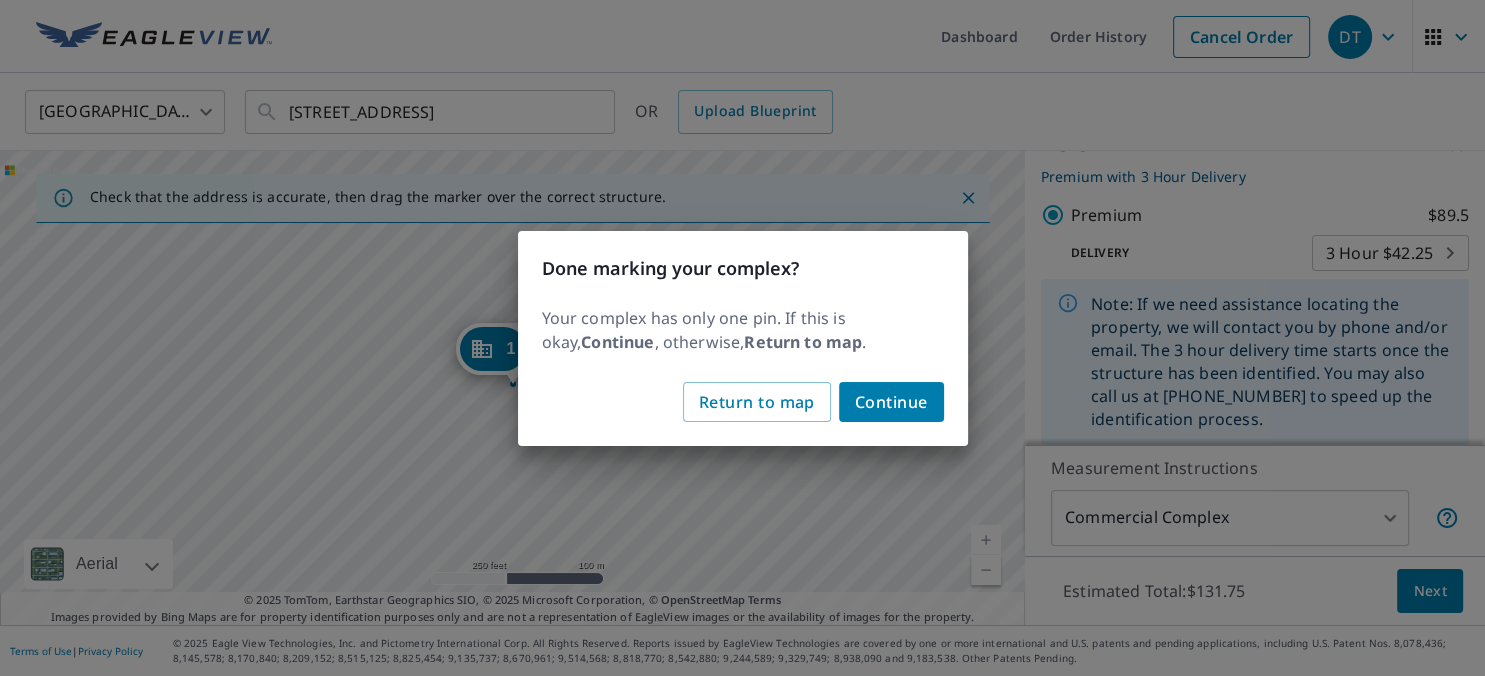 click on "Done marking your complex? Your complex has only one pin. If this is okay,  Continue , otherwise,  Return to map . Return to map Continue" at bounding box center [742, 338] 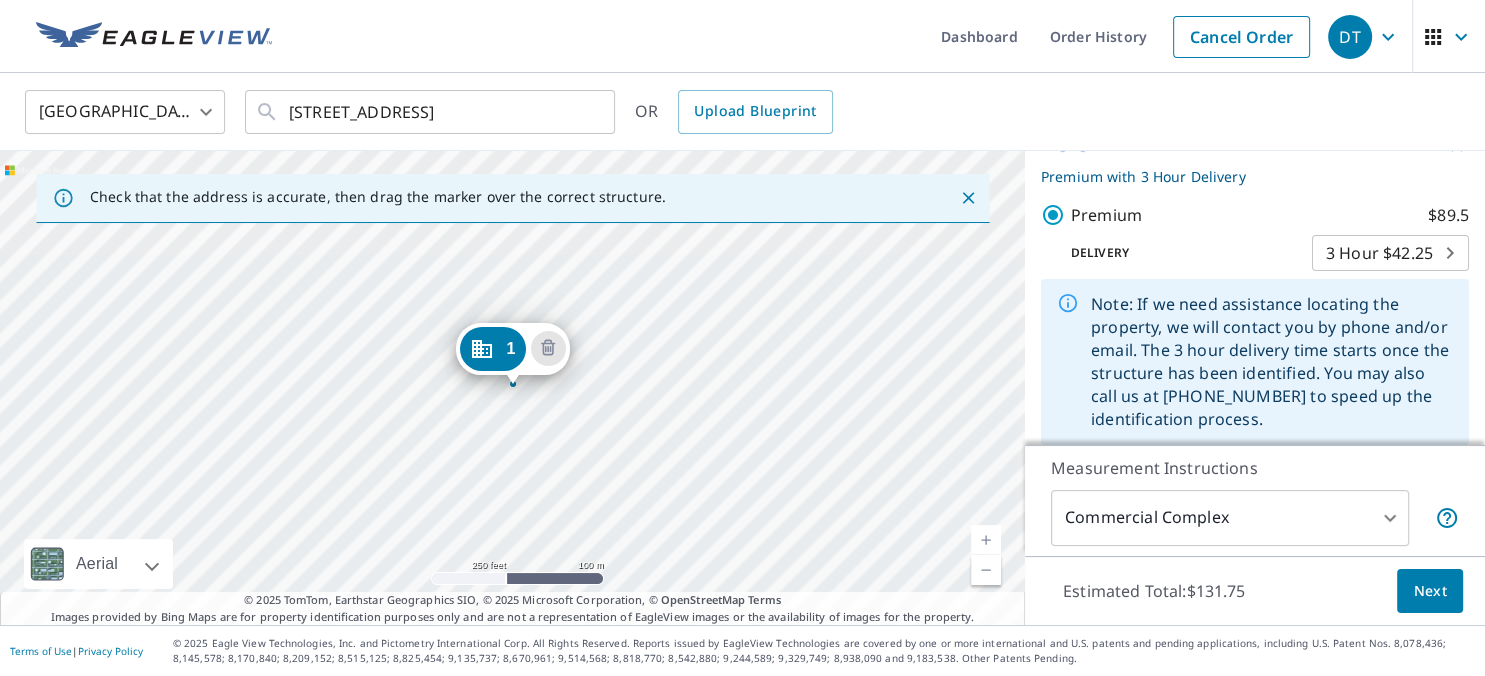 click 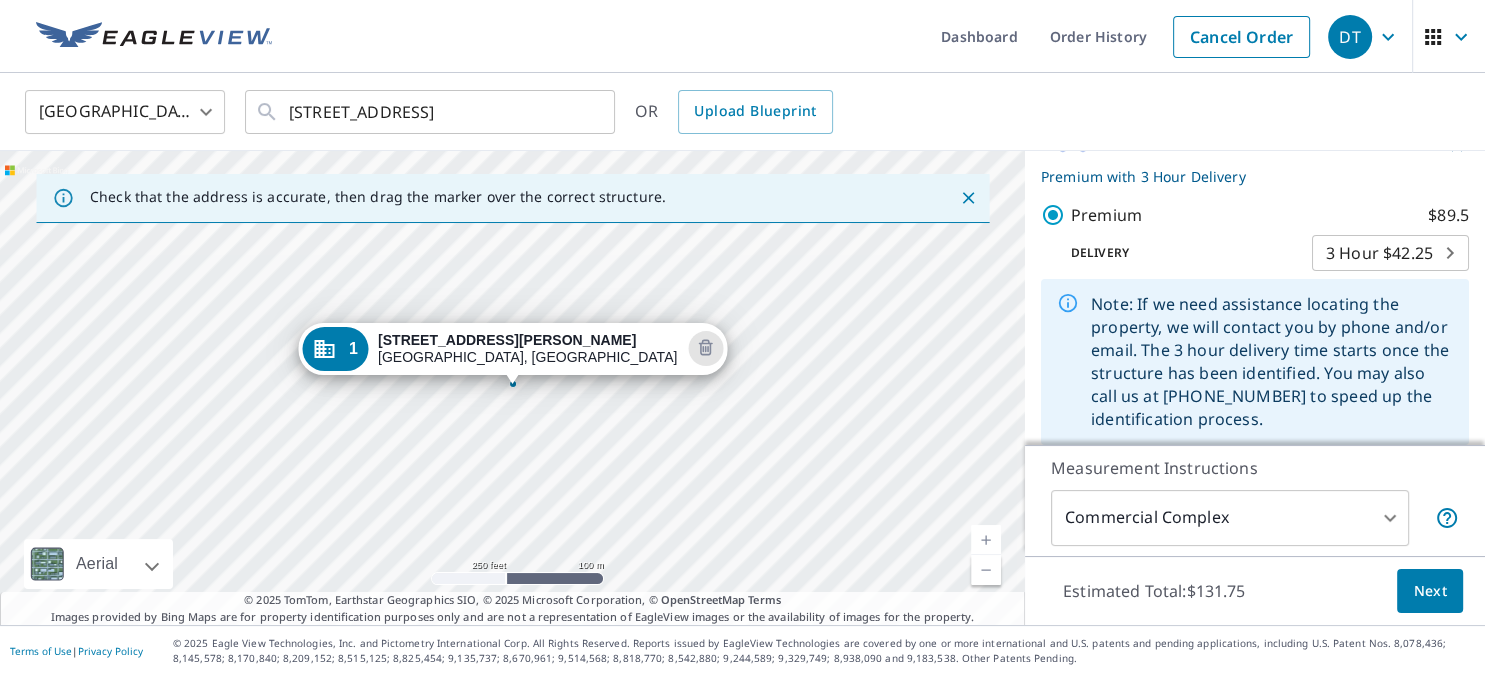 click on "1014 Edgar Brown Dr" at bounding box center [507, 340] 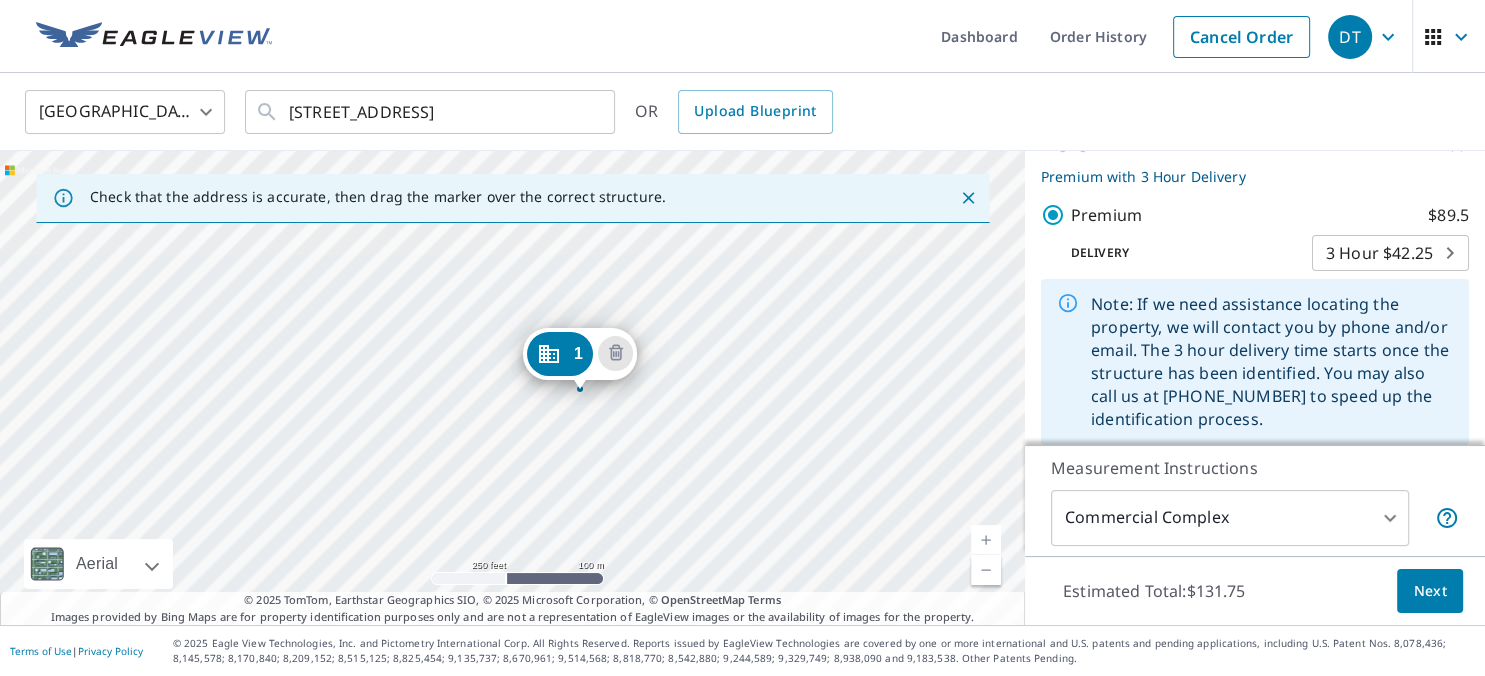 drag, startPoint x: 508, startPoint y: 349, endPoint x: 575, endPoint y: 354, distance: 67.18631 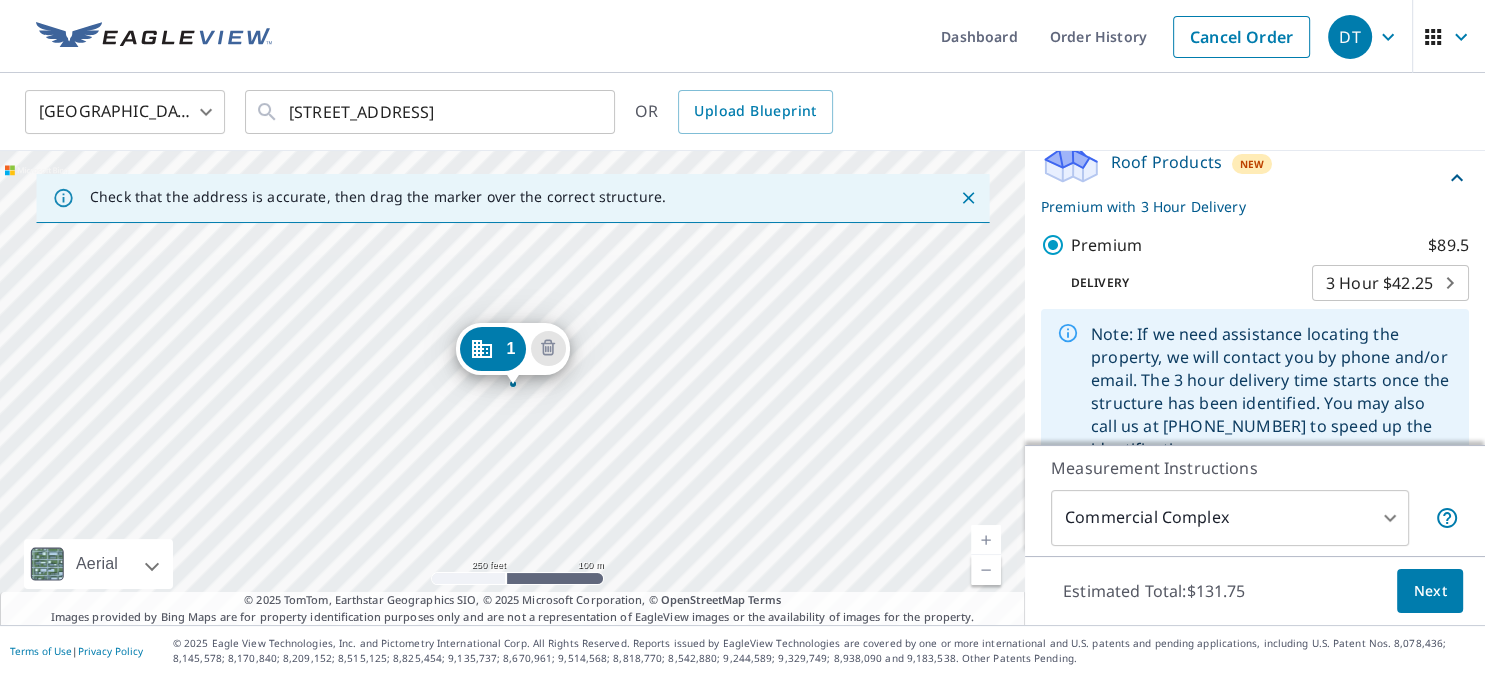 scroll, scrollTop: 350, scrollLeft: 0, axis: vertical 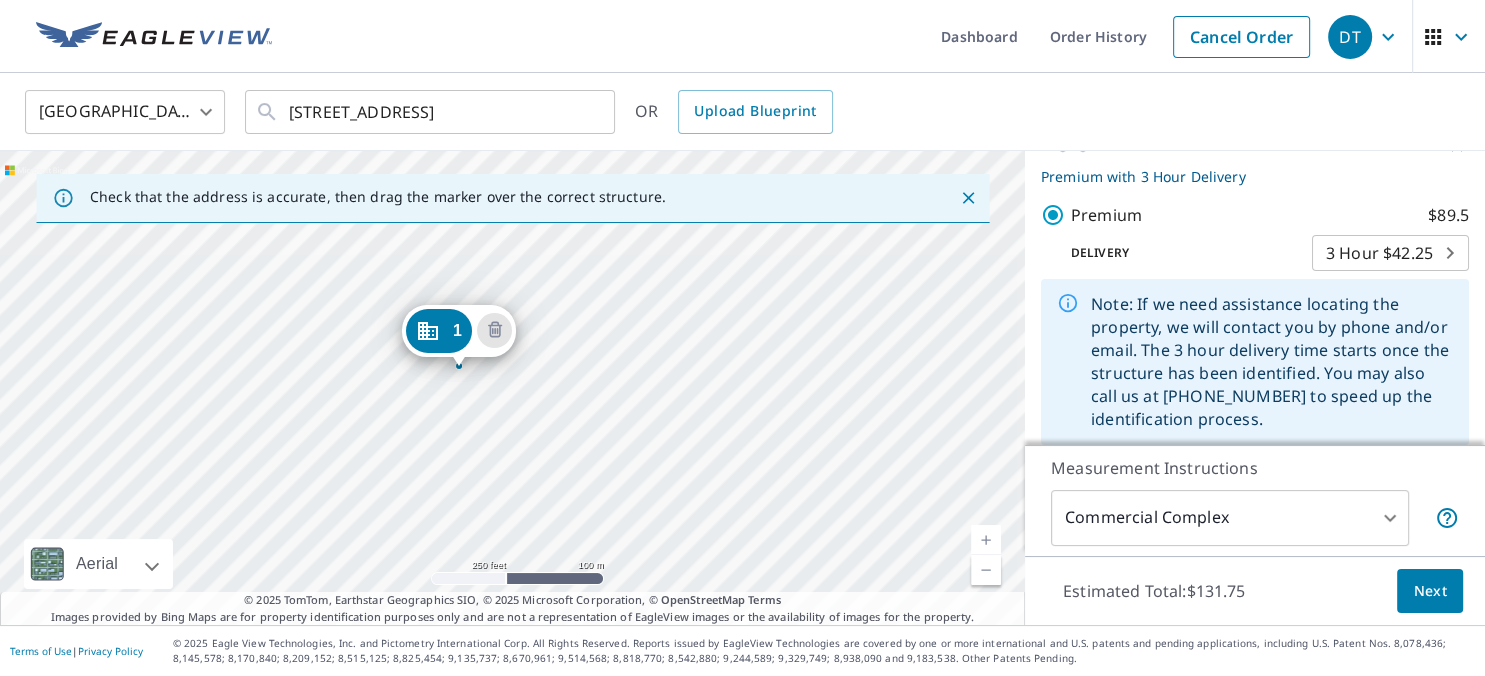 drag, startPoint x: 523, startPoint y: 360, endPoint x: 469, endPoint y: 342, distance: 56.920998 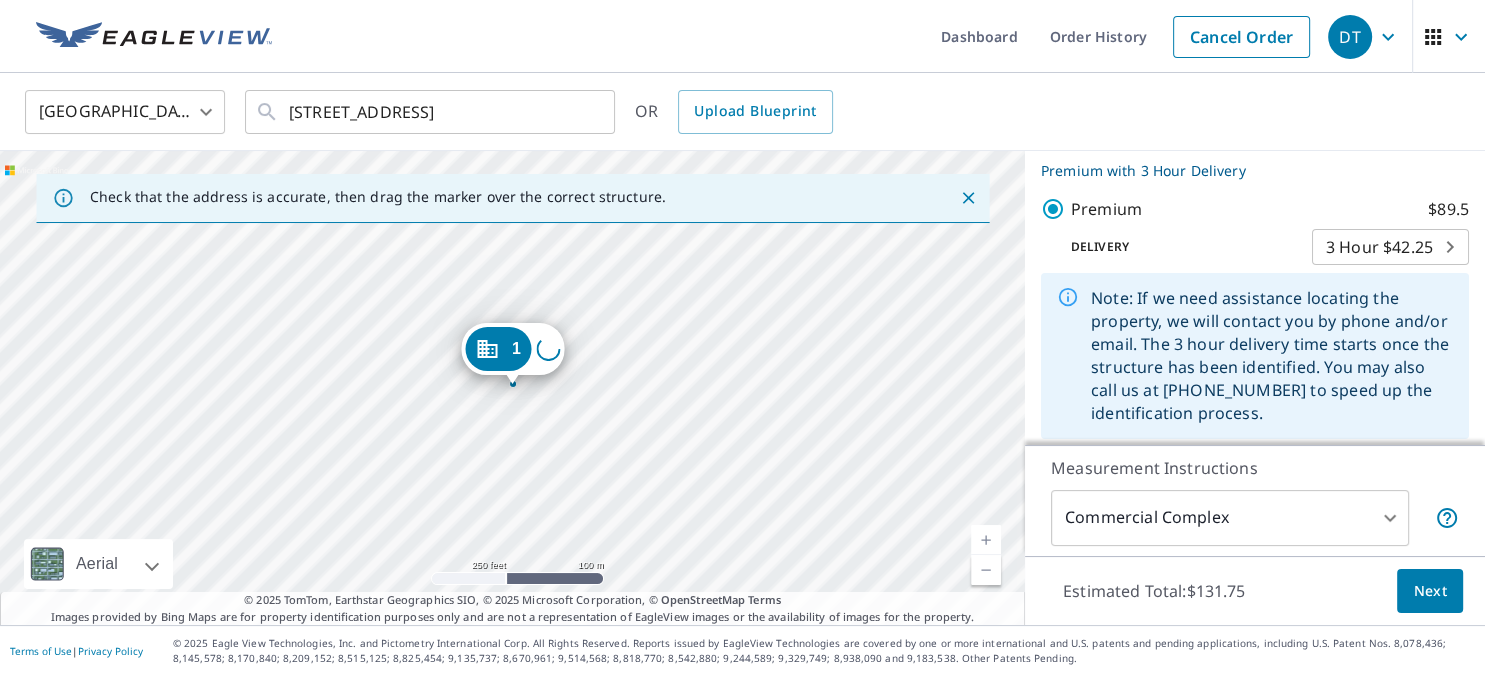 scroll, scrollTop: 350, scrollLeft: 0, axis: vertical 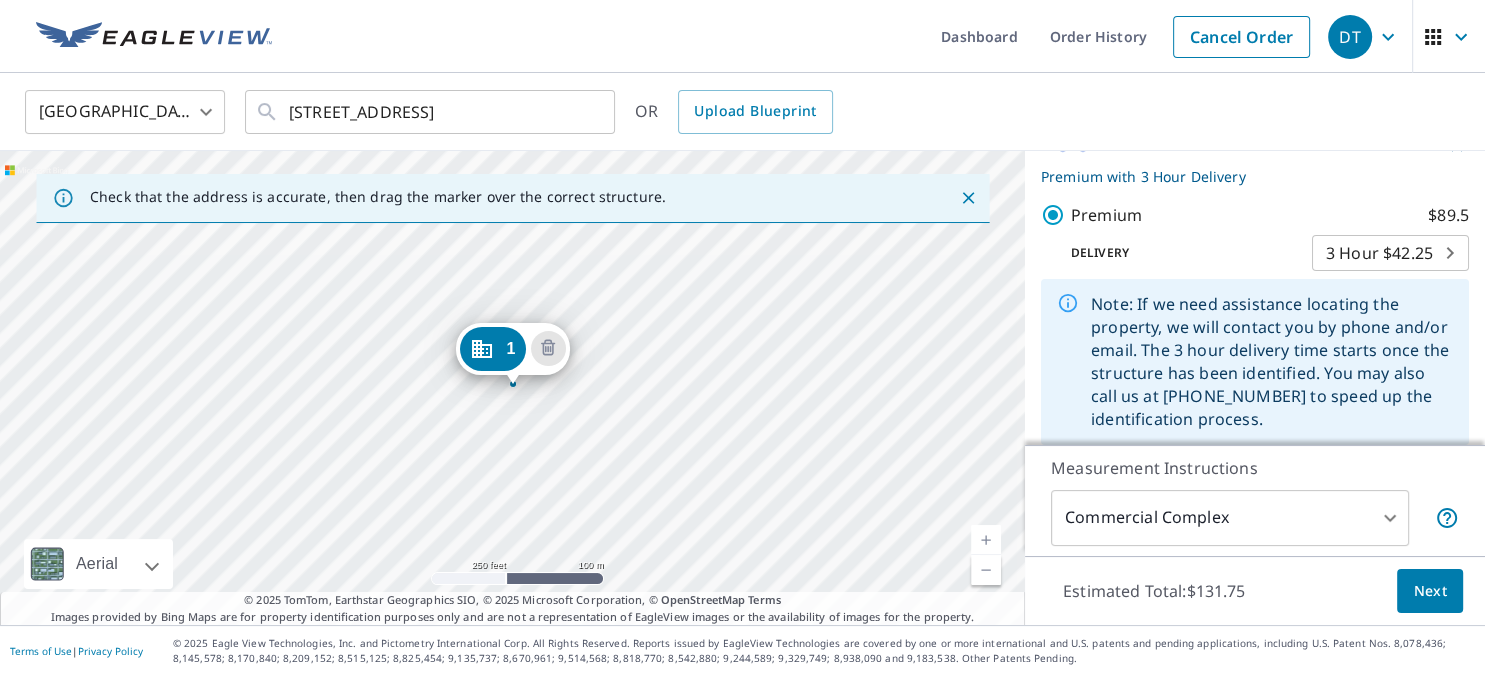 click at bounding box center (986, 540) 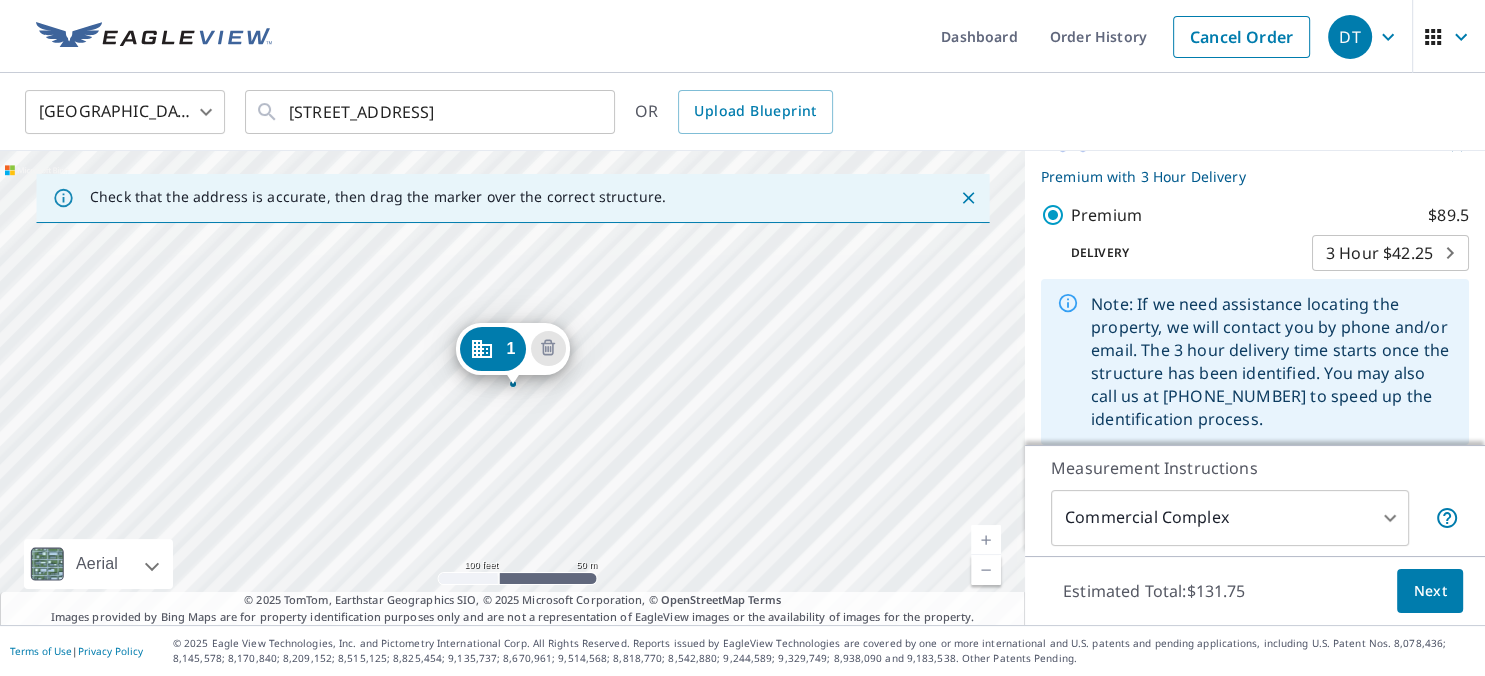 click at bounding box center [986, 540] 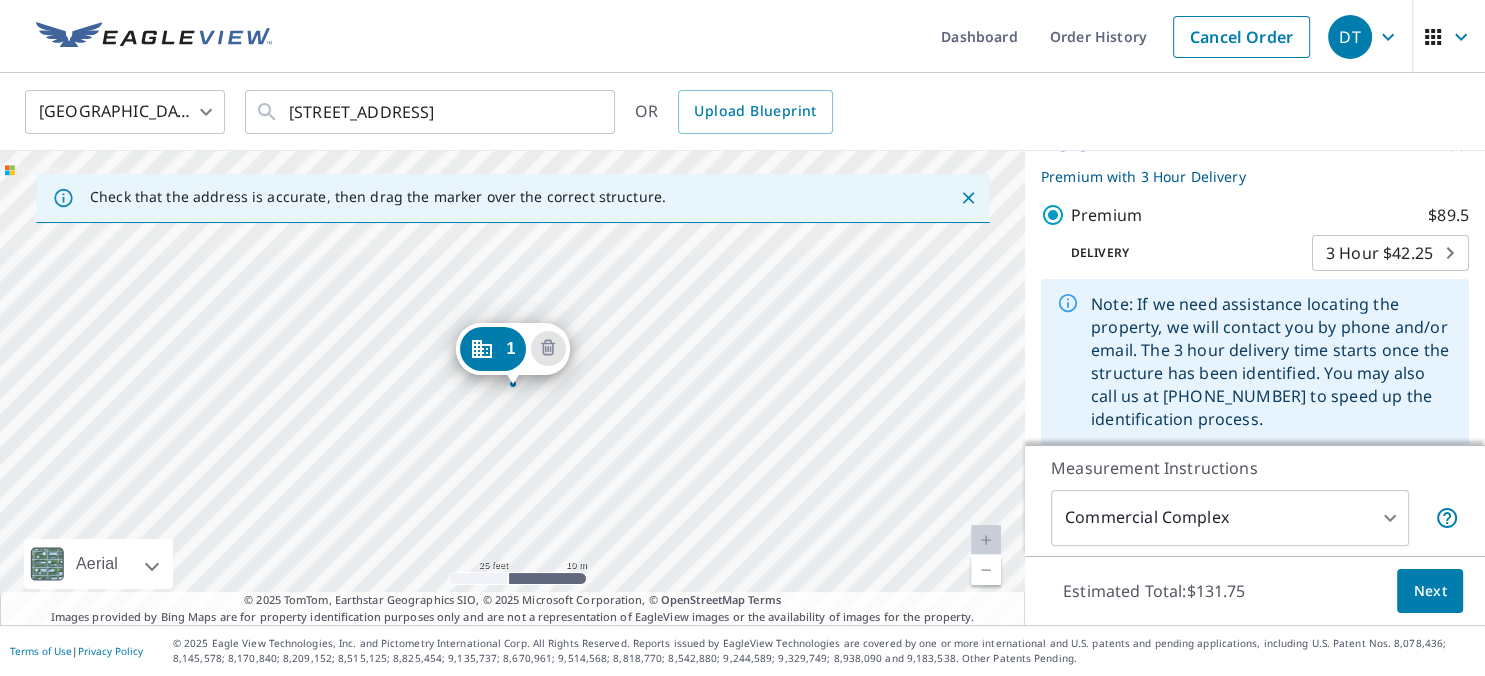 click at bounding box center [986, 570] 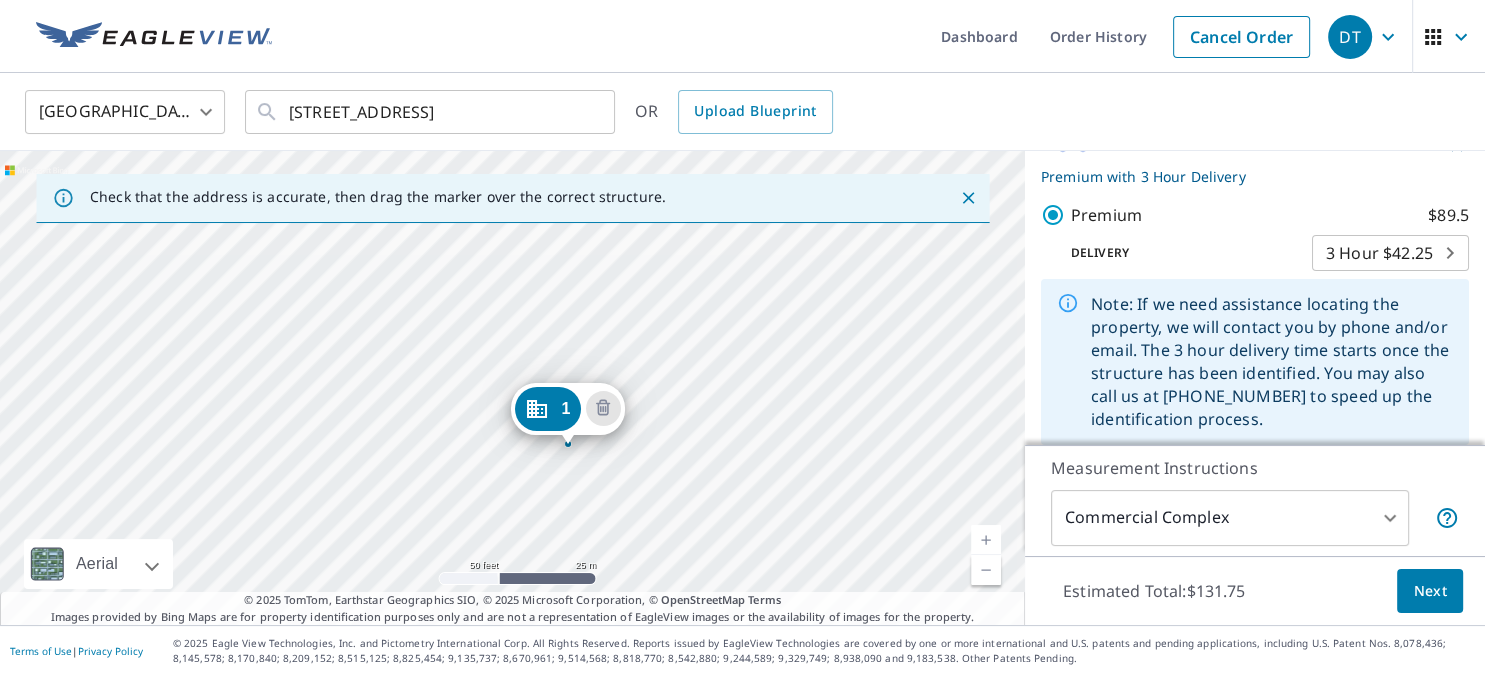 drag, startPoint x: 641, startPoint y: 373, endPoint x: 697, endPoint y: 430, distance: 79.9062 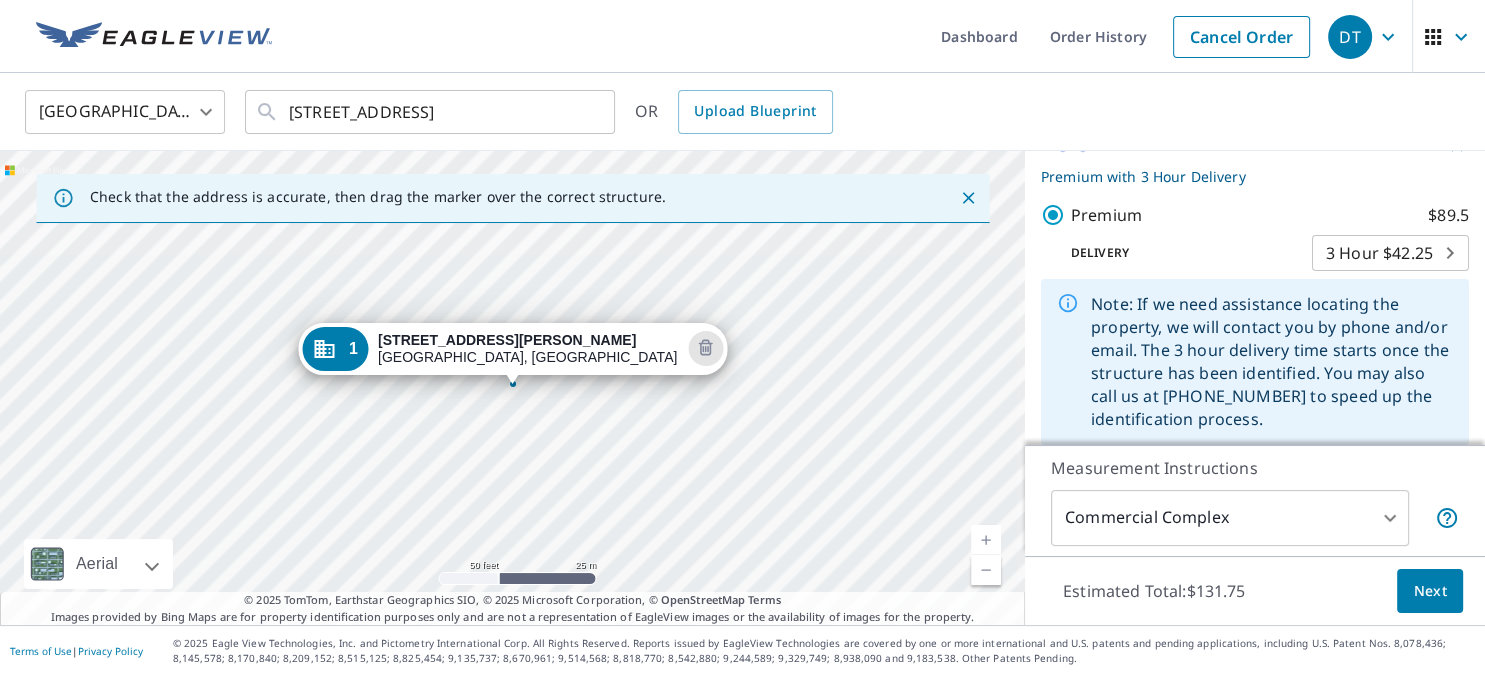 click on "1" at bounding box center (353, 348) 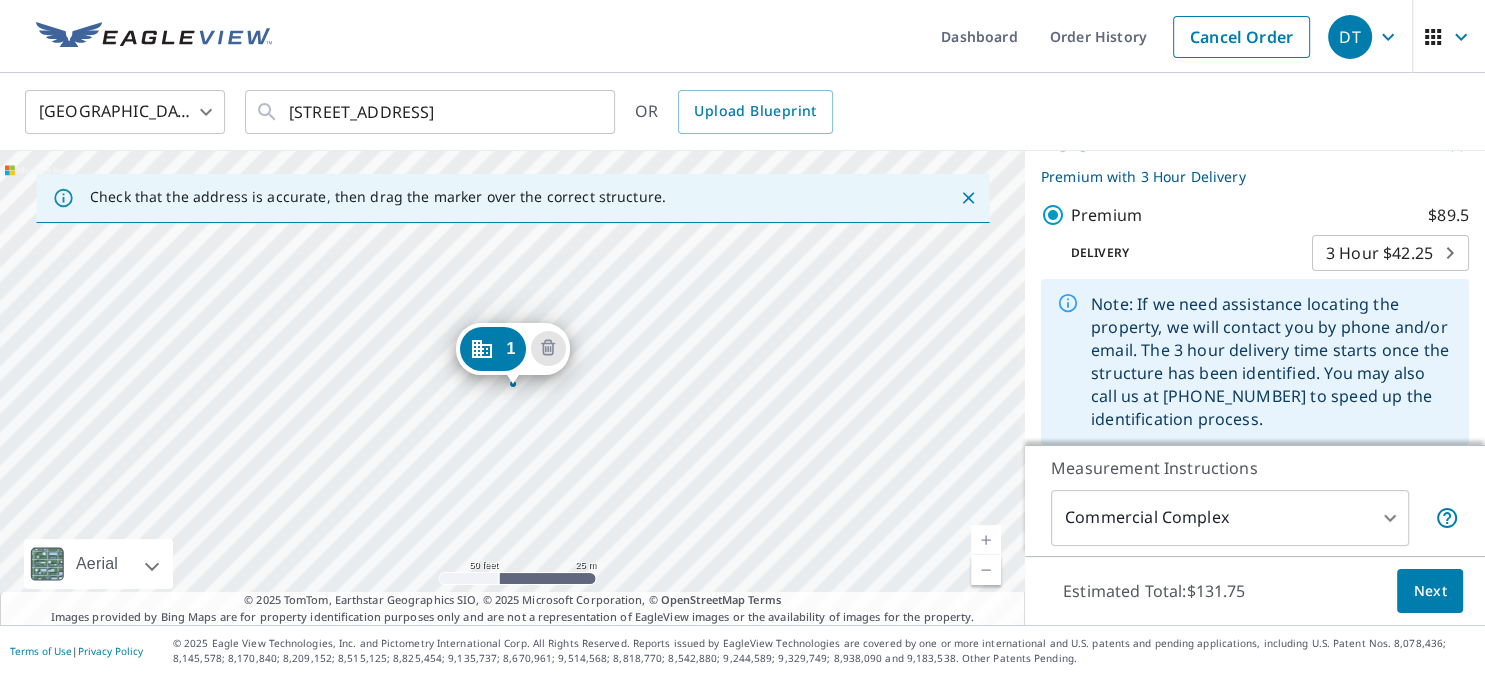 click on "1" at bounding box center [492, 349] 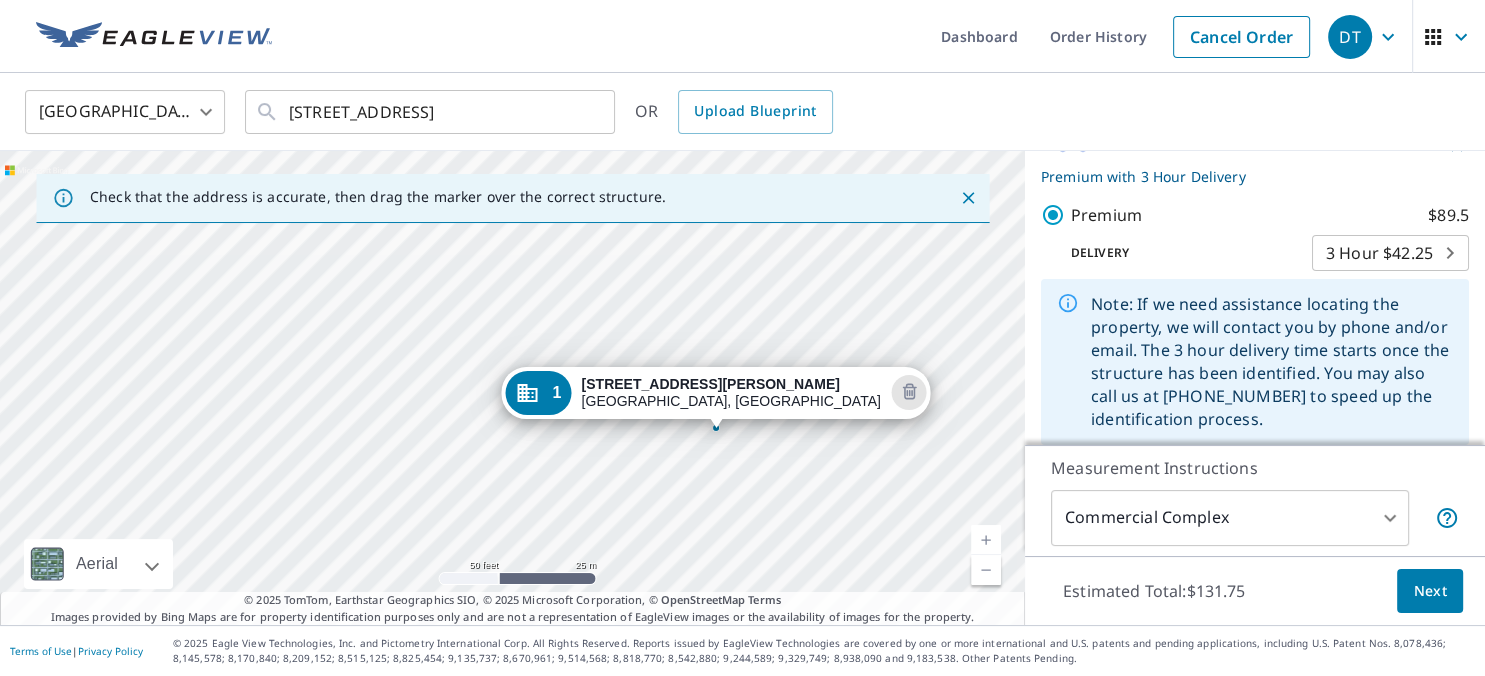 drag, startPoint x: 582, startPoint y: 362, endPoint x: 785, endPoint y: 406, distance: 207.71375 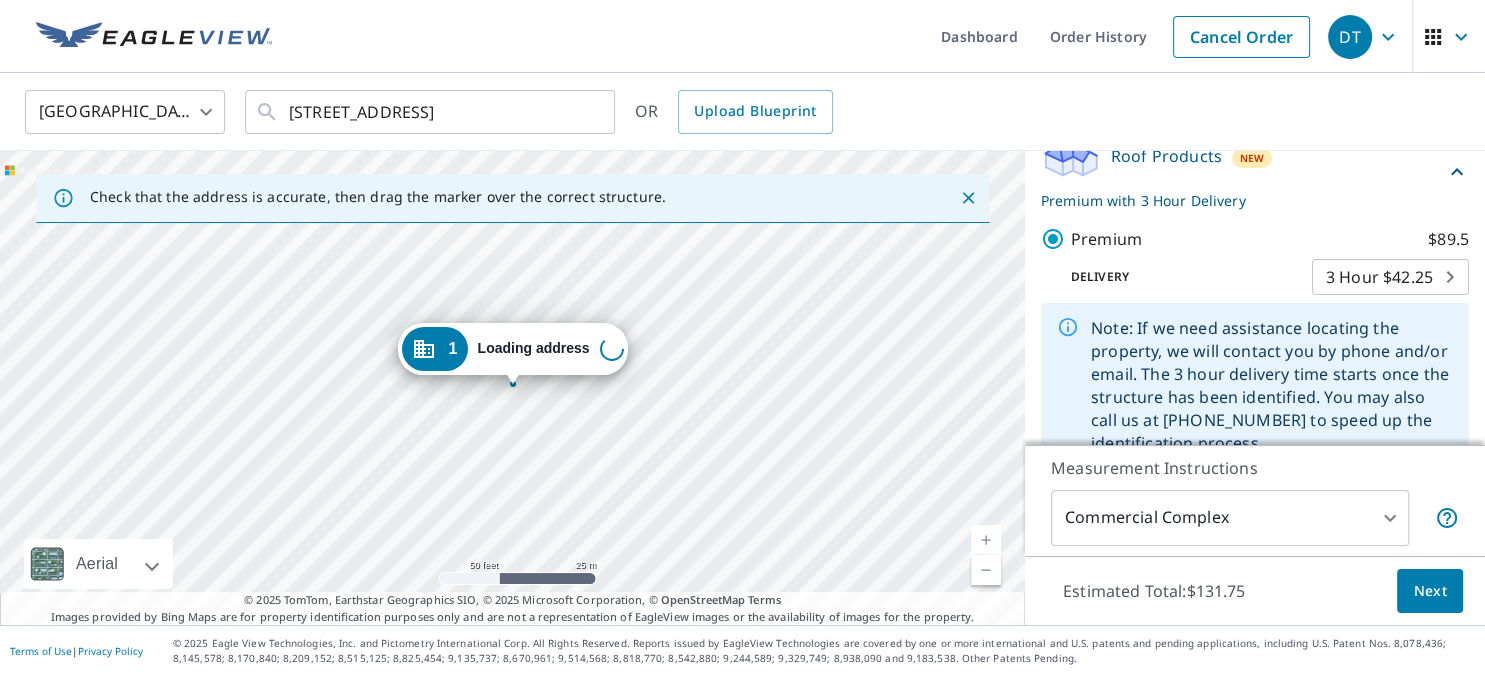 scroll, scrollTop: 350, scrollLeft: 0, axis: vertical 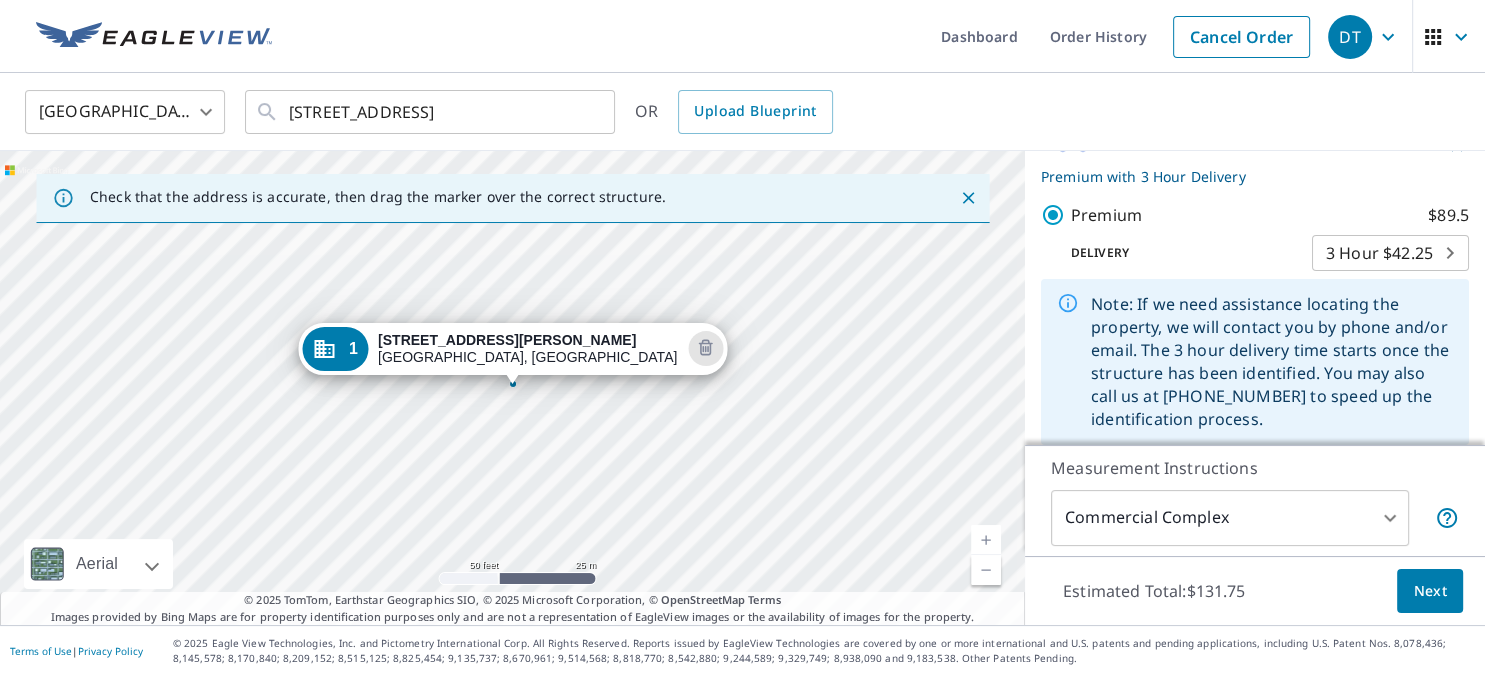 click at bounding box center [986, 570] 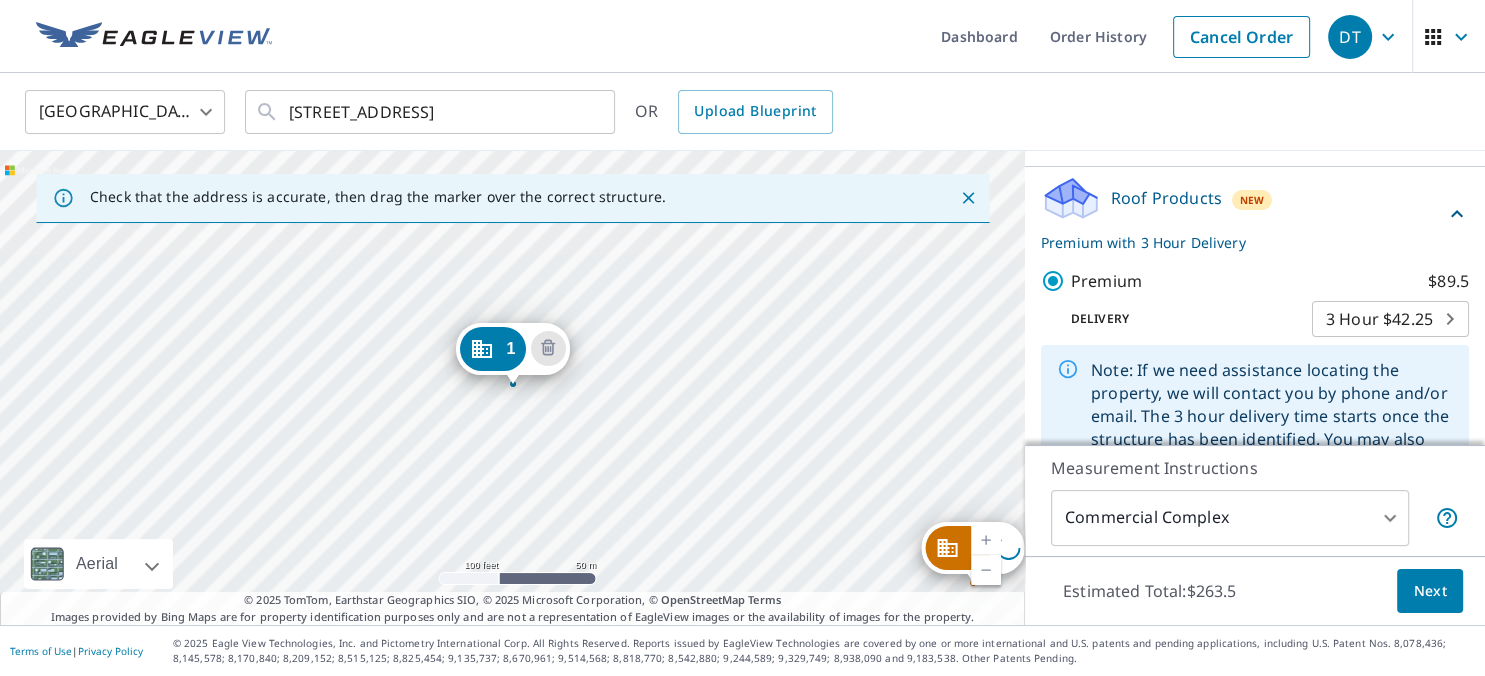 scroll, scrollTop: 440, scrollLeft: 0, axis: vertical 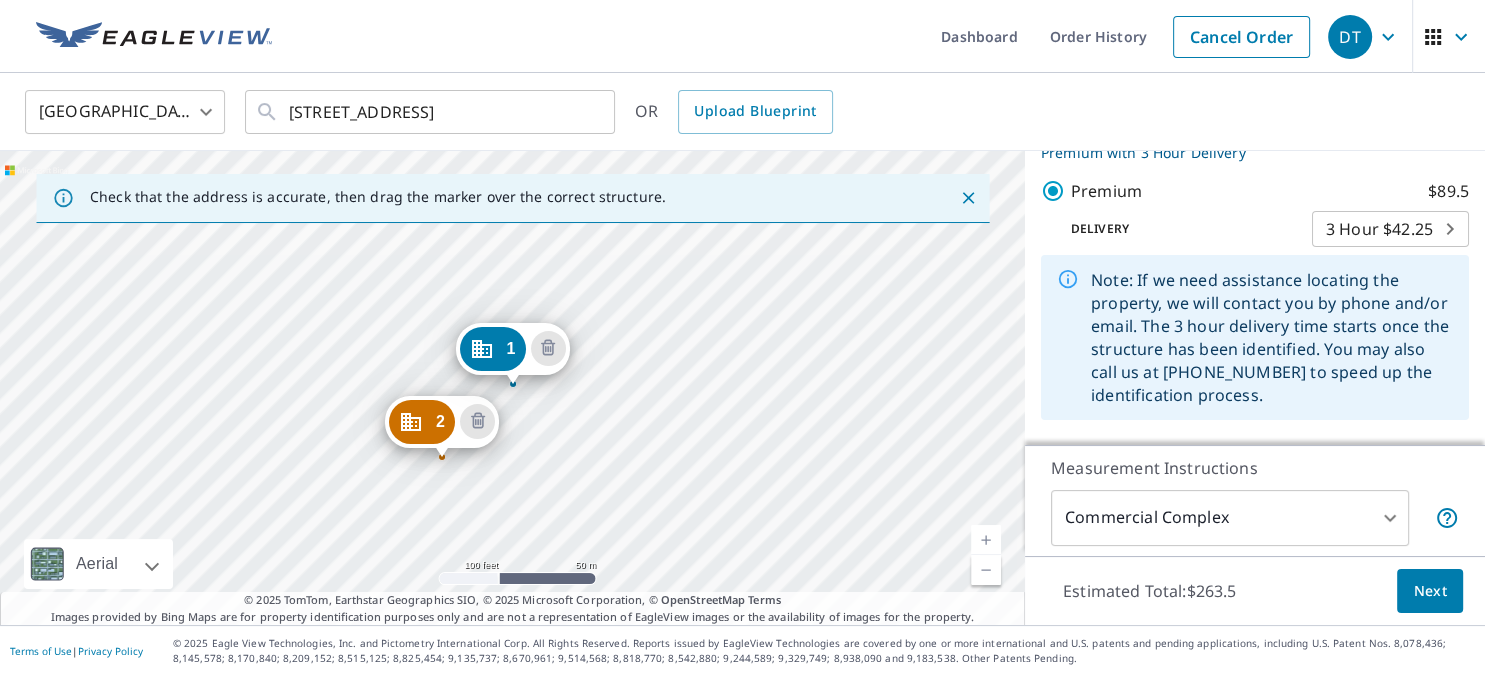 drag, startPoint x: 953, startPoint y: 539, endPoint x: 422, endPoint y: 413, distance: 545.74445 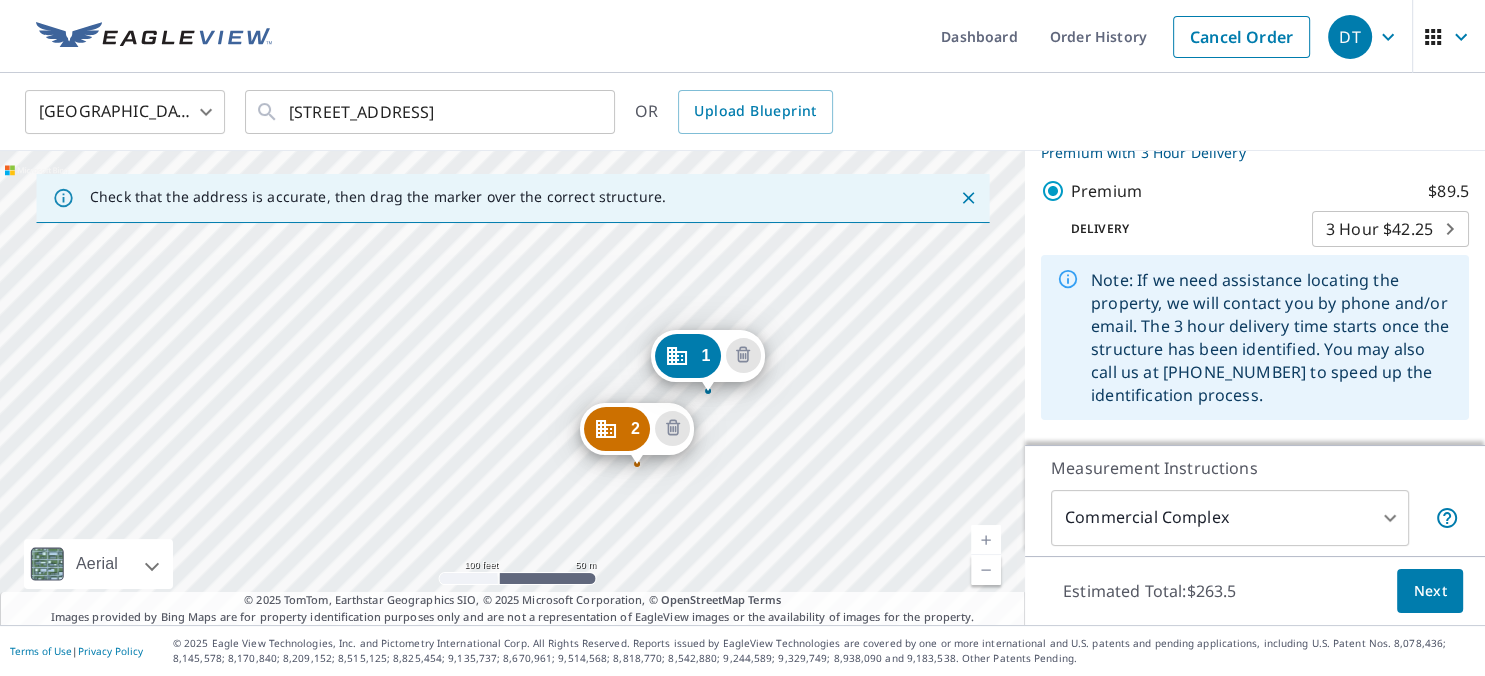 click on "2" at bounding box center (617, 429) 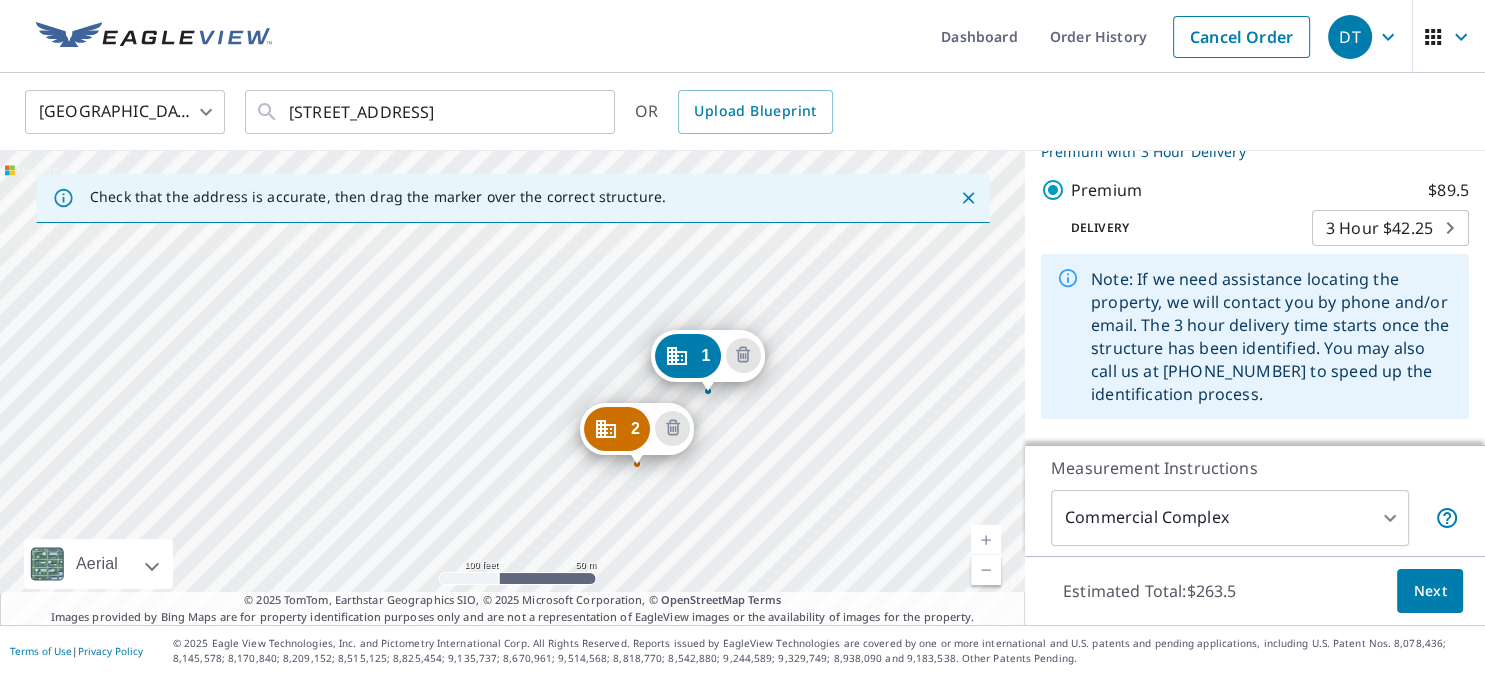 scroll, scrollTop: 439, scrollLeft: 0, axis: vertical 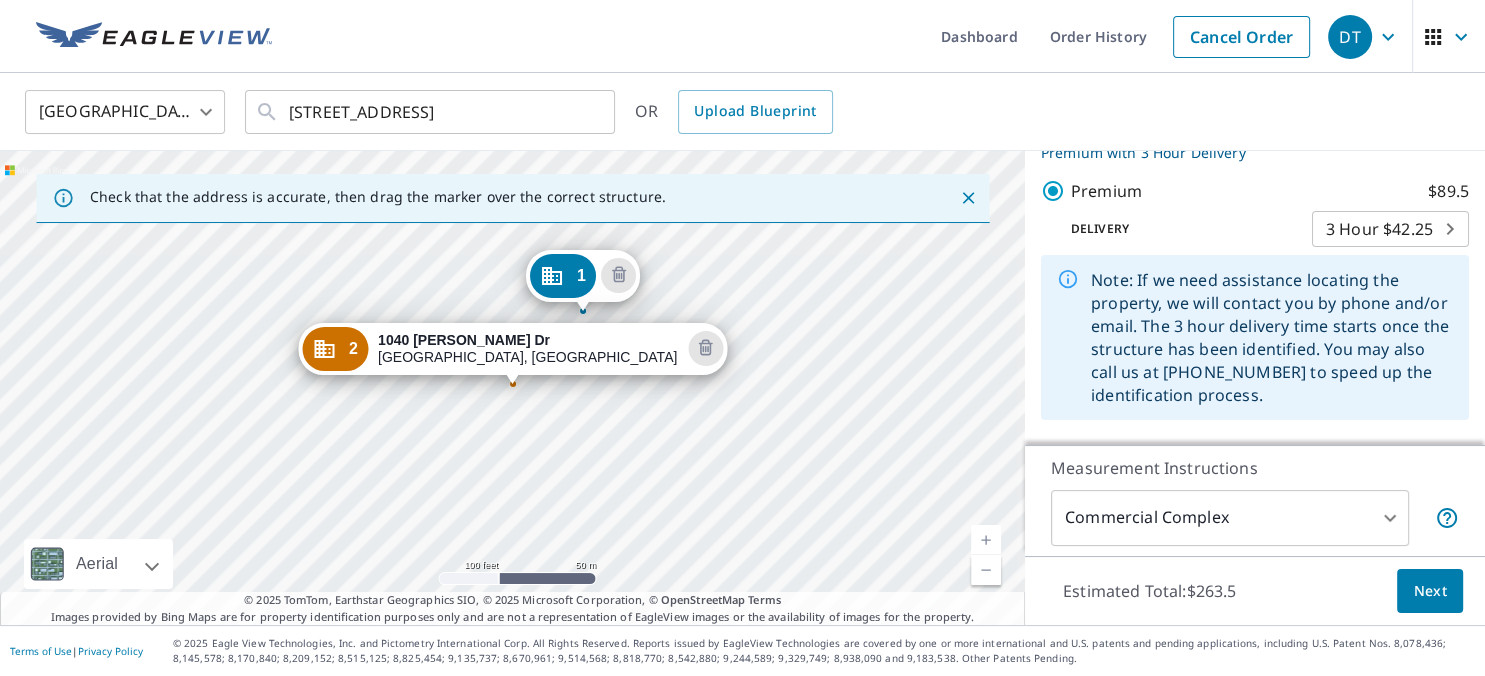 click on "2" at bounding box center (335, 349) 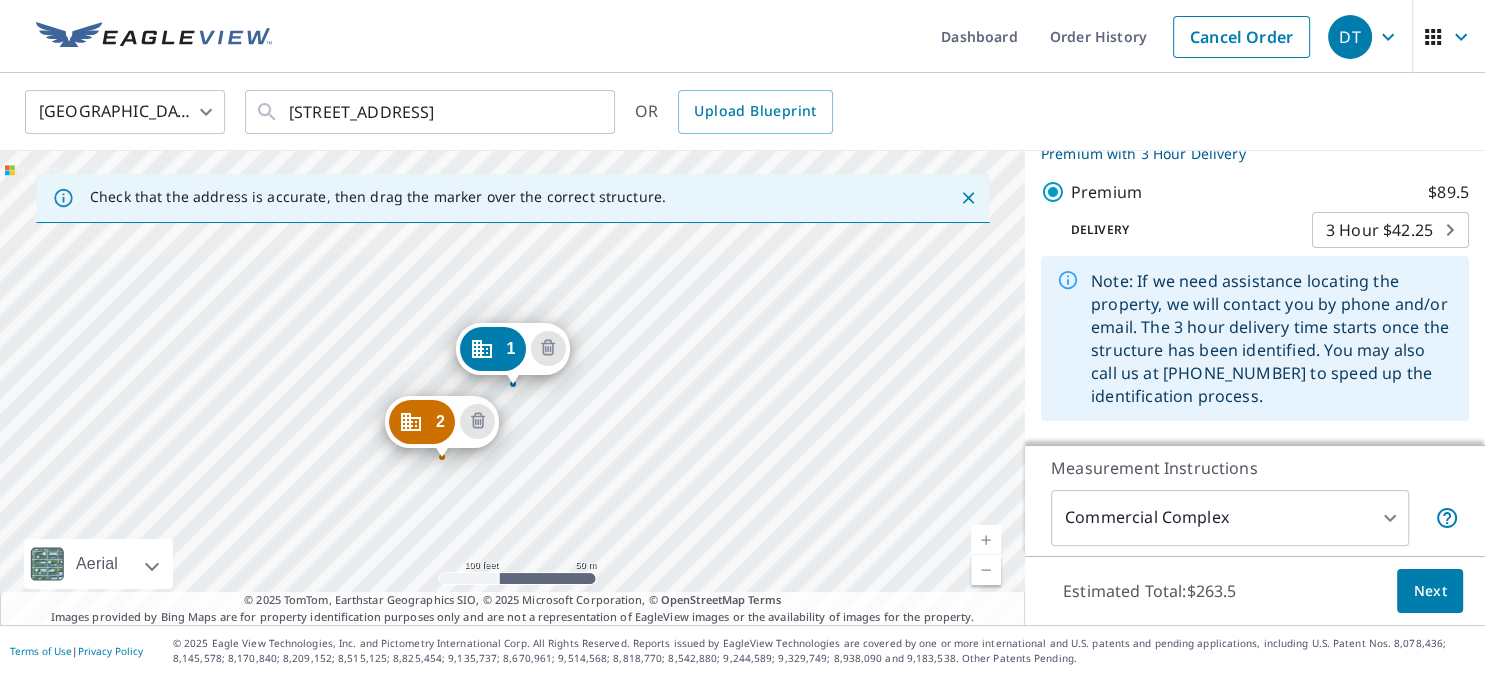 scroll, scrollTop: 440, scrollLeft: 0, axis: vertical 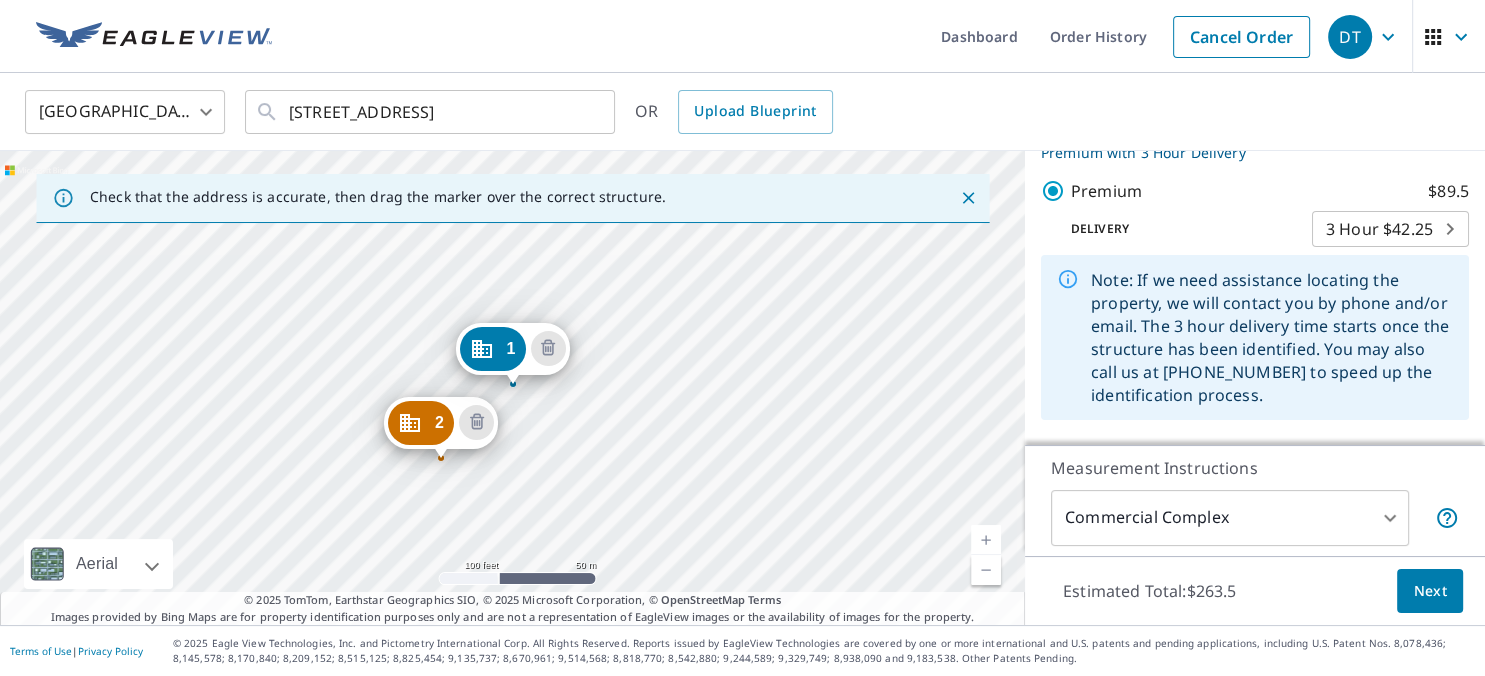click on "2 1040 Edgar Brown Dr Orange, TX 77630 1 1140 Edgar Brown Dr Orange, TX 77630" at bounding box center (512, 388) 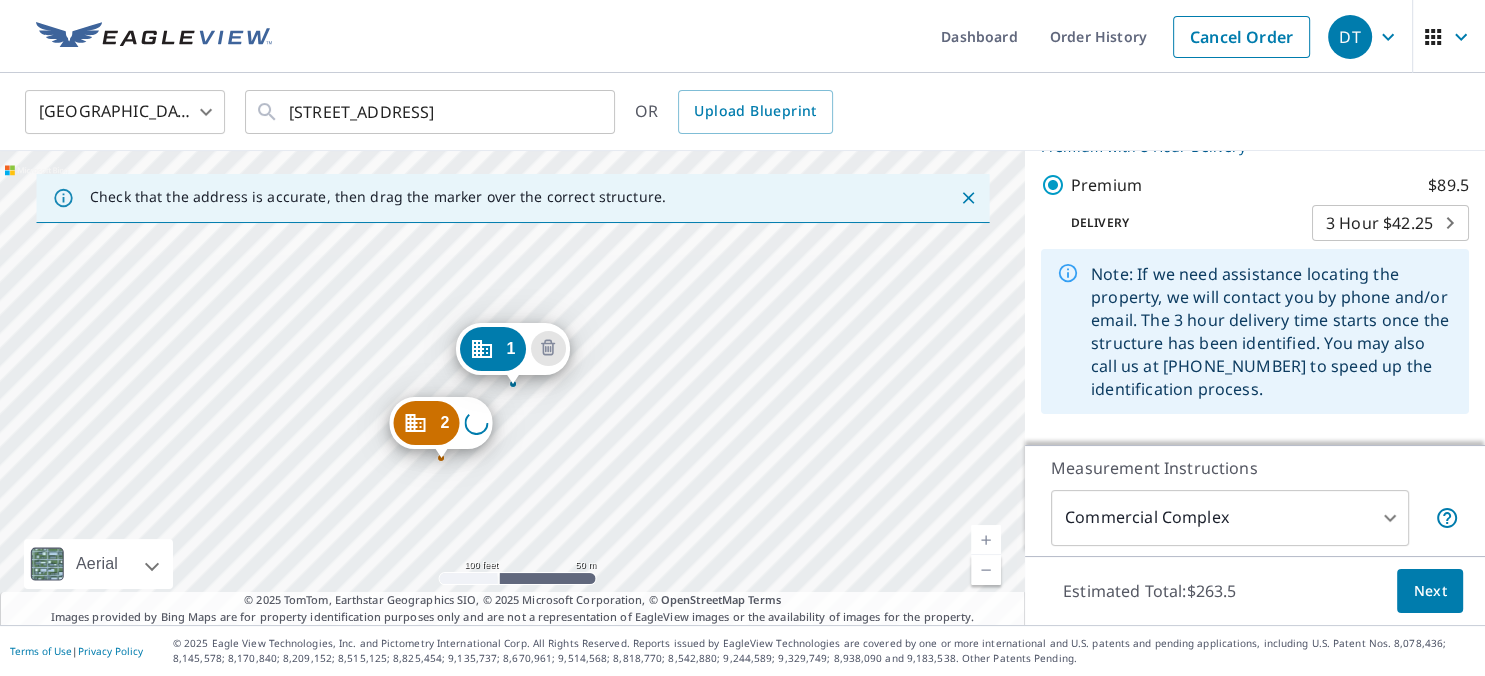 scroll, scrollTop: 440, scrollLeft: 0, axis: vertical 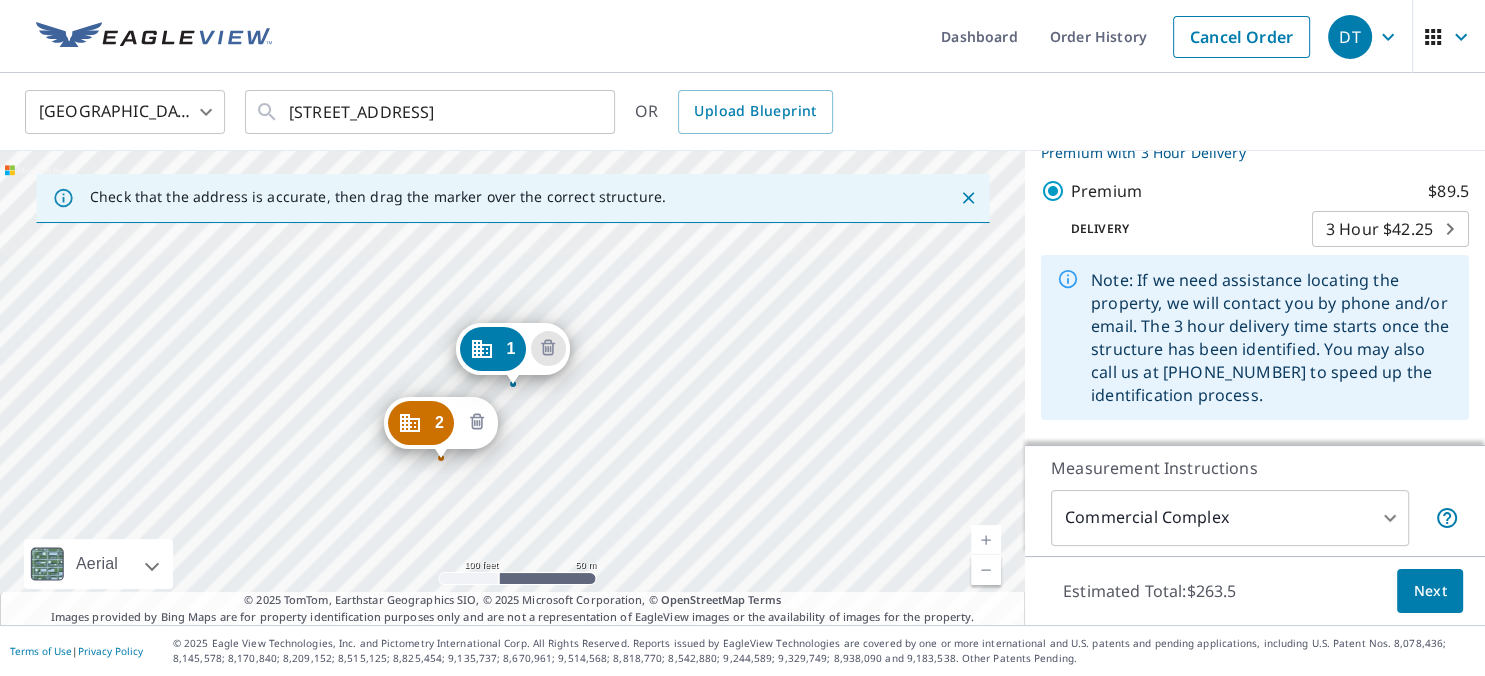 click 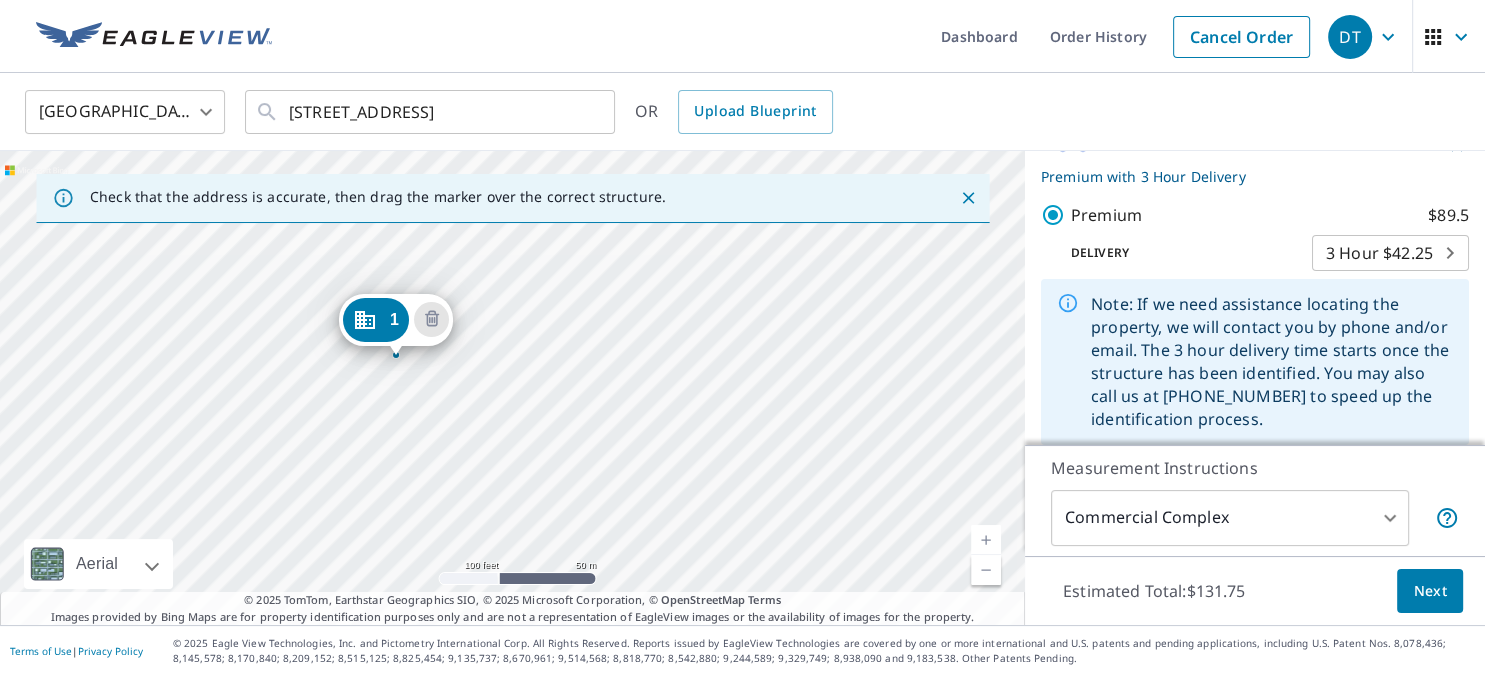 drag, startPoint x: 525, startPoint y: 332, endPoint x: 408, endPoint y: 303, distance: 120.54045 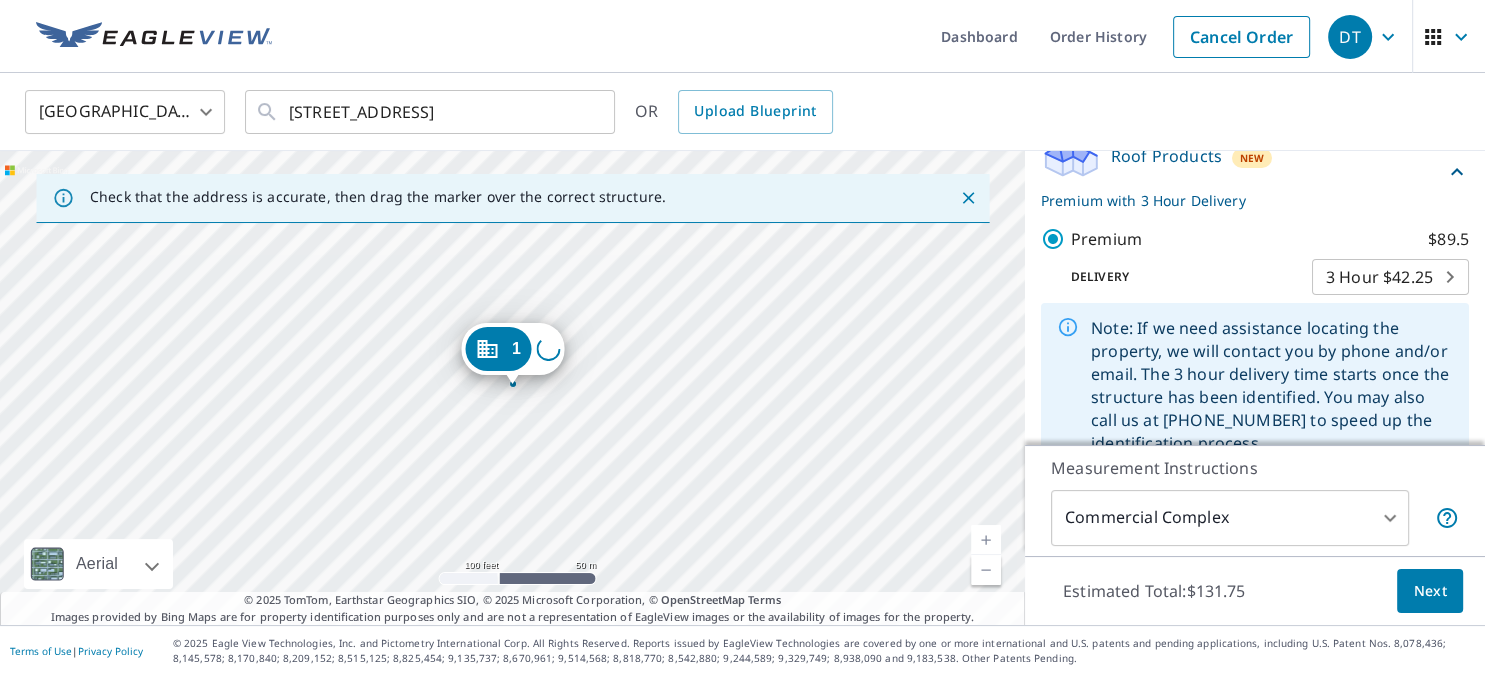 scroll, scrollTop: 350, scrollLeft: 0, axis: vertical 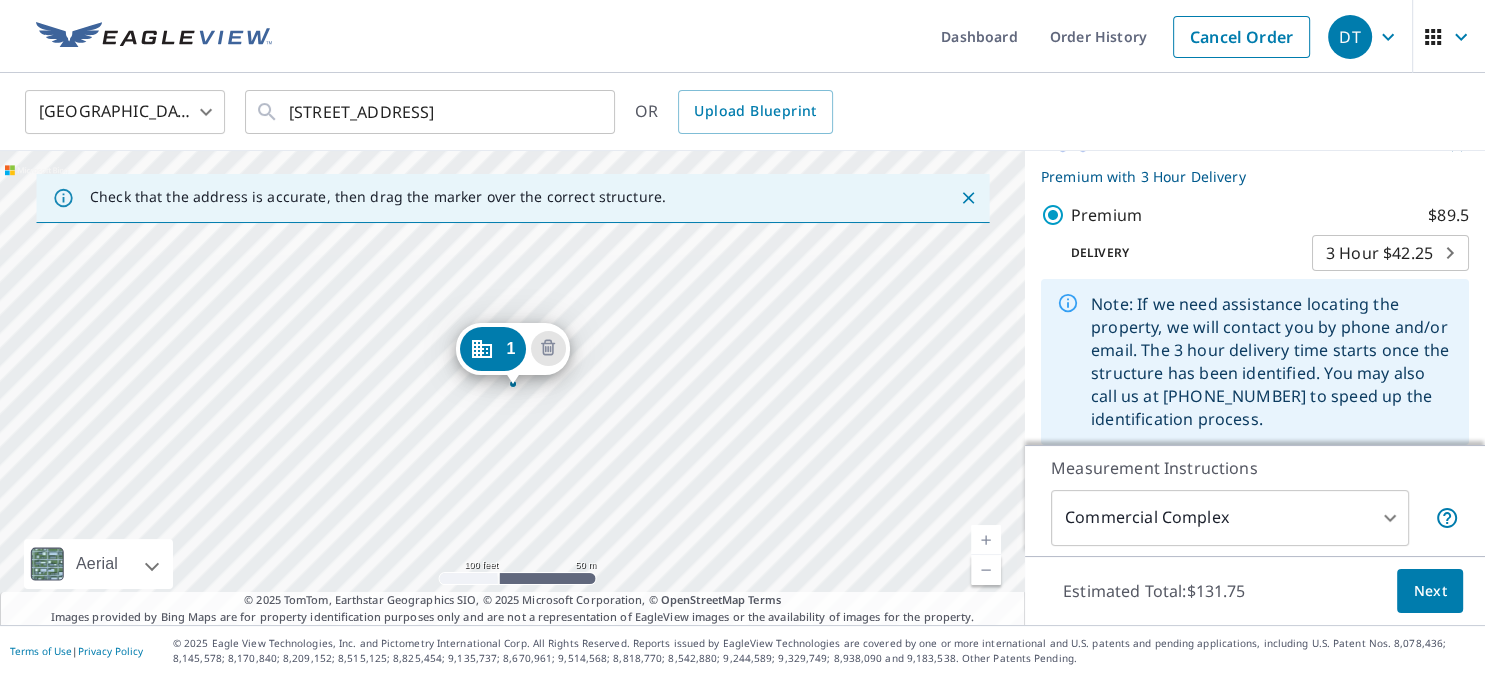 click on "DT DT
Dashboard Order History Cancel Order DT United States US ​ 1010 Highway 87 S Orange, TX 77630 ​ OR Upload Blueprint Check that the address is accurate, then drag the marker over the correct structure. 1 1014 Edgar Brown Dr Orange, TX 77630 Aerial Road A standard road map Aerial A detailed look from above Labels Labels 100 feet 50 m © 2025 TomTom, © Vexcel Imaging, © 2025 Microsoft Corporation,  © OpenStreetMap Terms © 2025 TomTom, Earthstar Geographics SIO, © 2025 Microsoft Corporation, ©   OpenStreetMap   Terms Images provided by Bing Maps are for property identification purposes only and are not a representation of EagleView images or the availability of images for the property. PROPERTY TYPE Residential Commercial Multi-Family This is a complex Add additional buildings on this complex to your order by dropping additional pins on the map. BUILDING ID 1 1014 Edgar Brown Dr, Orange, TX, 77630 Roof Products New Premium with 3 Hour Delivery Premium $89.5 Delivery 3 Hour $42.25 7 ​ $49 4" at bounding box center [742, 338] 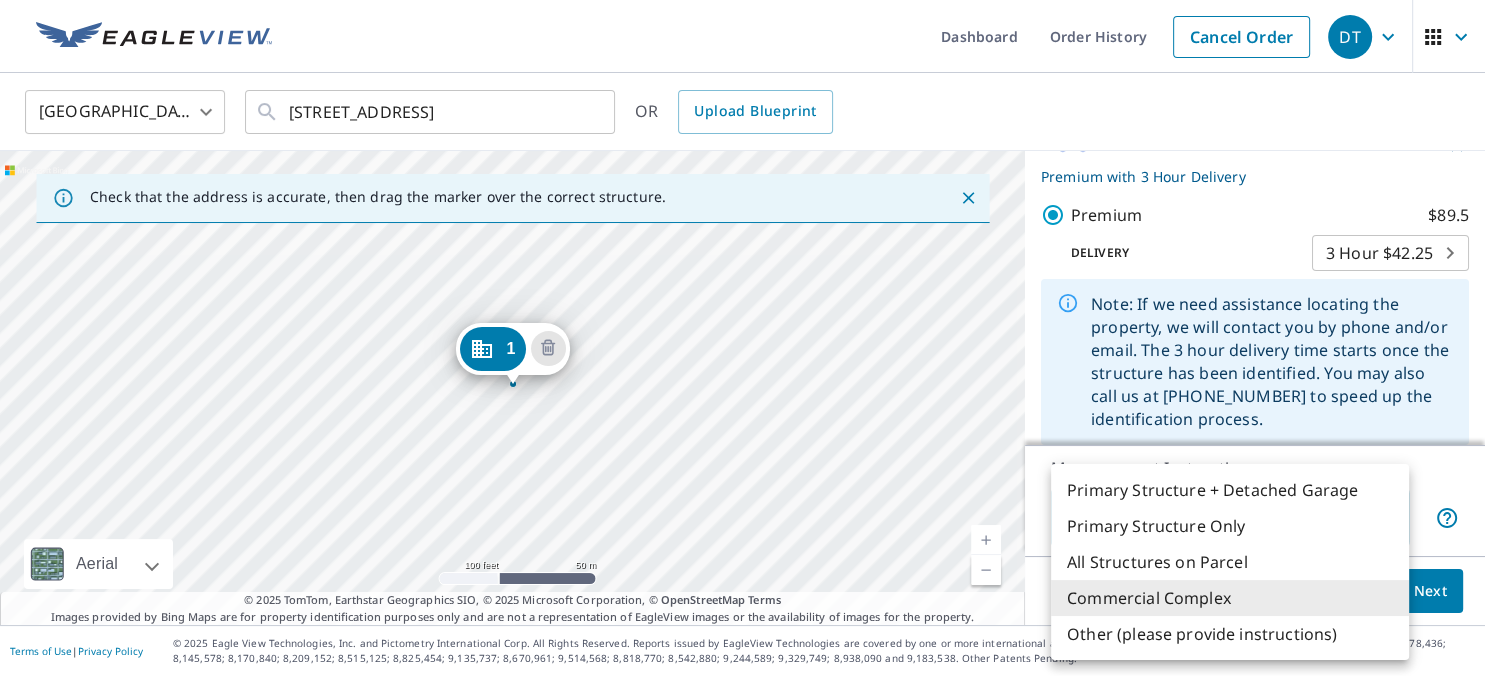 click on "All Structures on Parcel" at bounding box center (1230, 562) 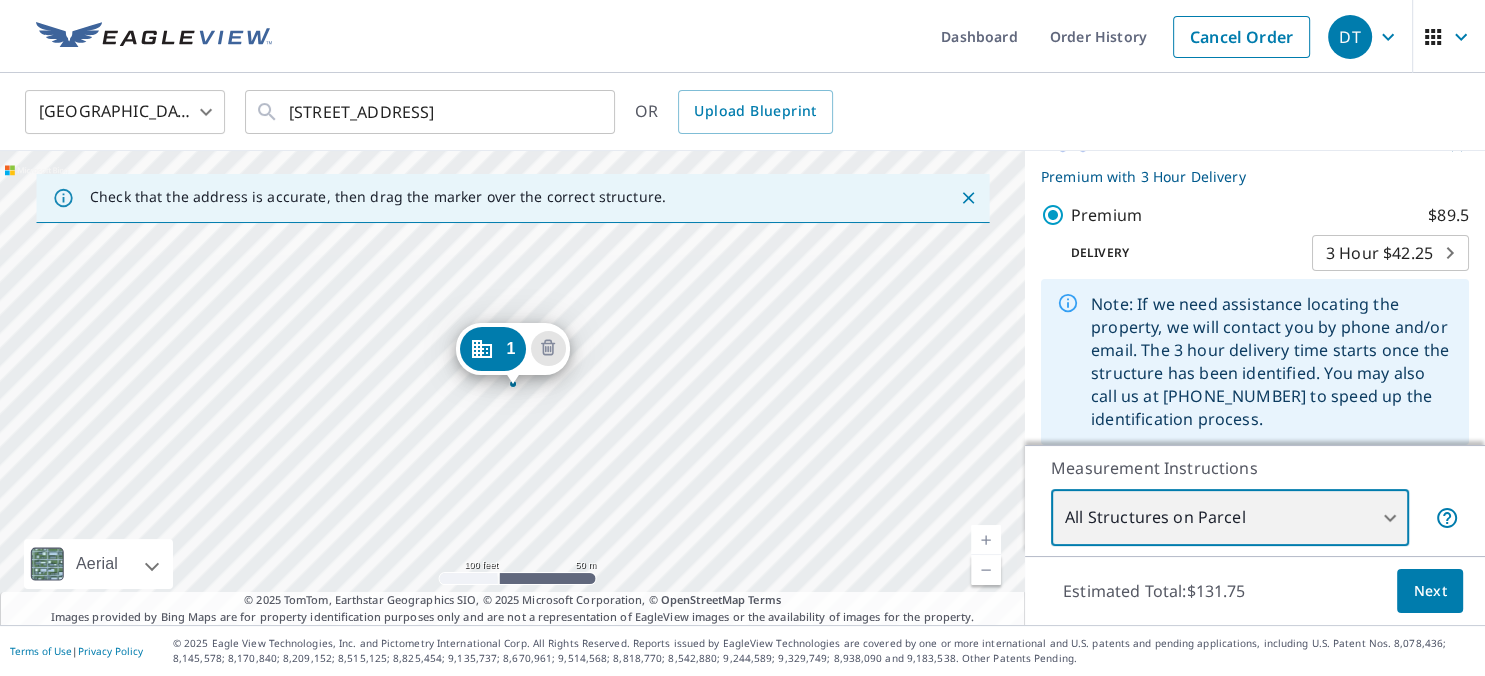 type on "3" 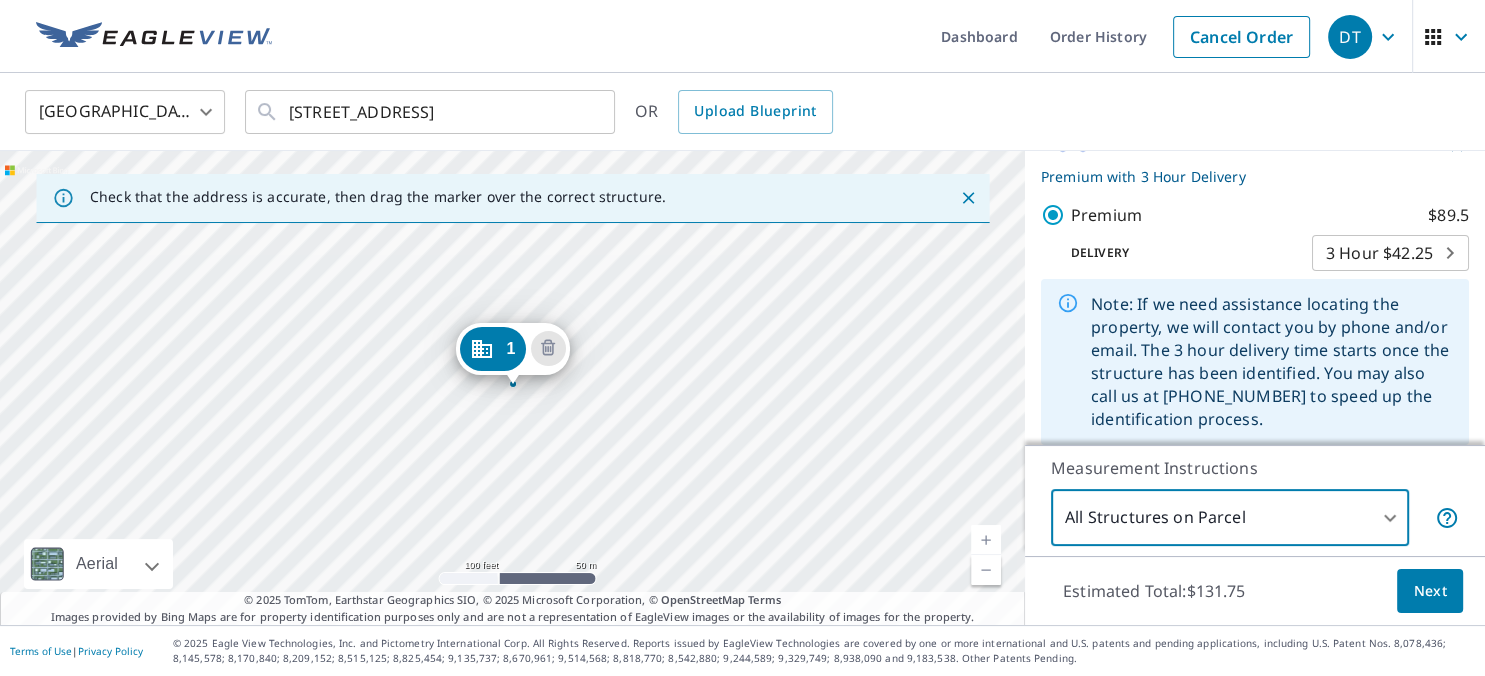 click on "Next" at bounding box center [1430, 591] 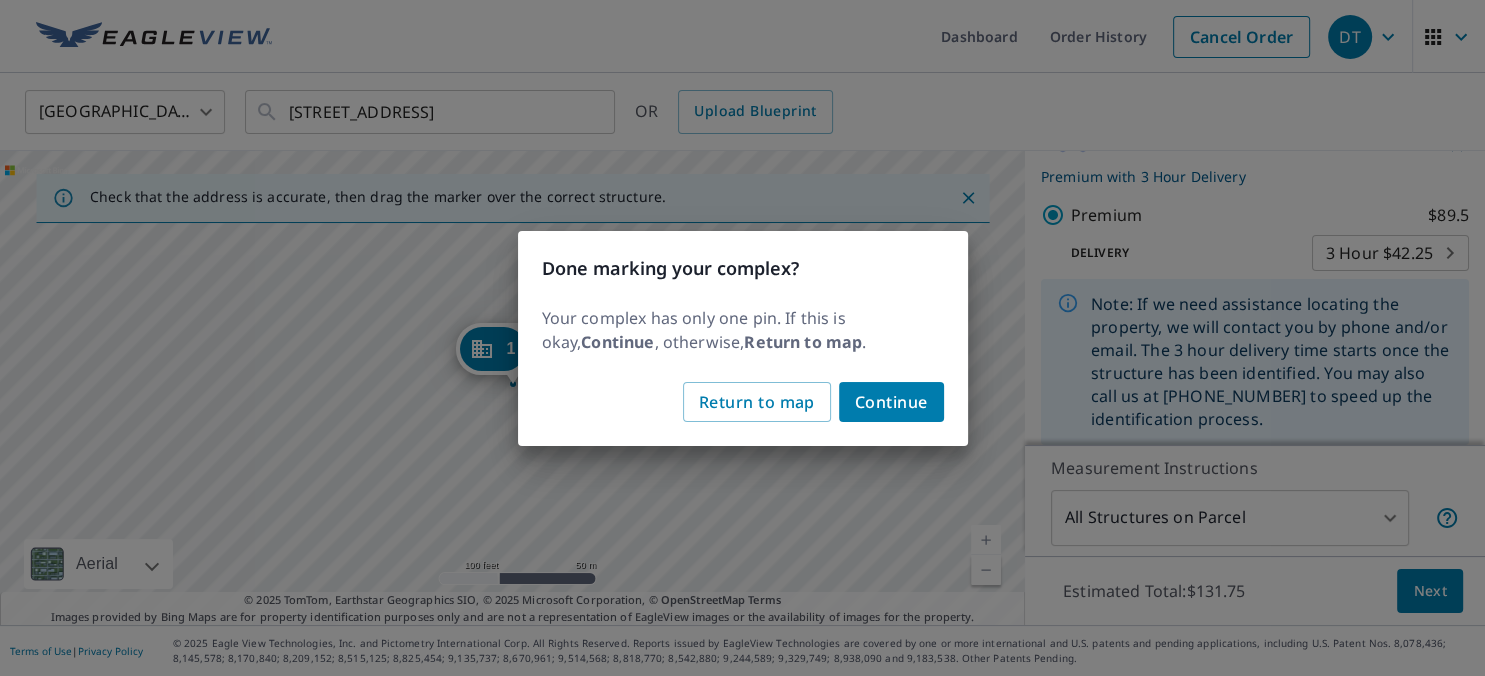 click on "Continue" at bounding box center (891, 402) 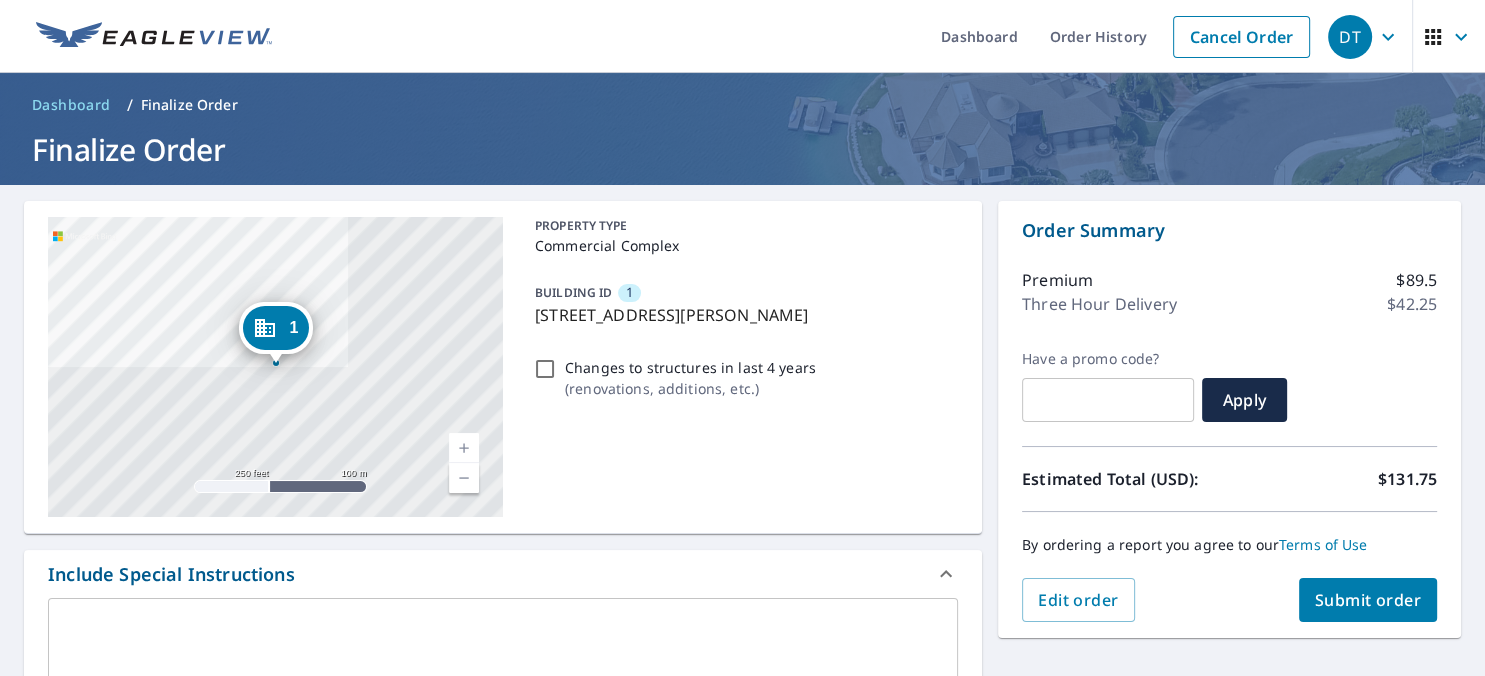 click on "Changes to structures in last 4 years ( renovations, additions, etc. )" at bounding box center [545, 369] 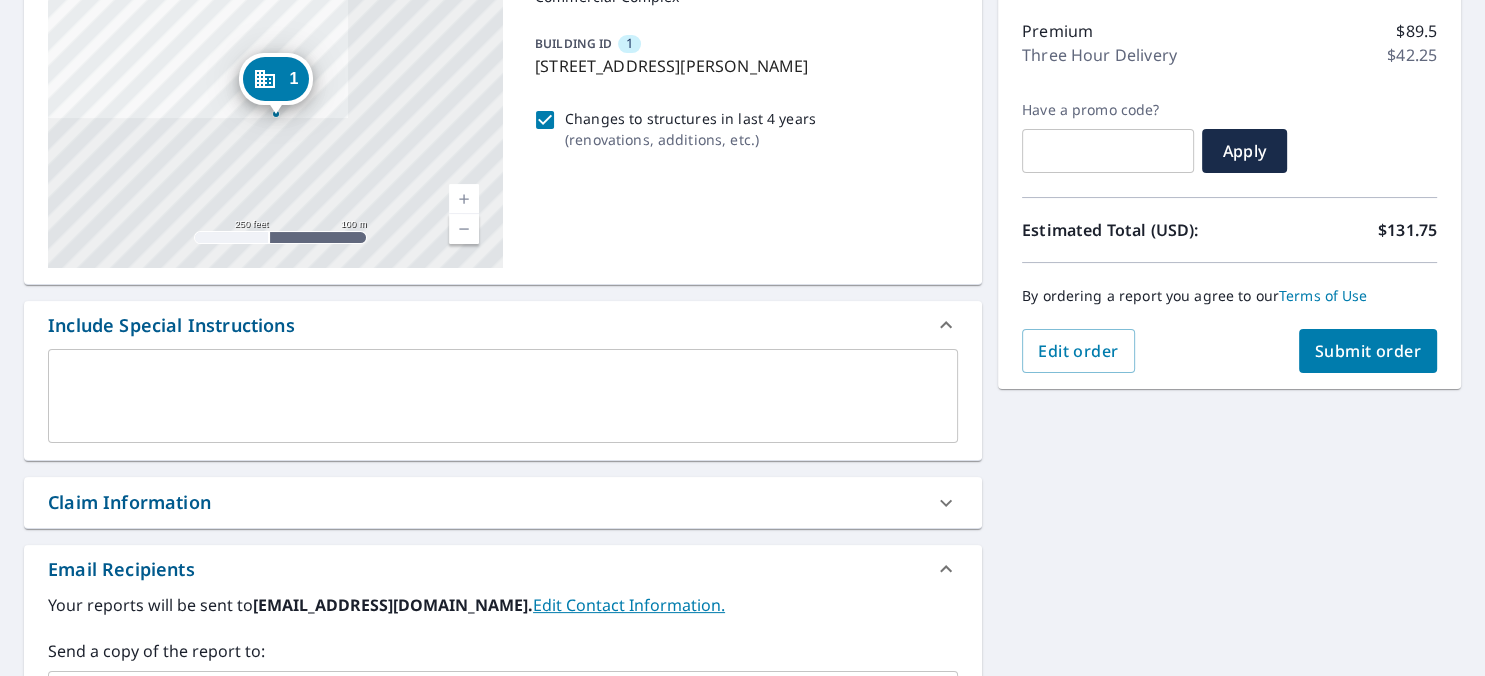 scroll, scrollTop: 248, scrollLeft: 0, axis: vertical 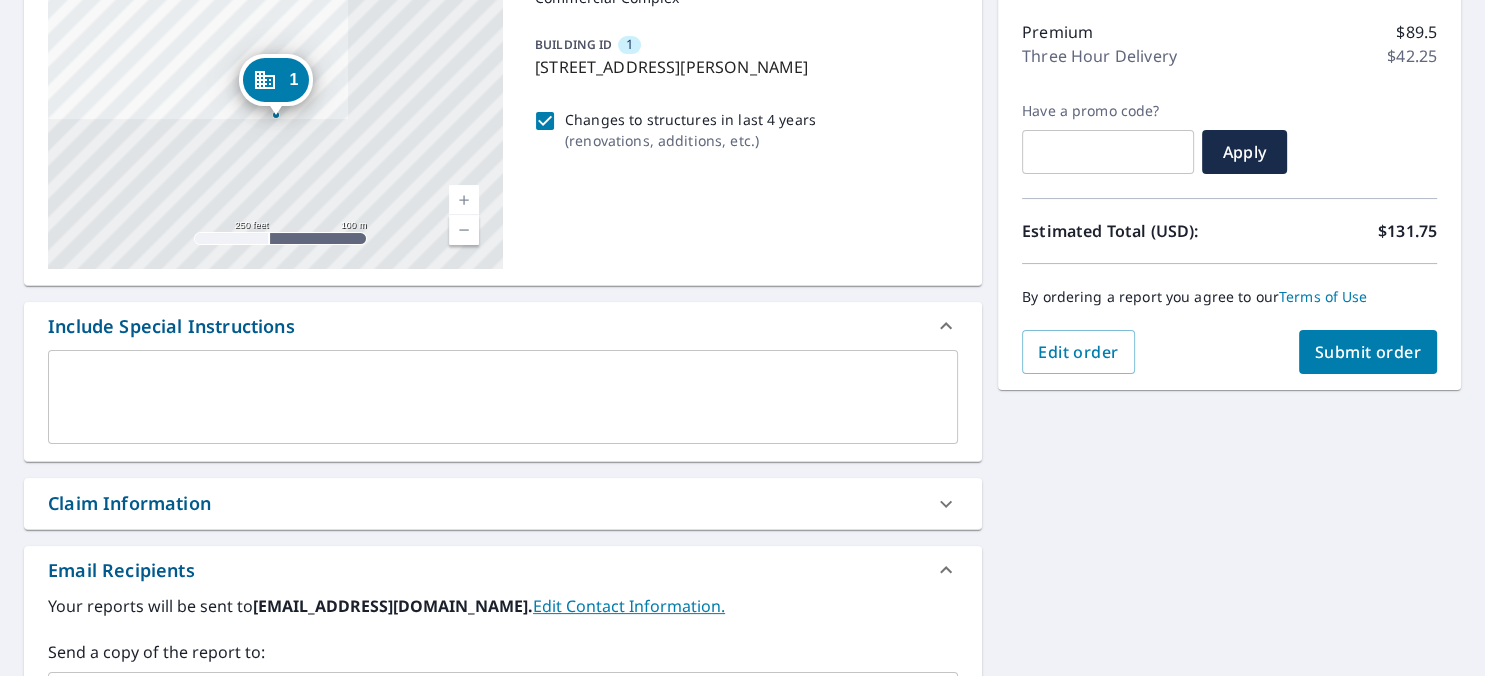 click on "x ​" at bounding box center (503, 397) 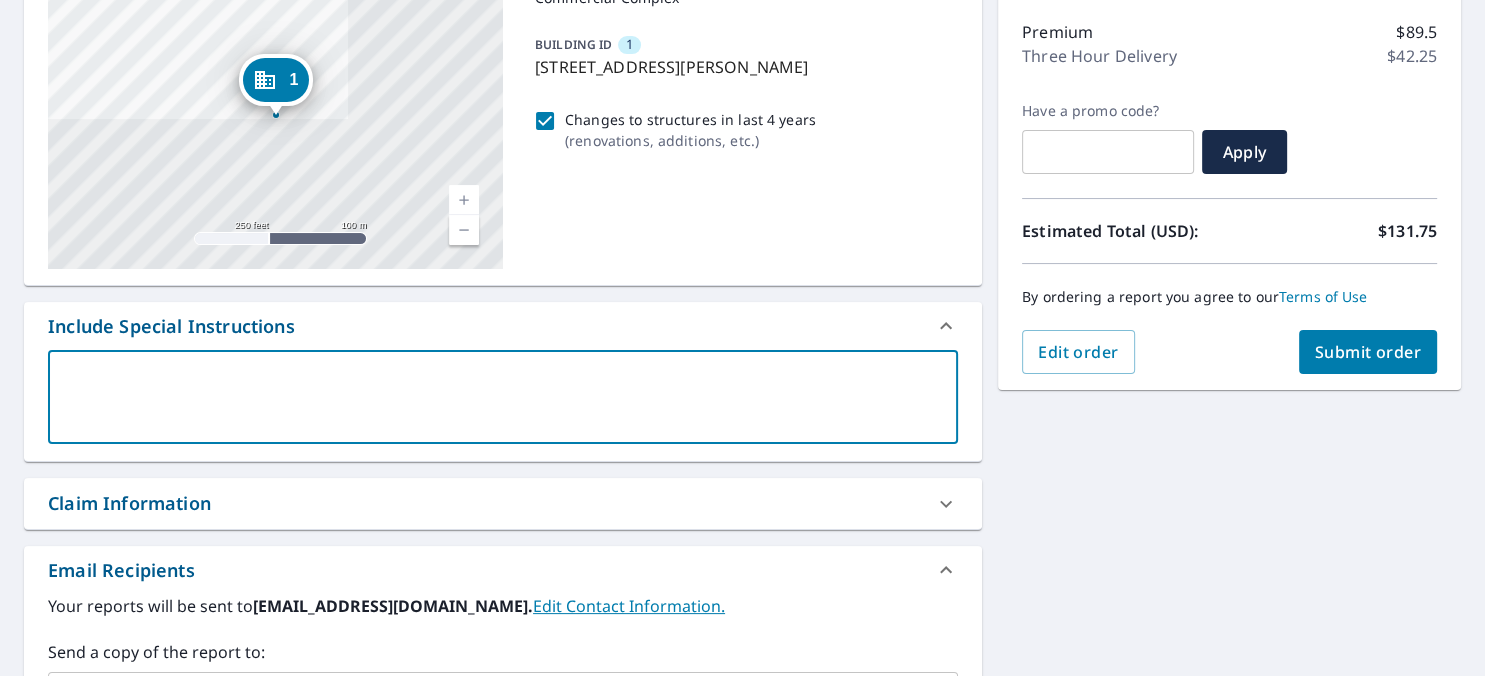 type on "P" 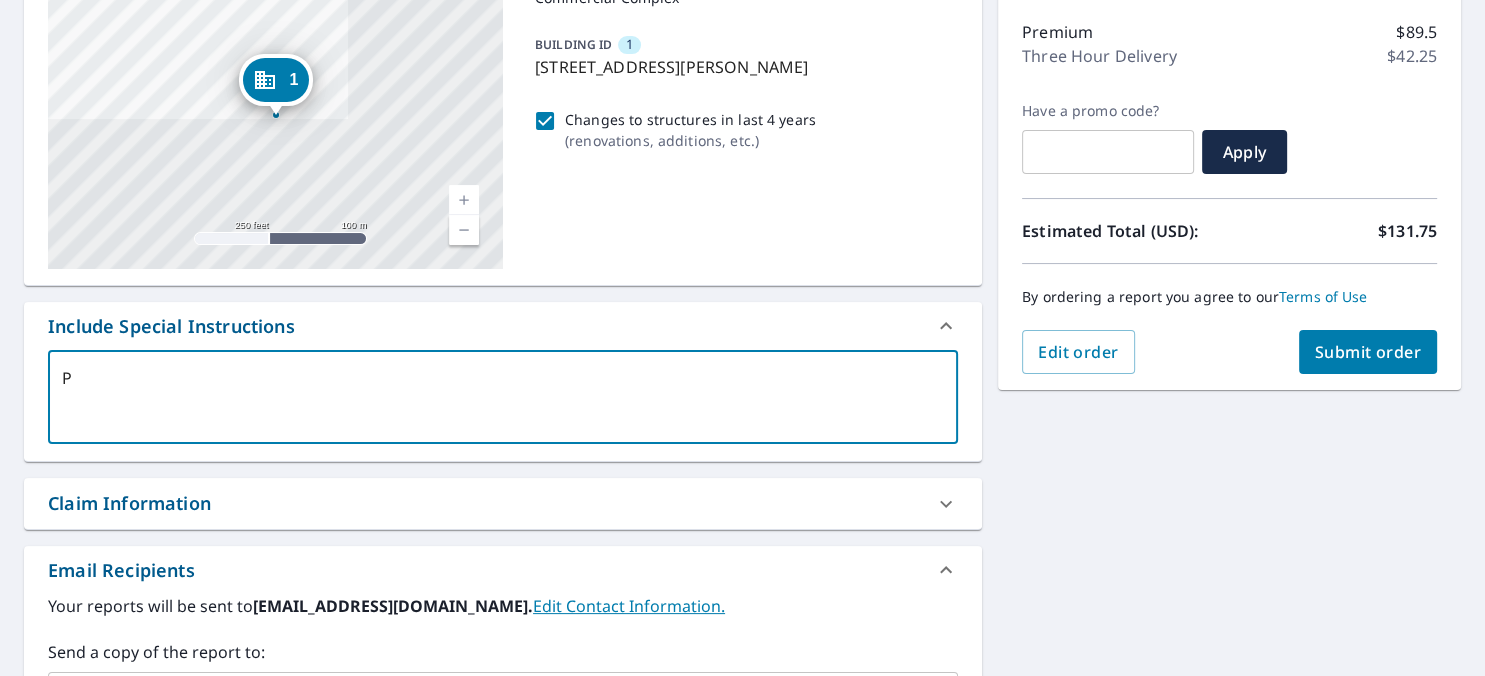 type on "x" 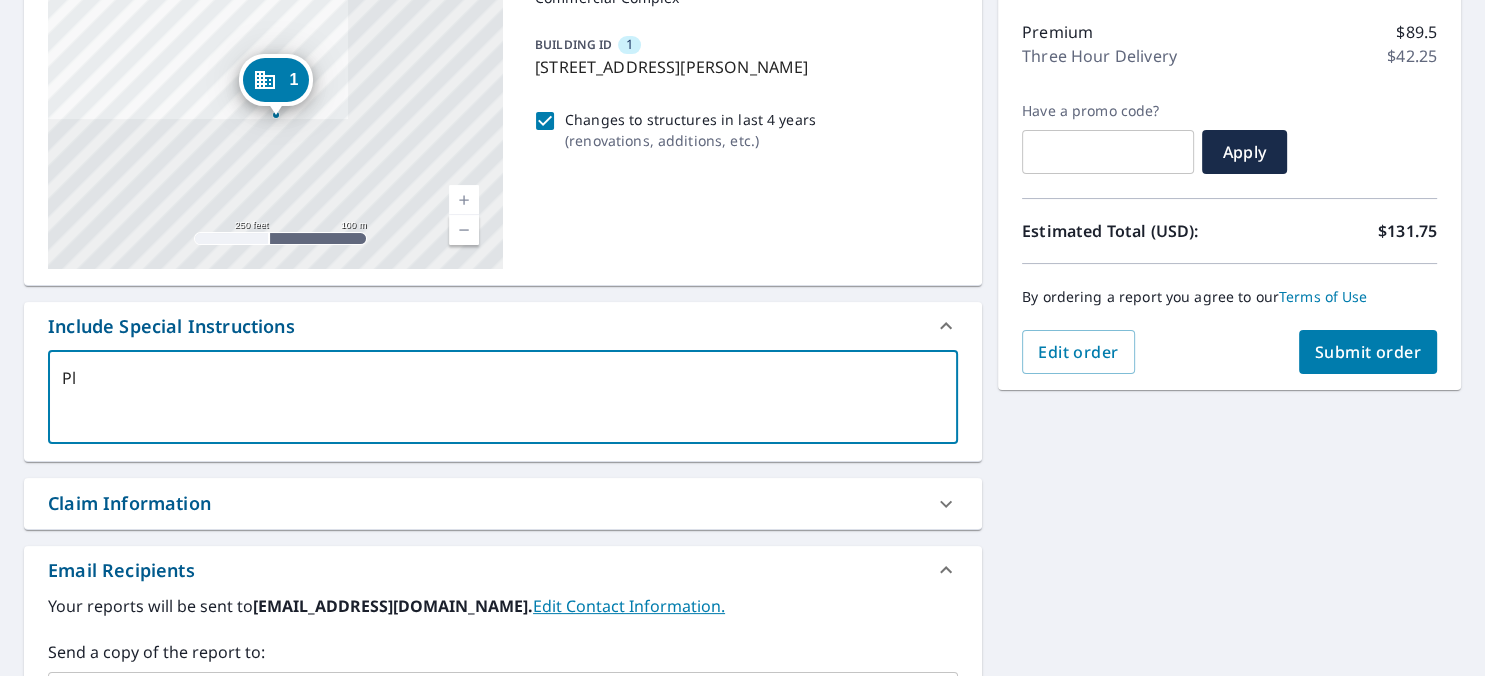 type on "Ple" 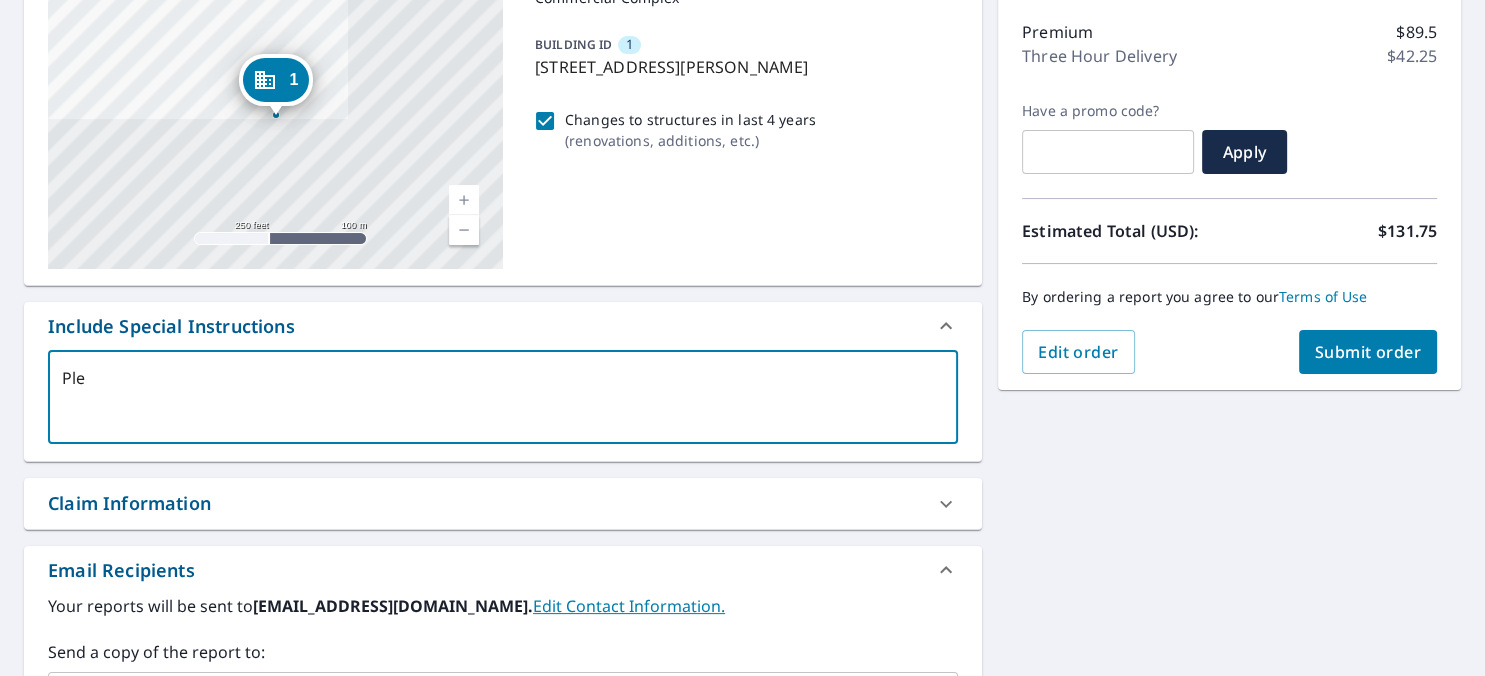 type on "Plea" 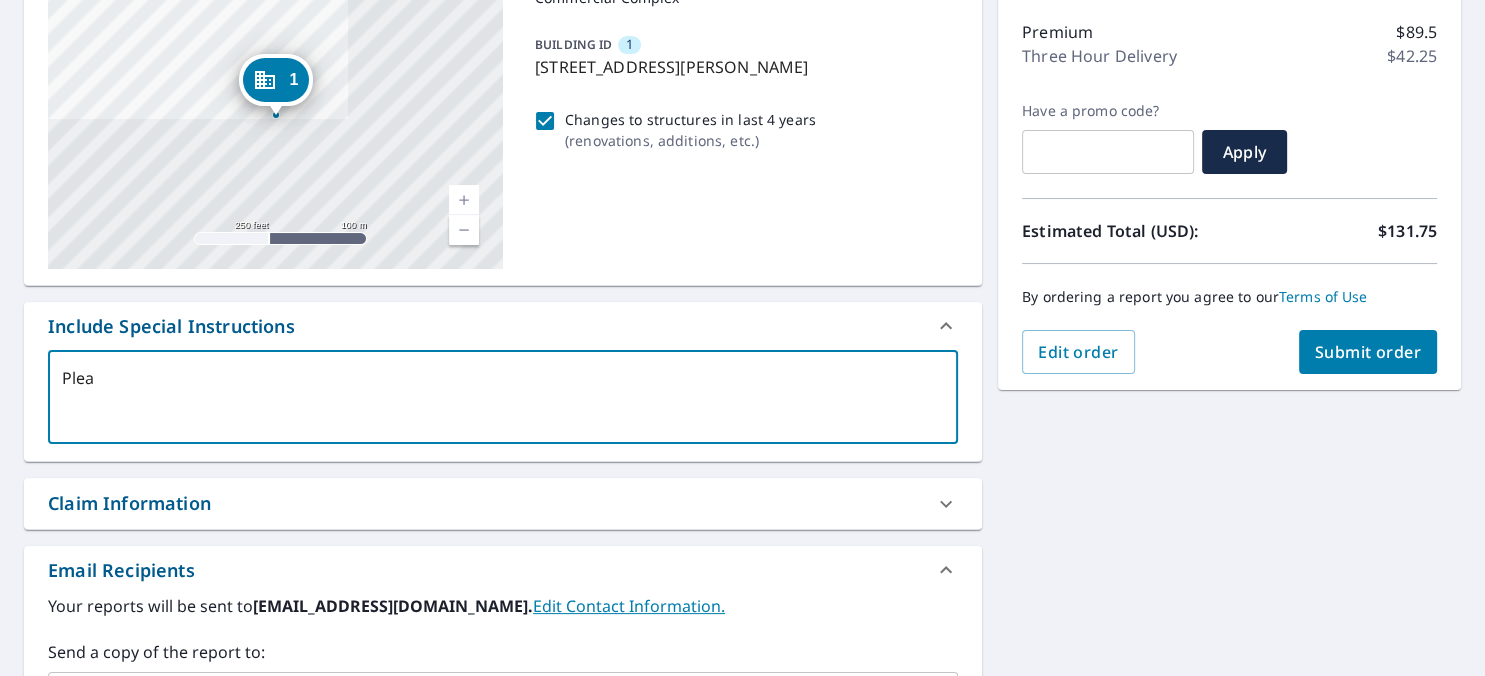 type on "Pleas" 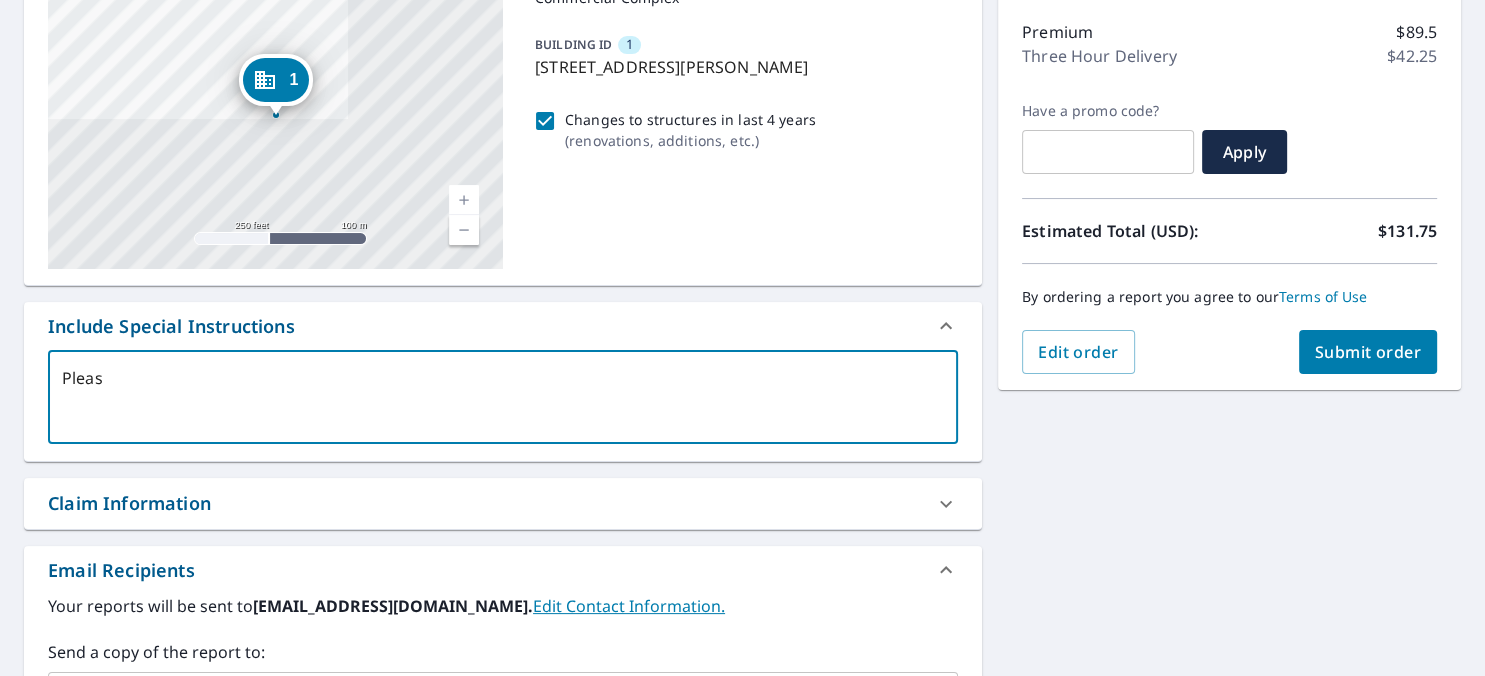 type on "Please" 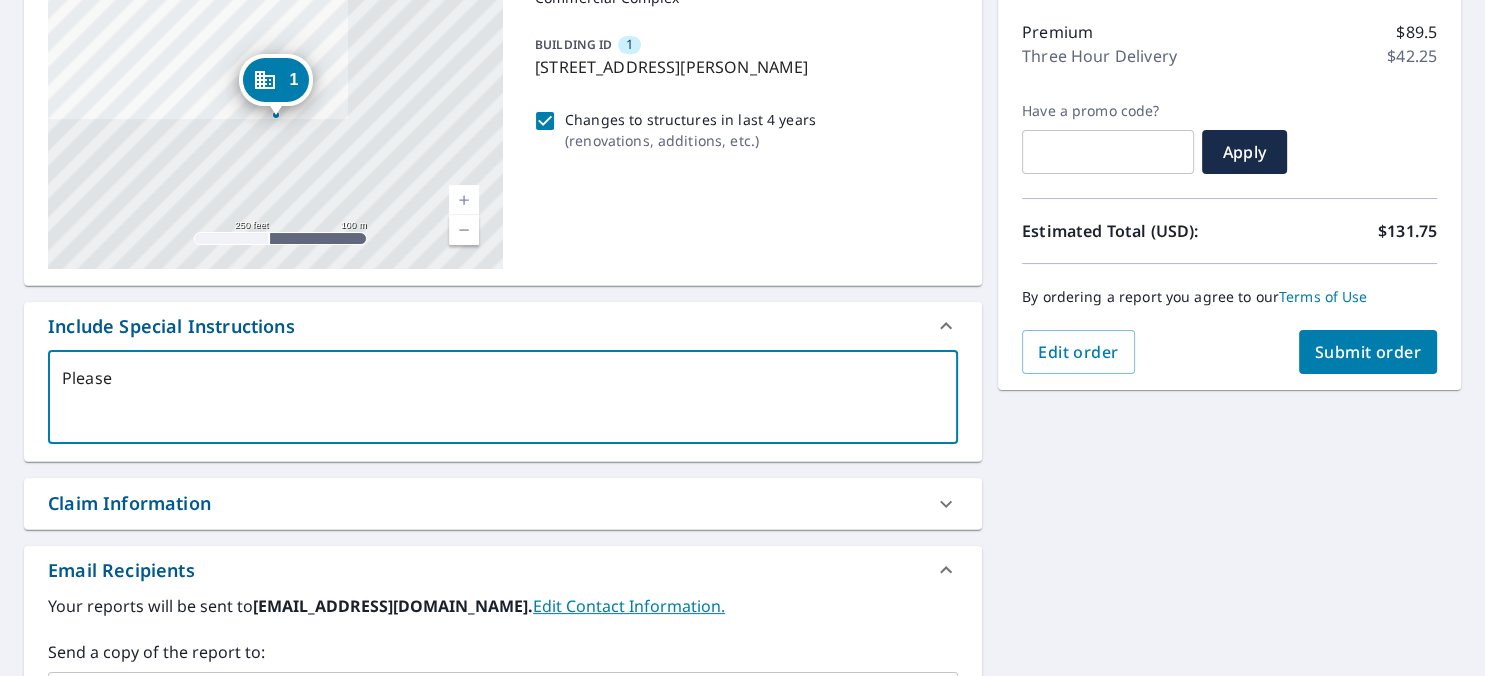 type on "Please" 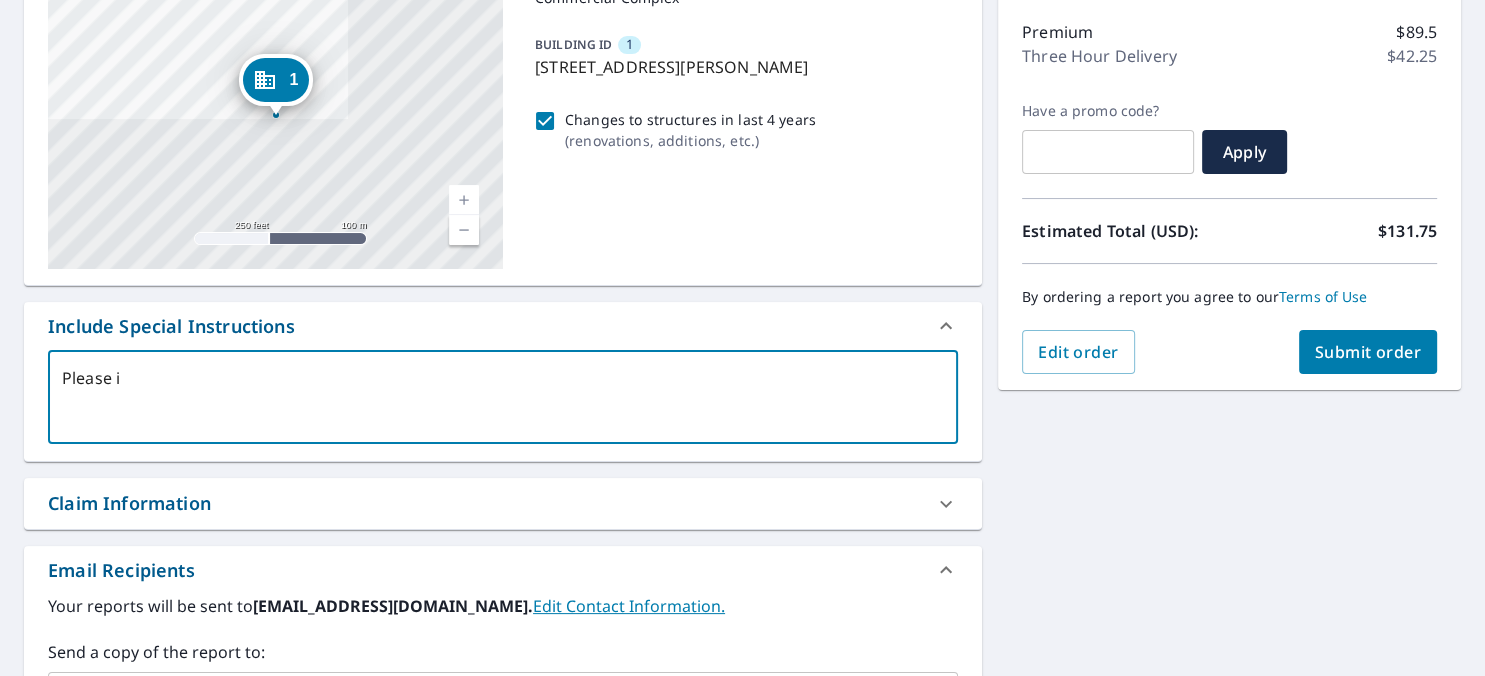 type on "Please in" 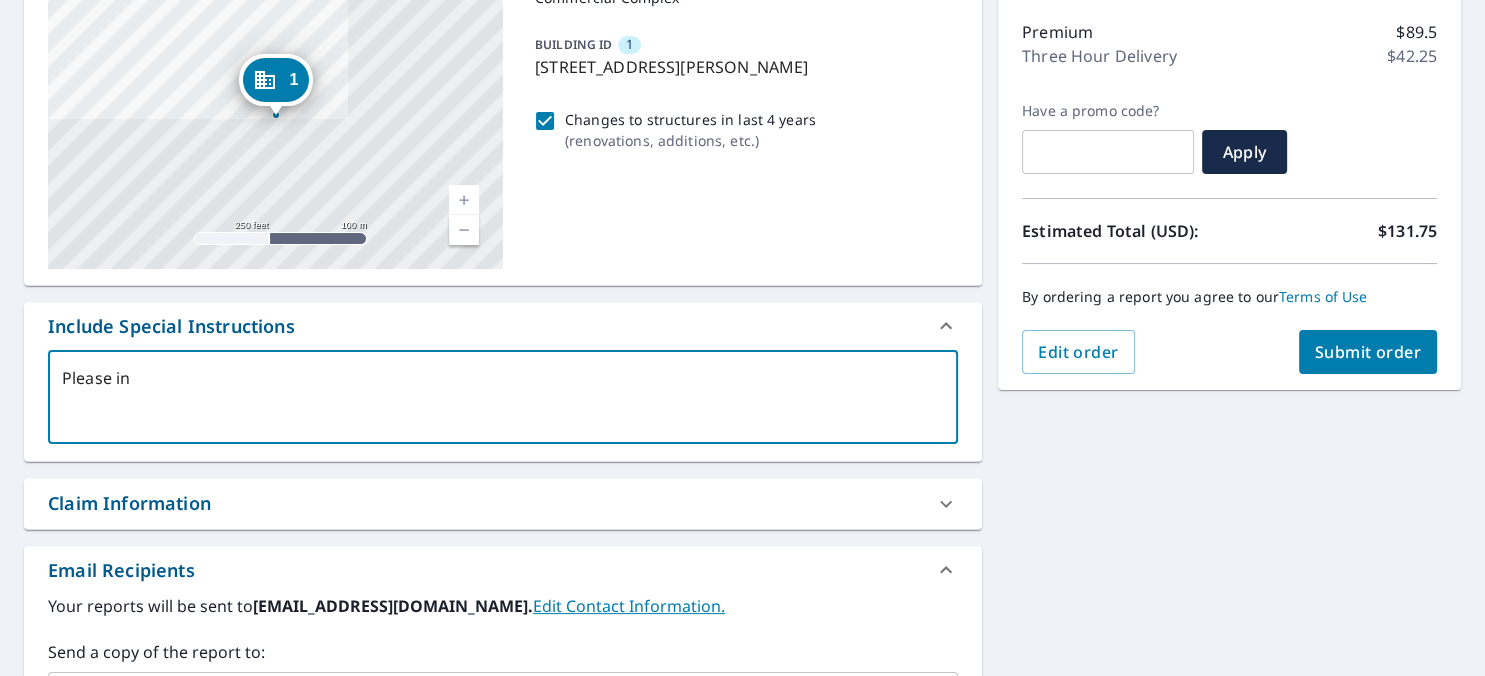 type on "Please inc" 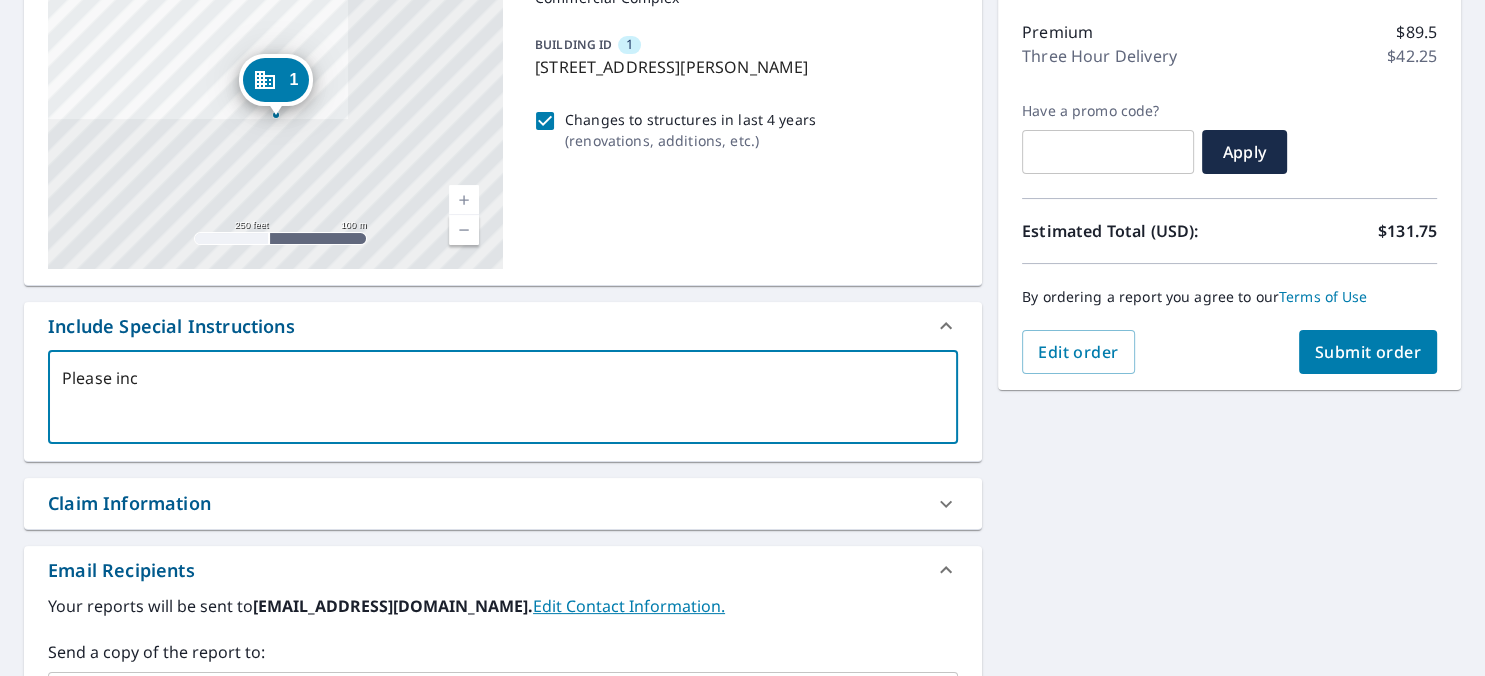 type on "x" 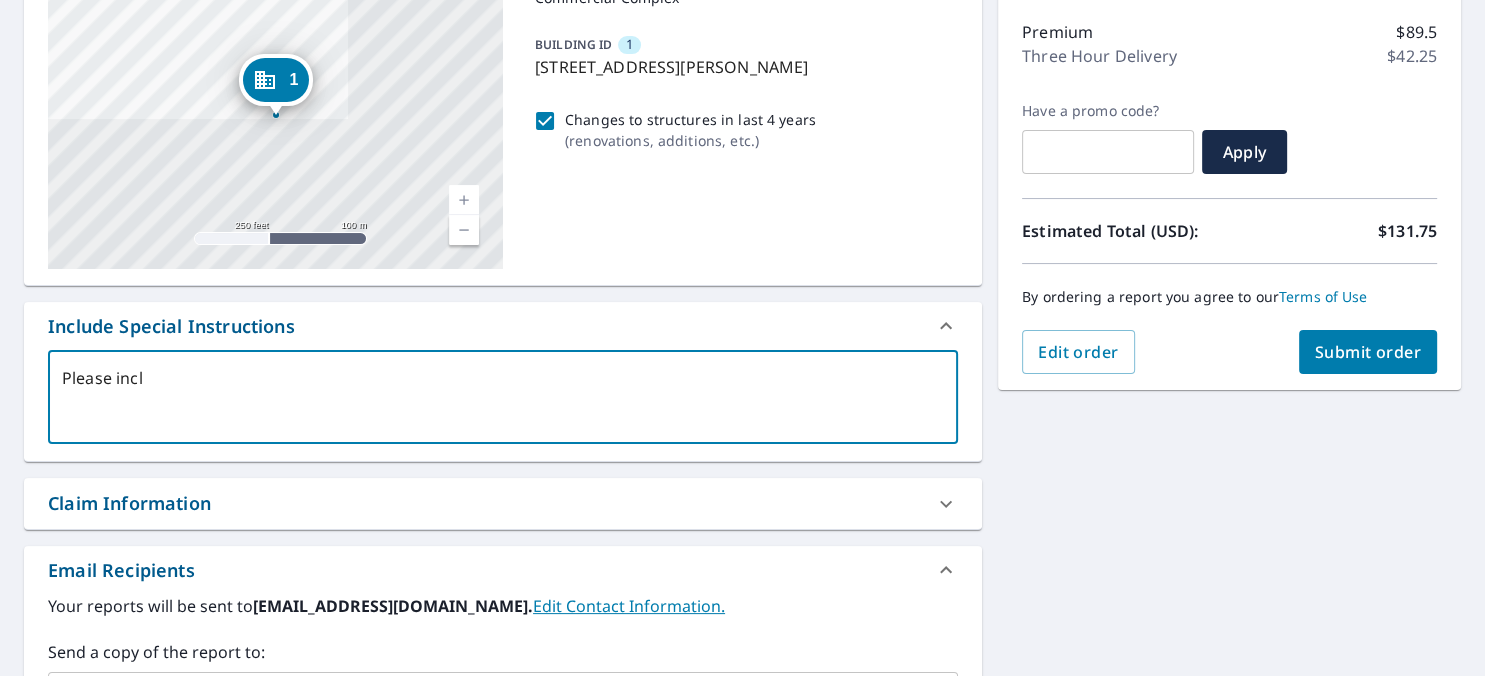 type on "Please inclu" 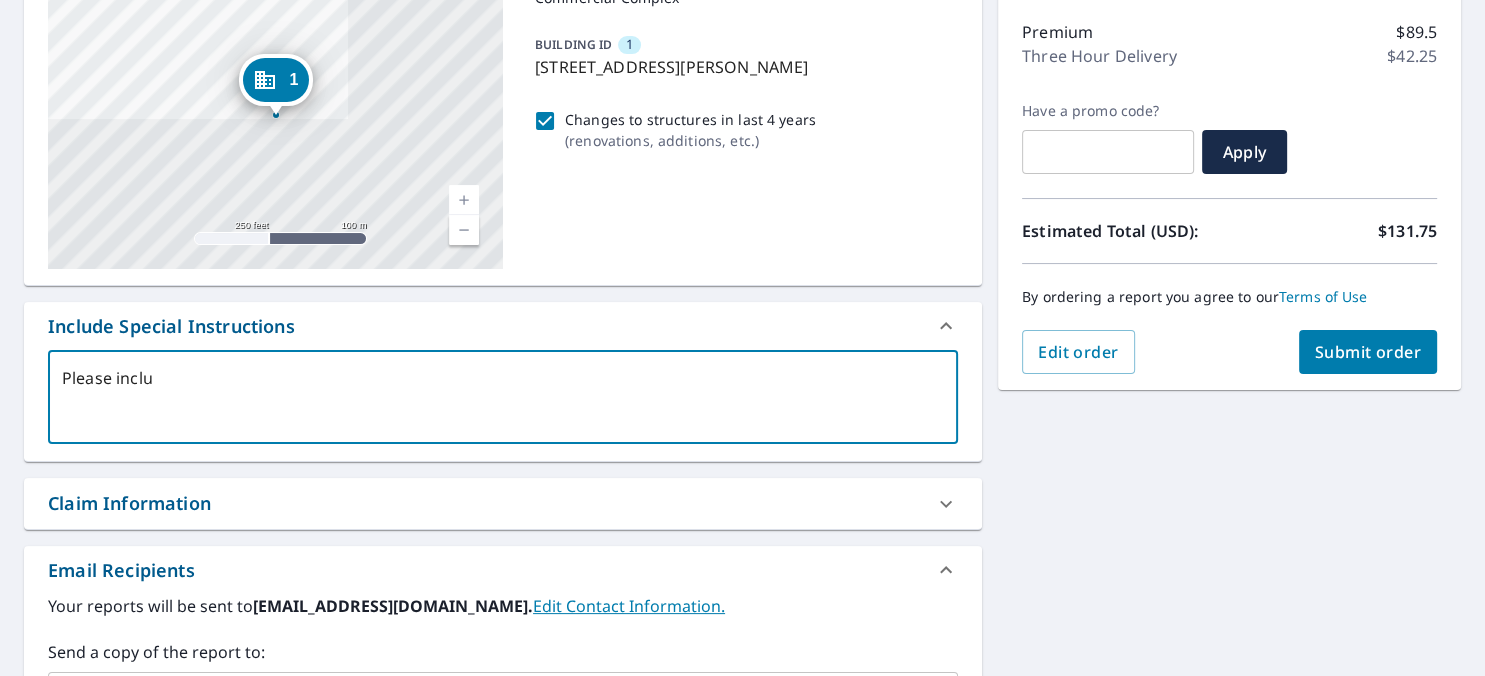 type on "Please includ" 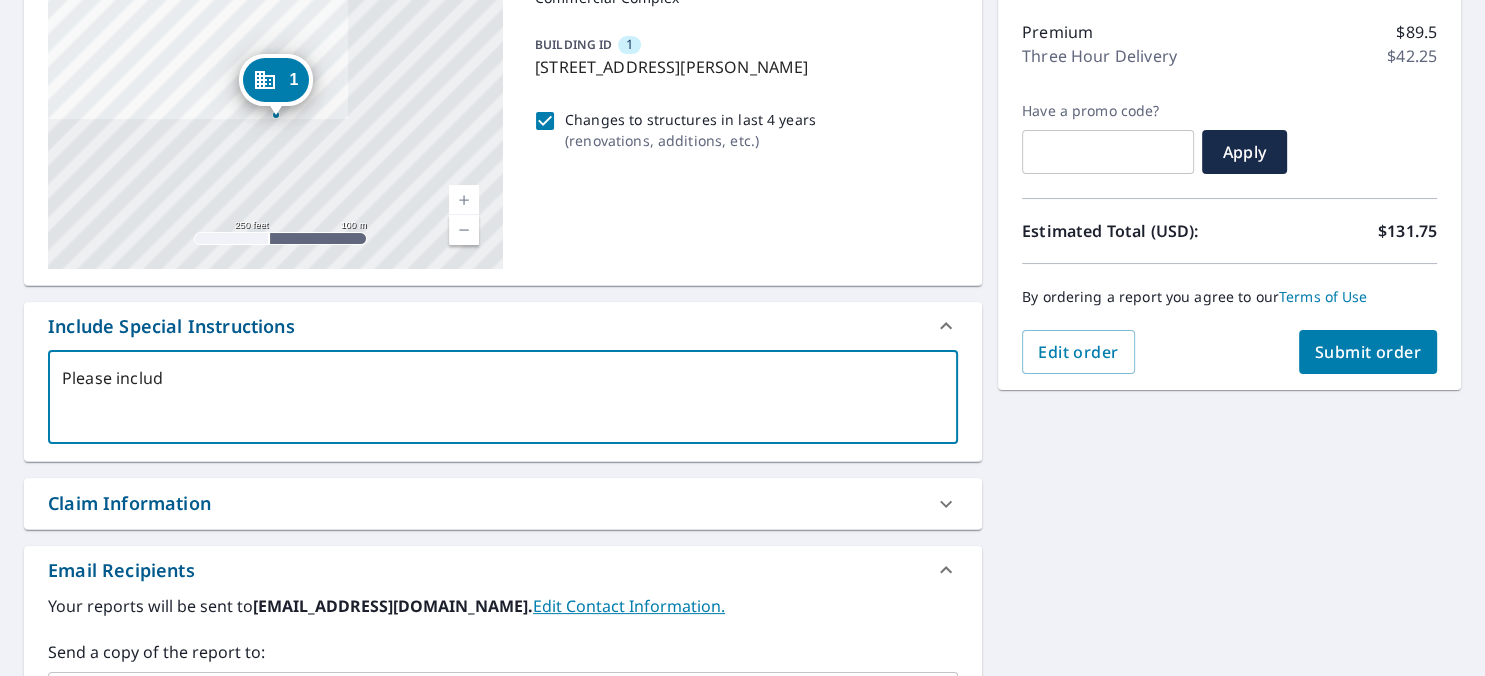 type on "x" 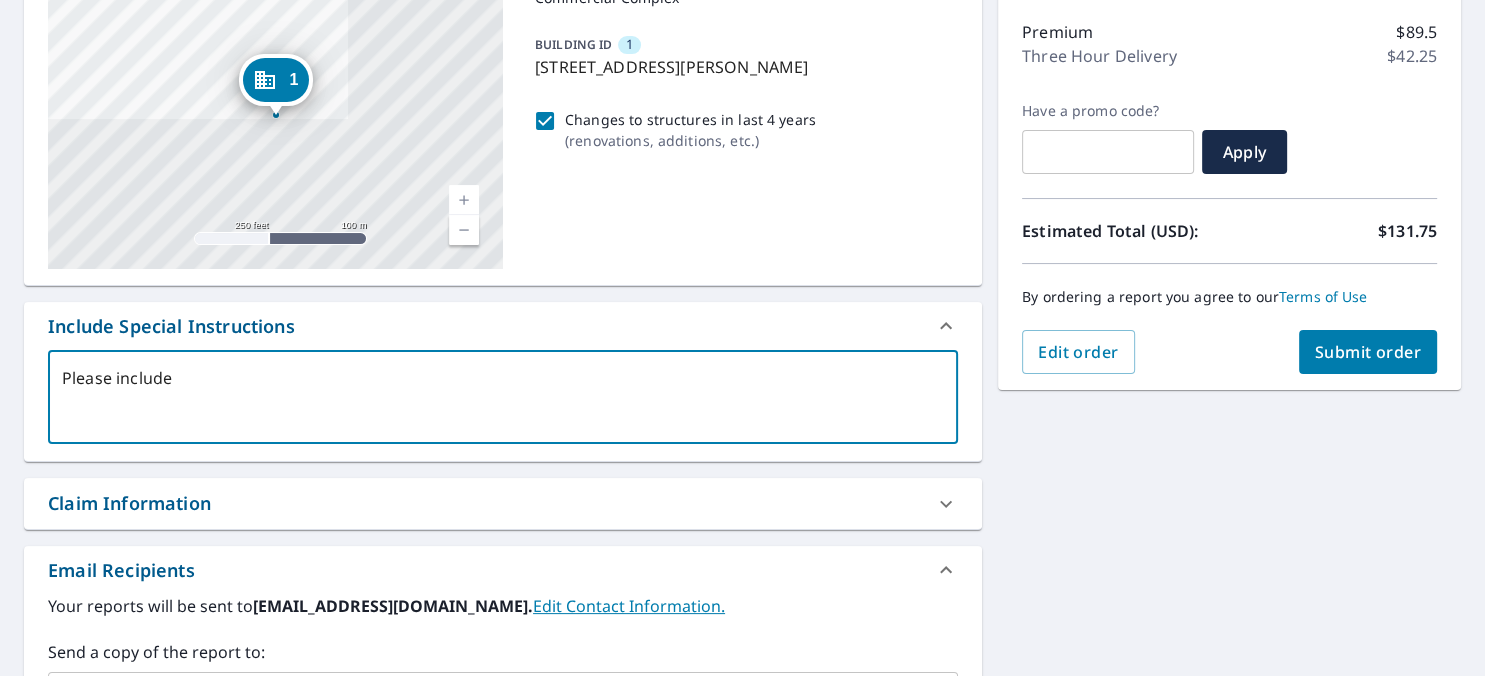 type on "Please include" 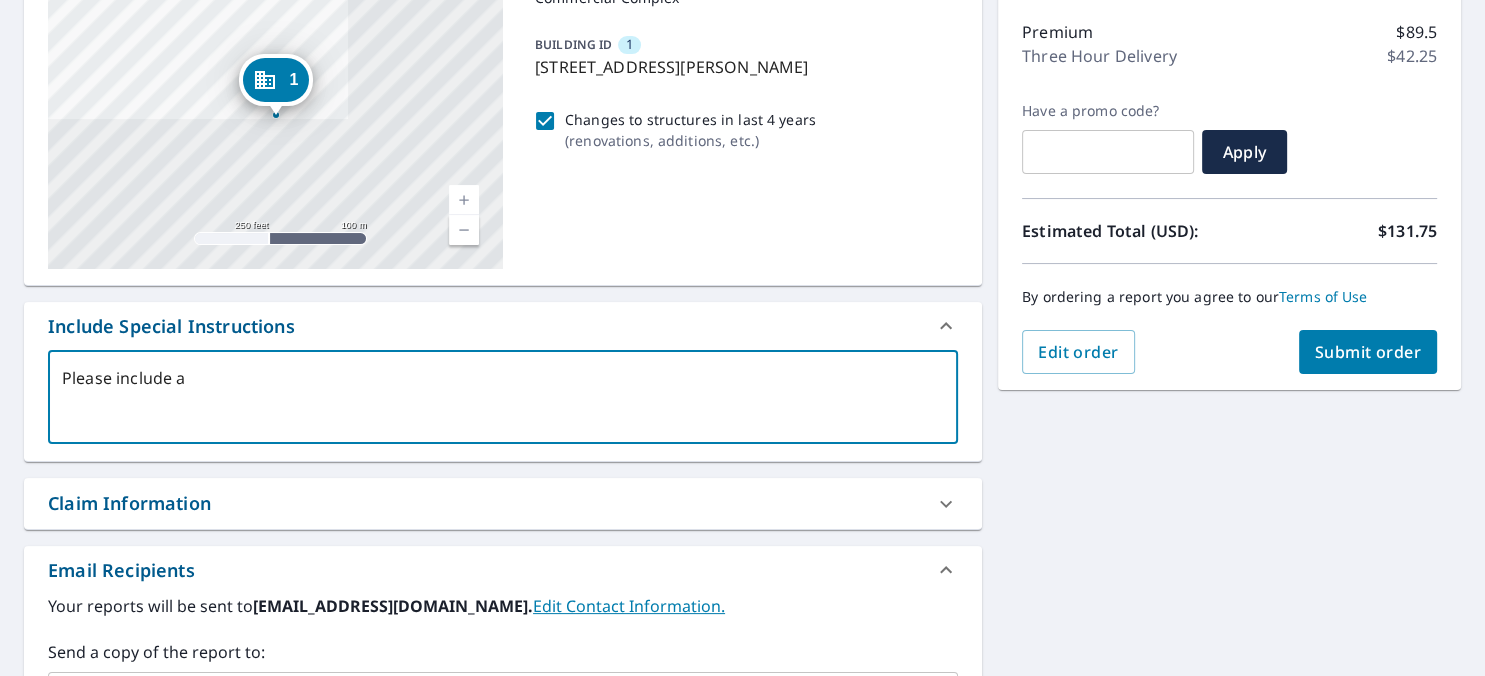 type on "Please include al" 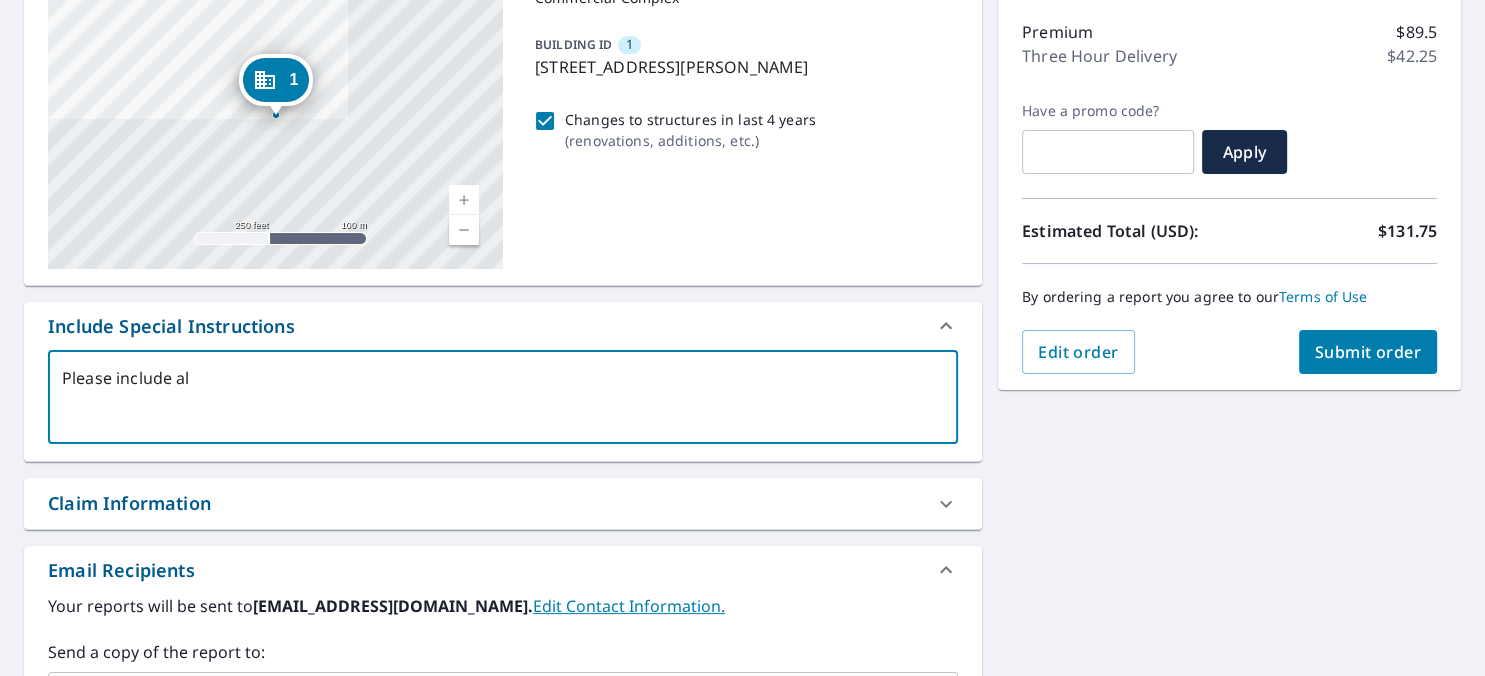 type on "Please include all" 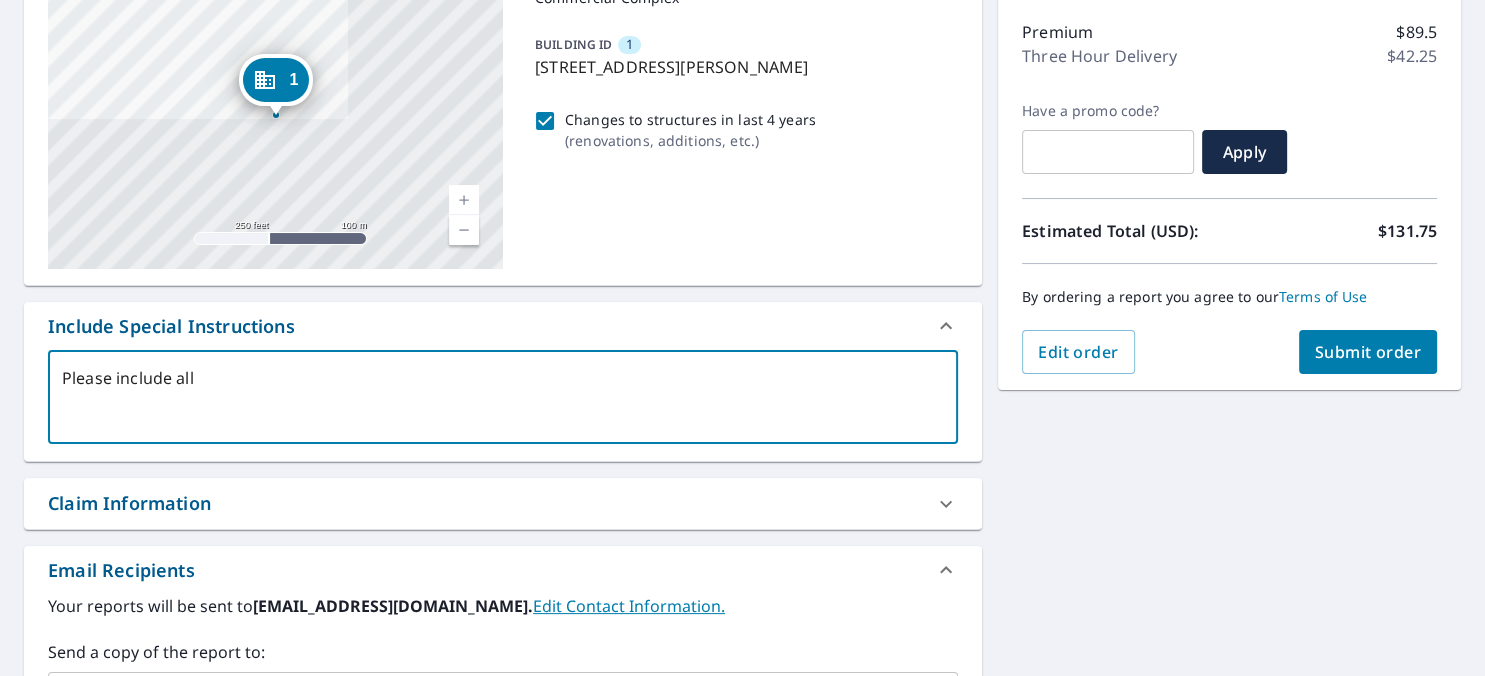 type on "Please include all" 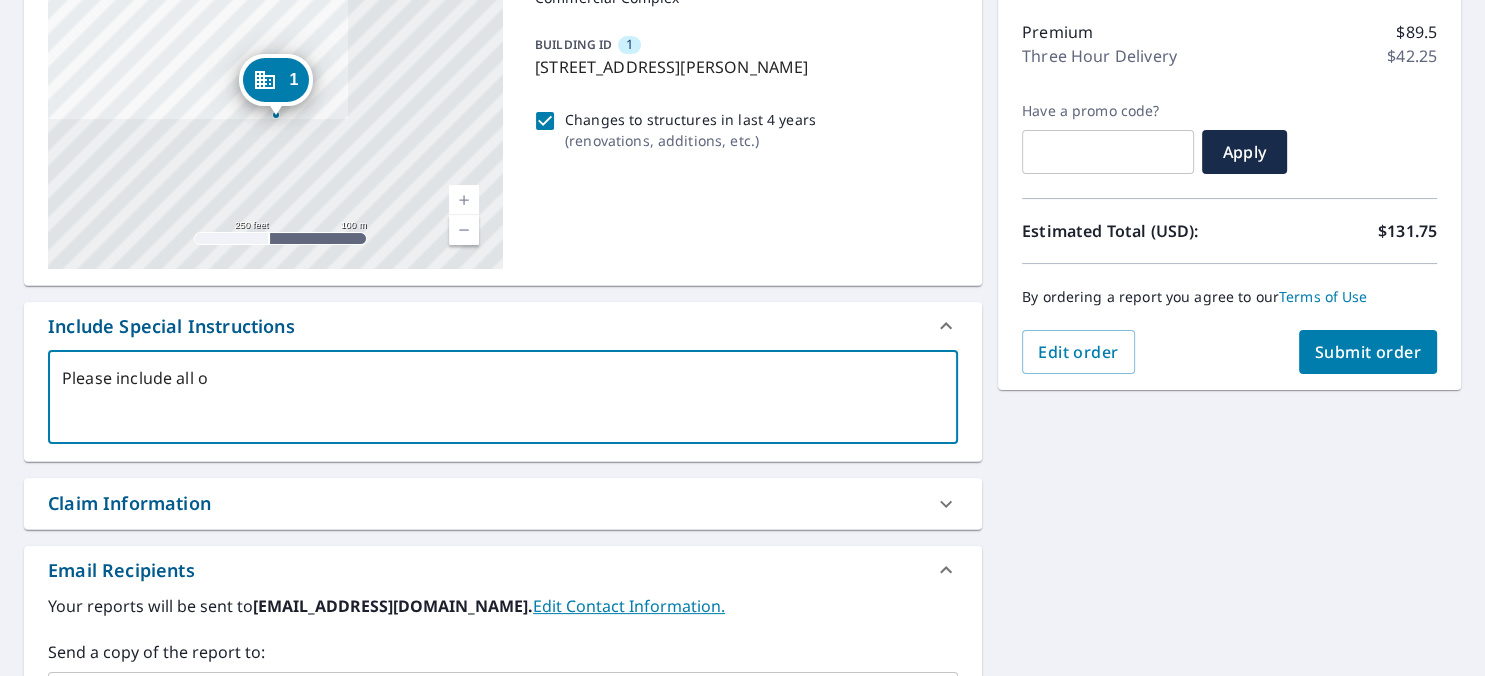 type on "Please include all of" 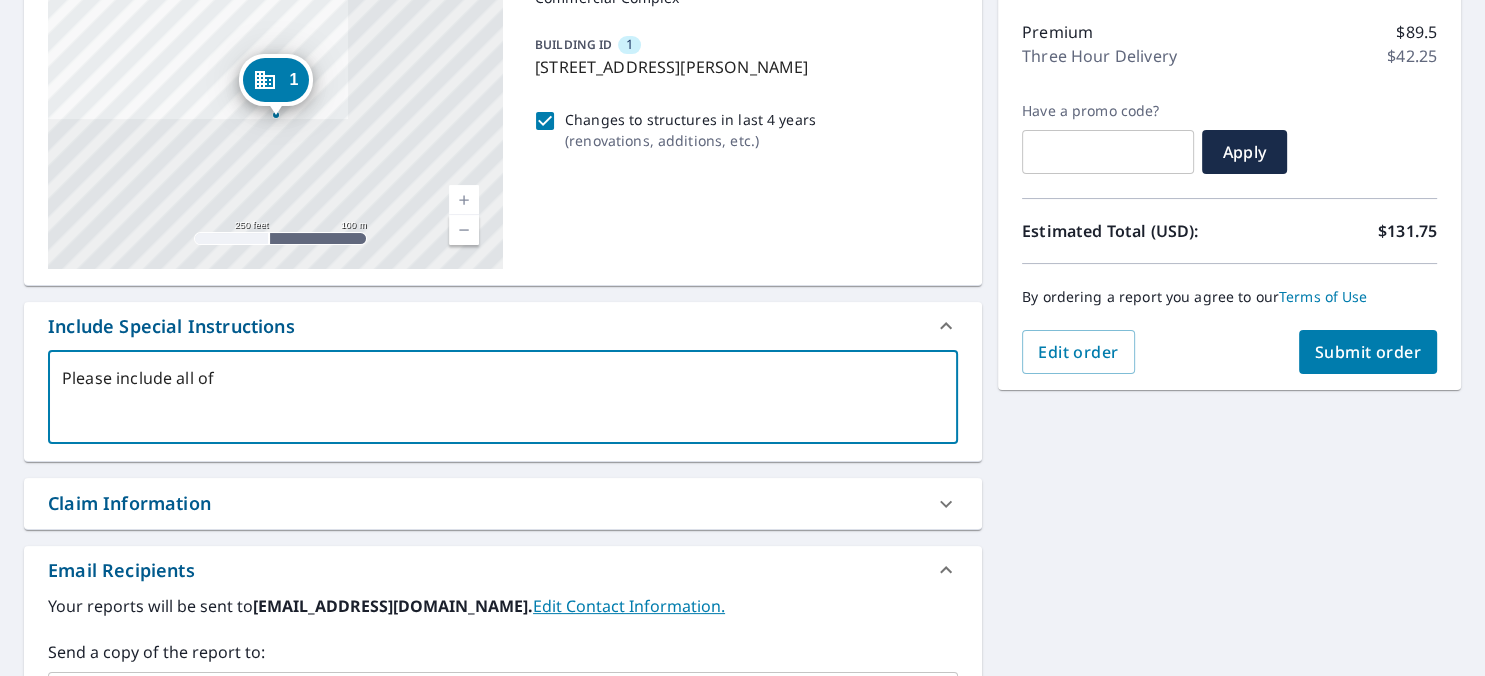 type on "Please include all of" 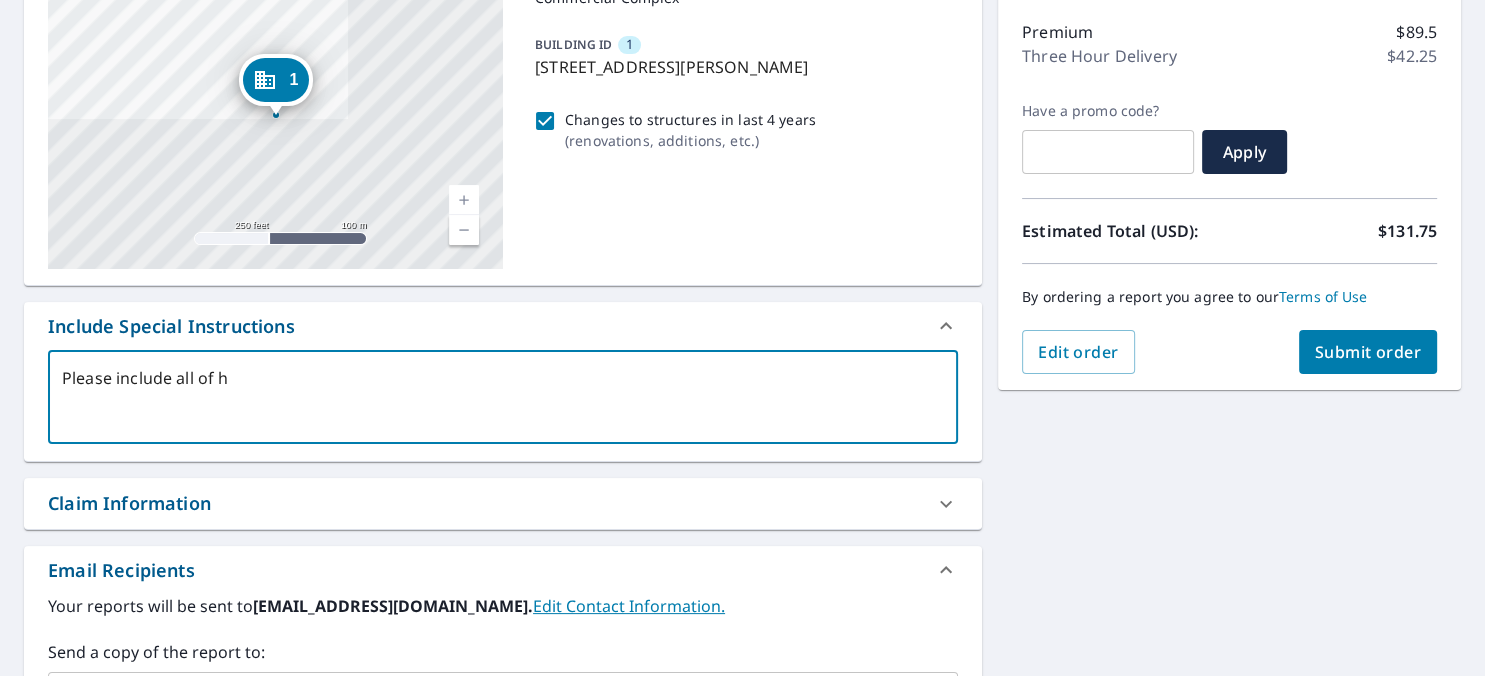 type on "Please include all of he" 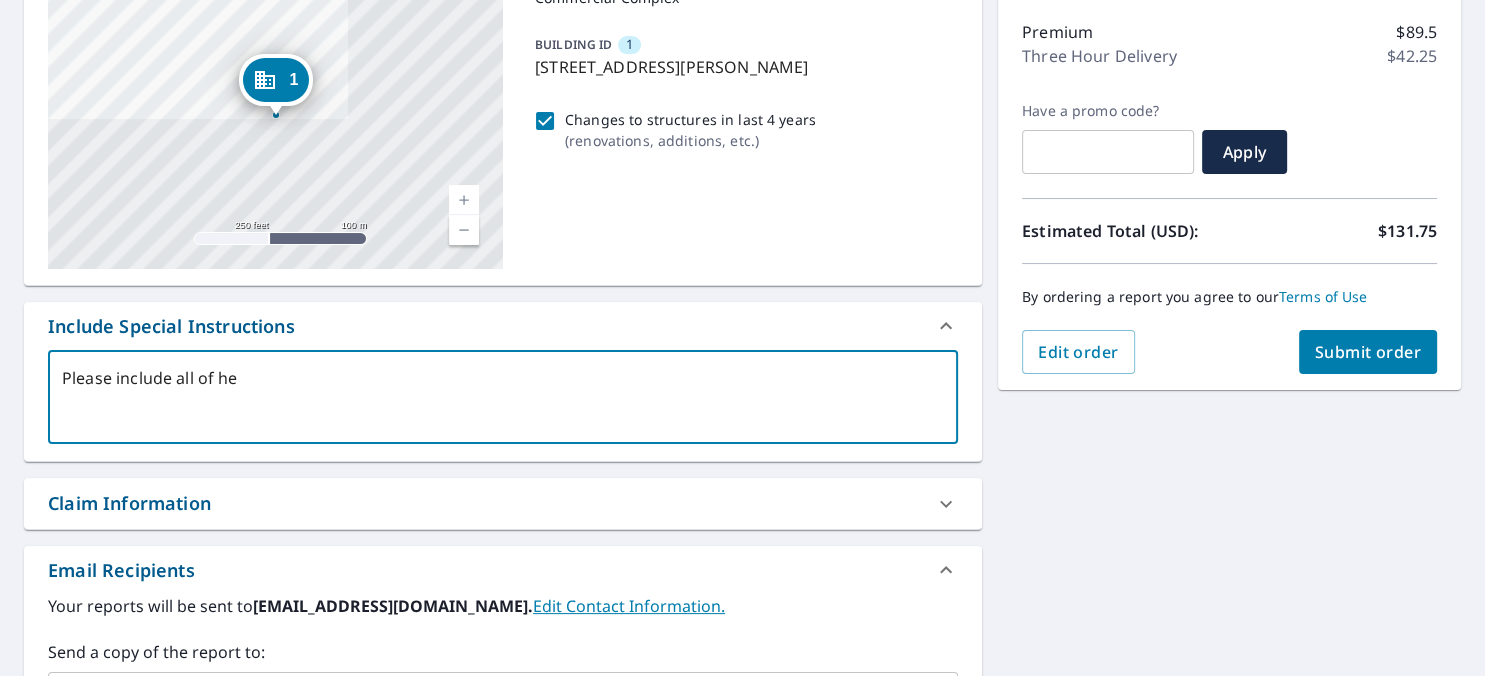 type on "Please include all of he" 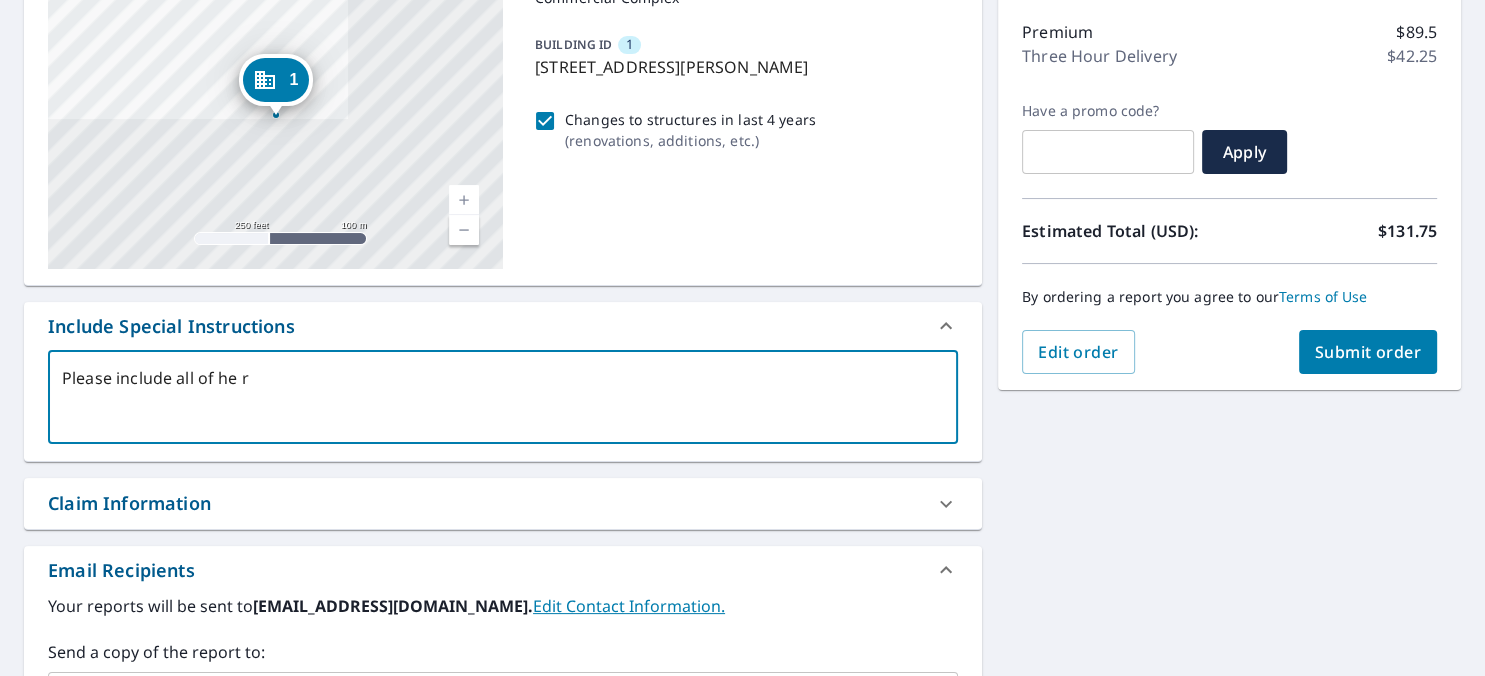 type on "Please include all of he ro" 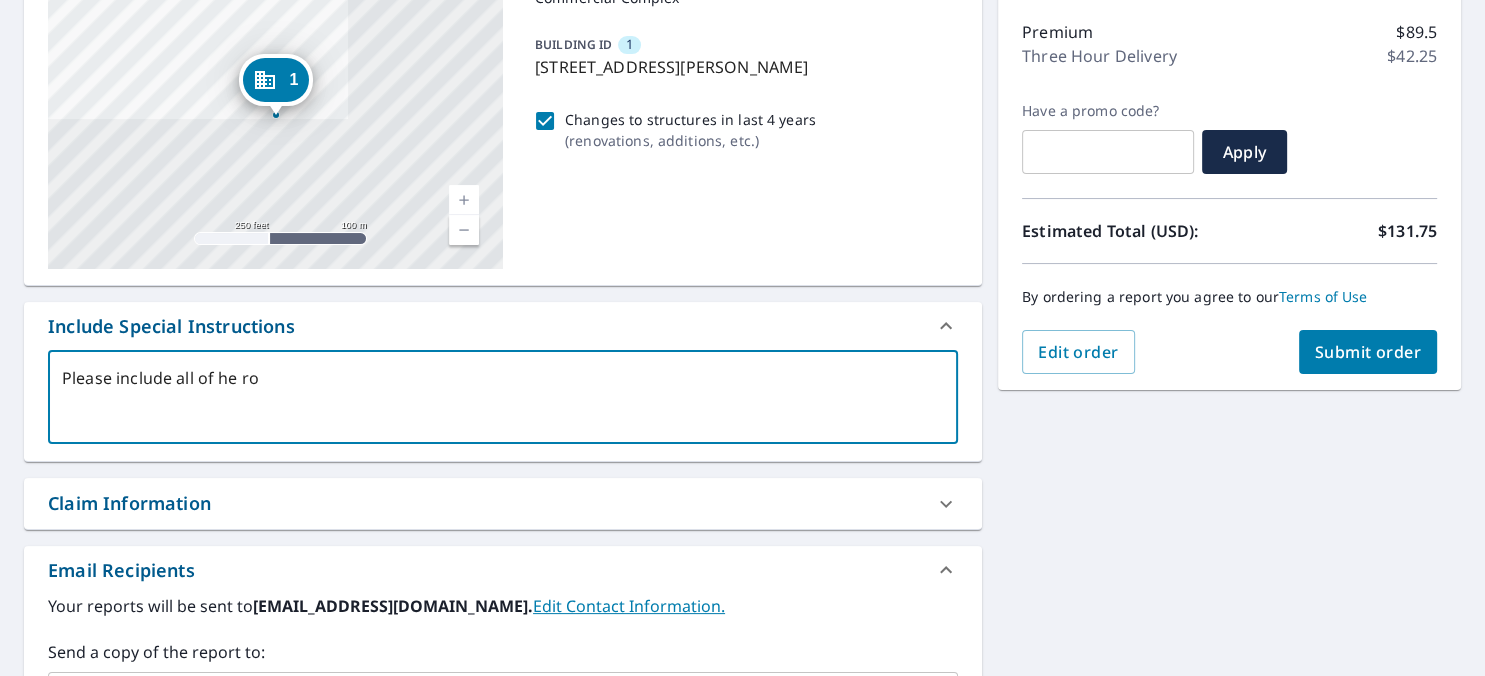 type on "Please include all of he roo" 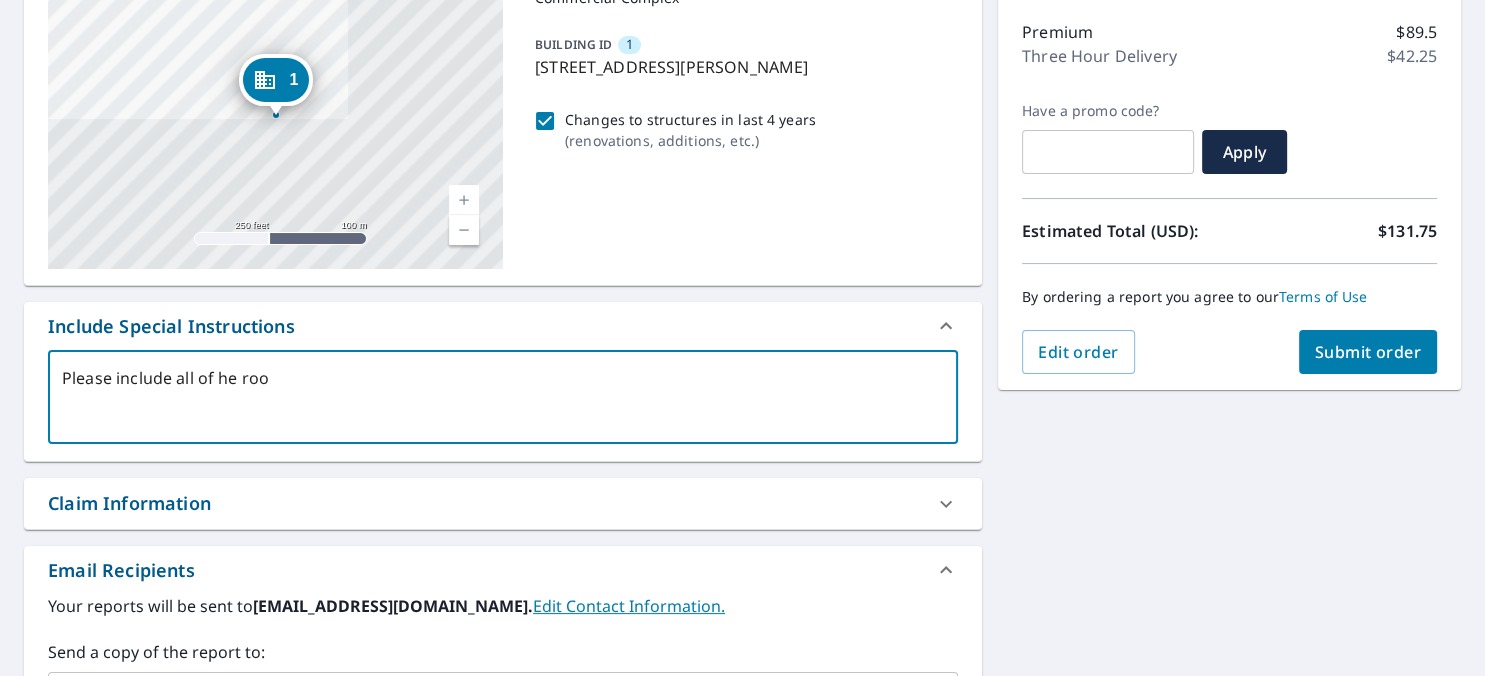 type on "Please include all of he roof" 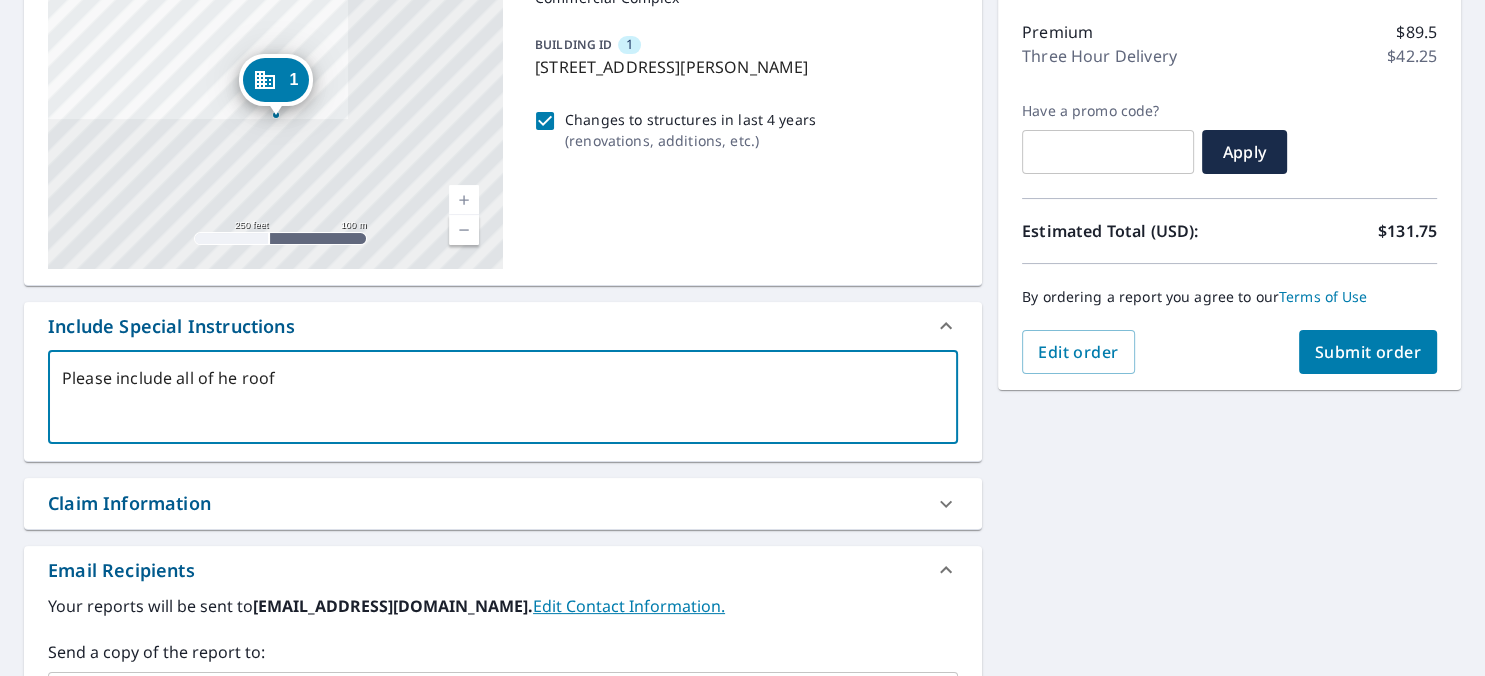 type on "Please include all of he roofs" 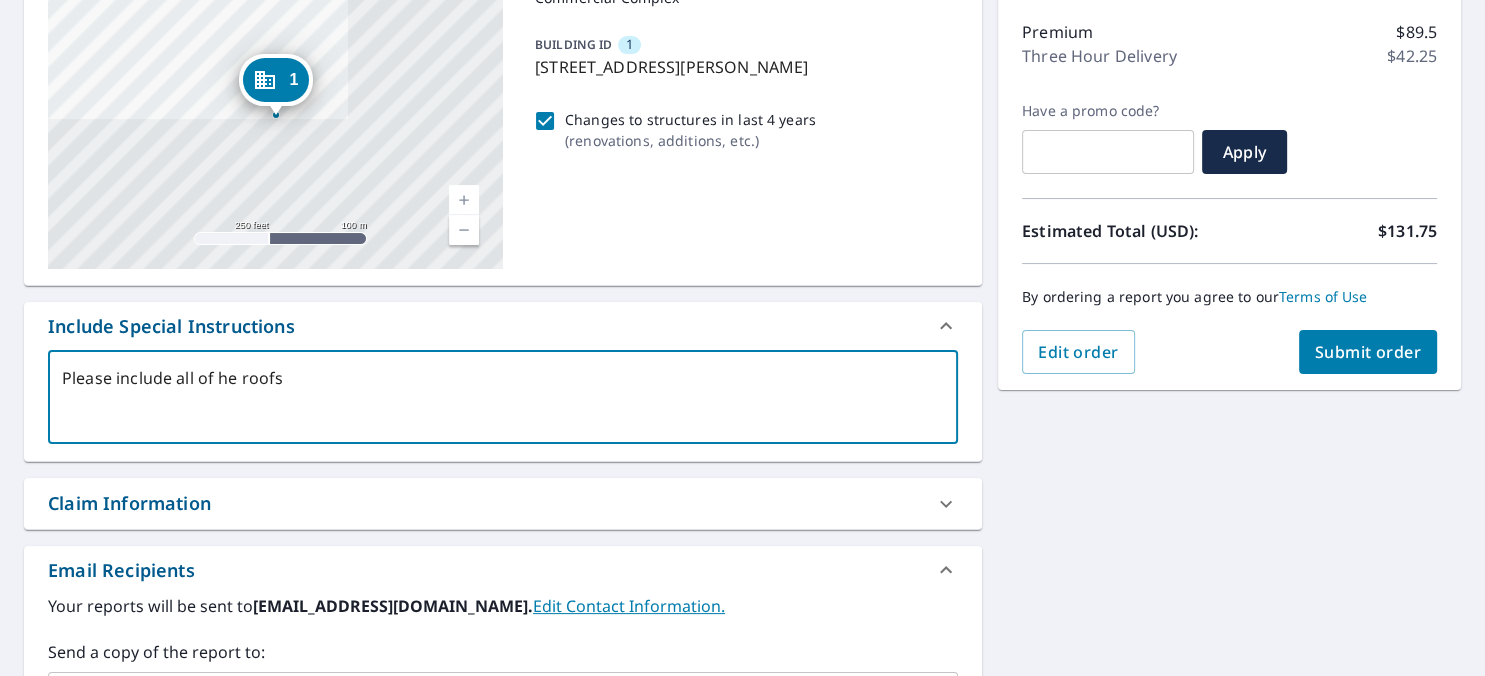 type on "x" 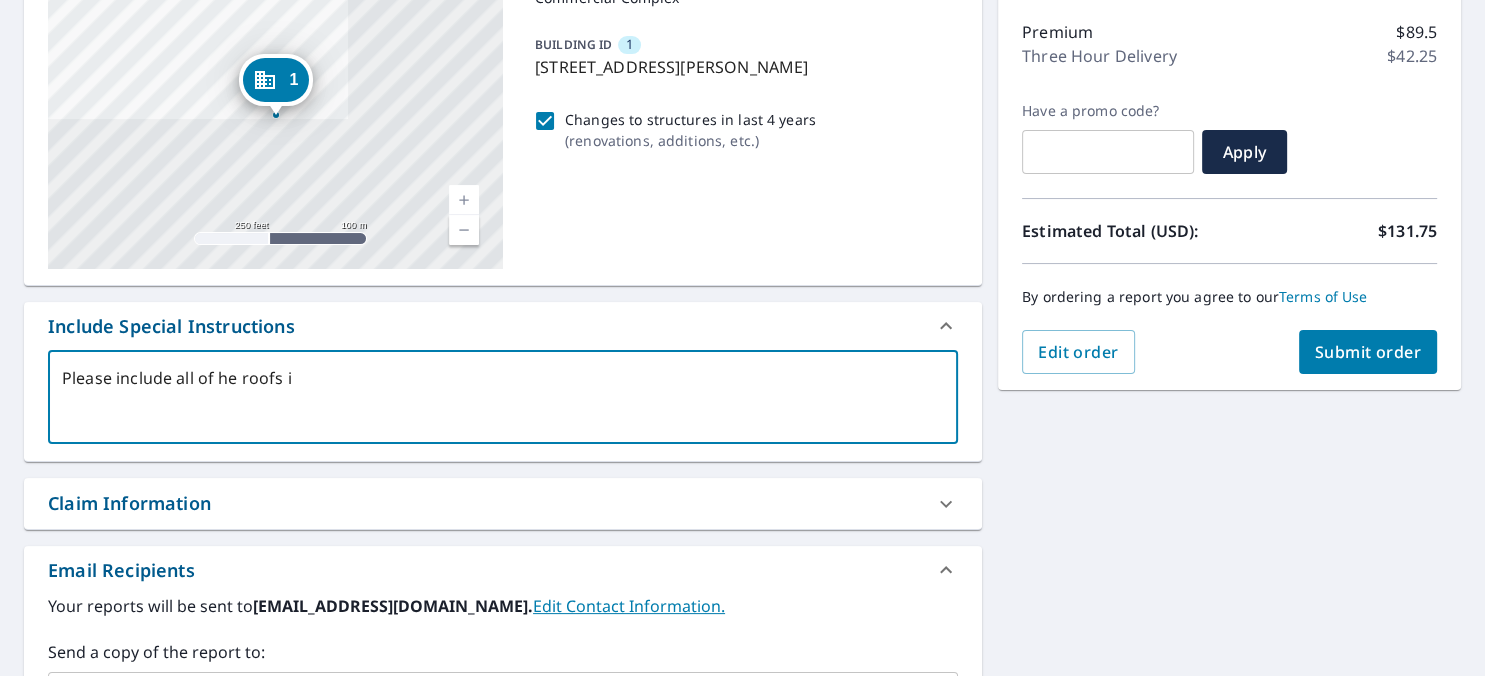 type on "Please include all of he roofs in" 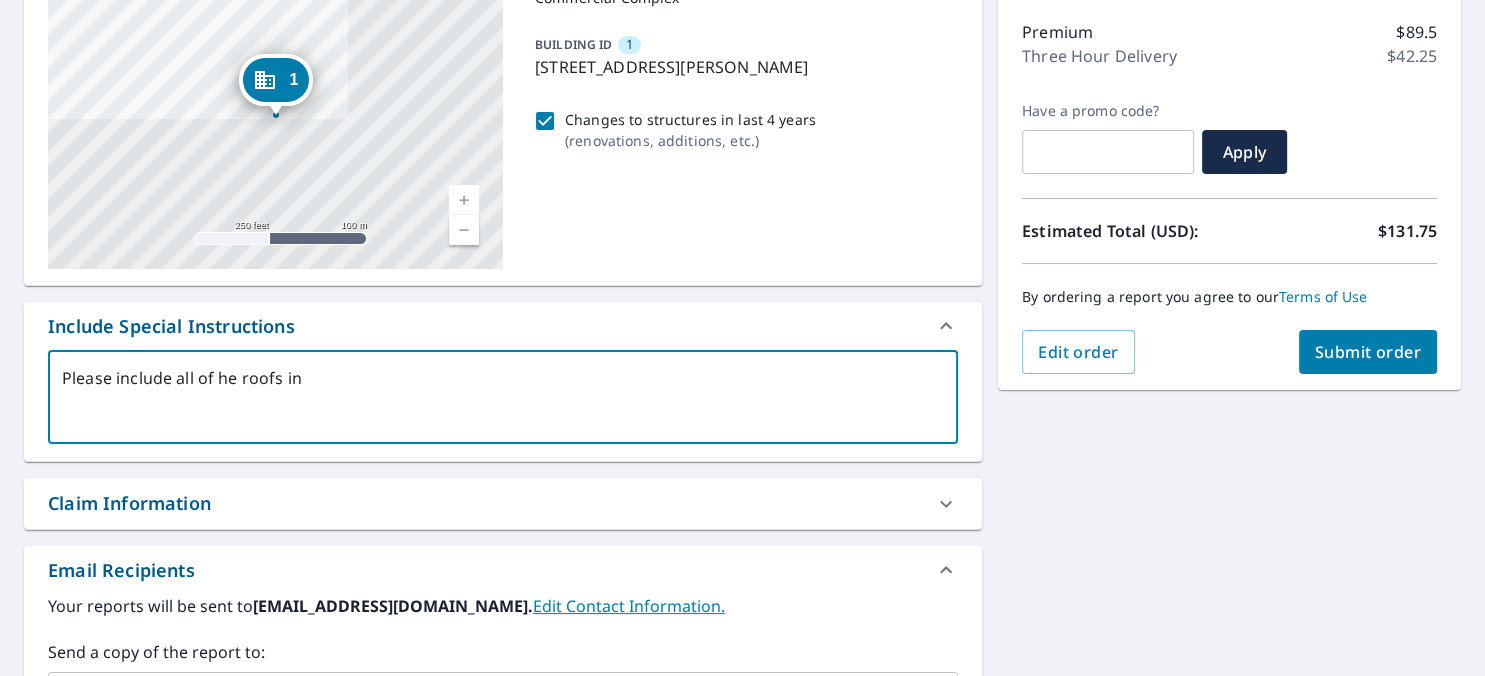 type on "Please include all of he roofs ins" 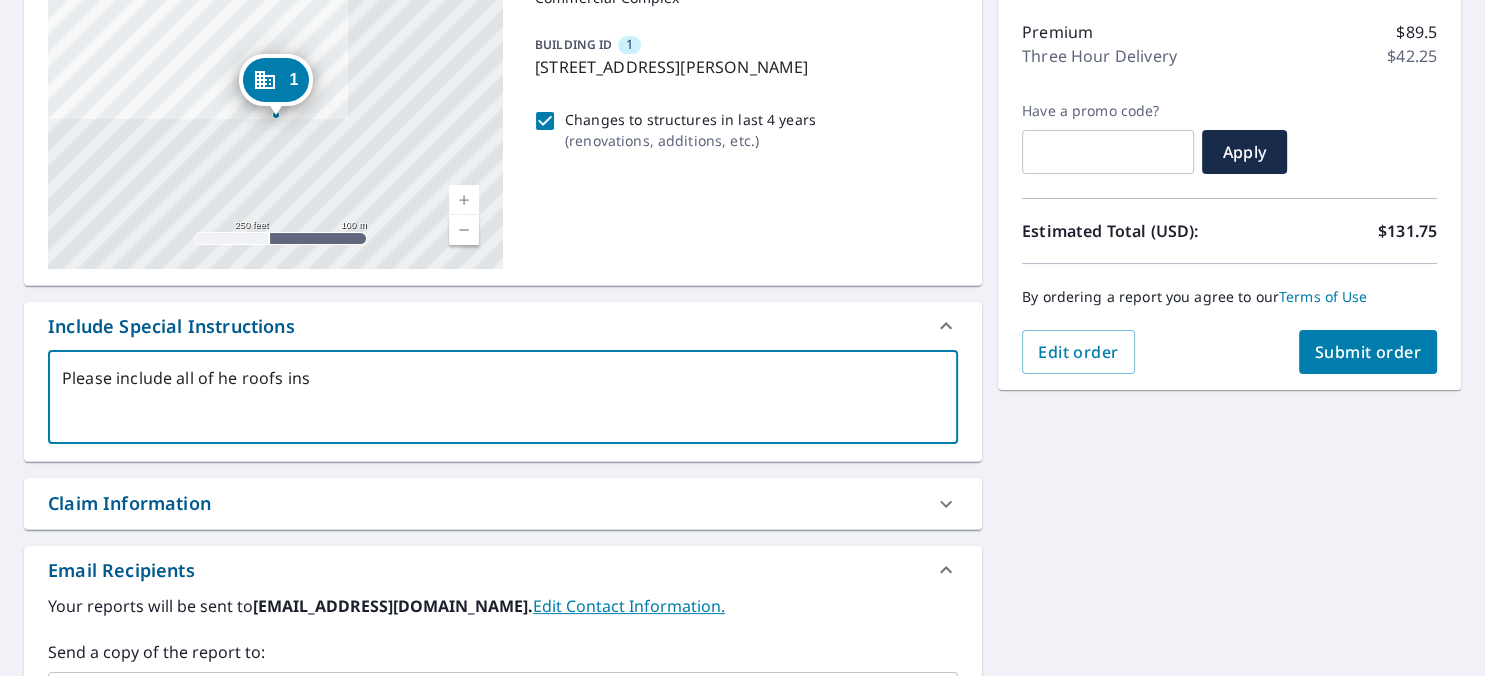 type on "Please include all of he roofs inso" 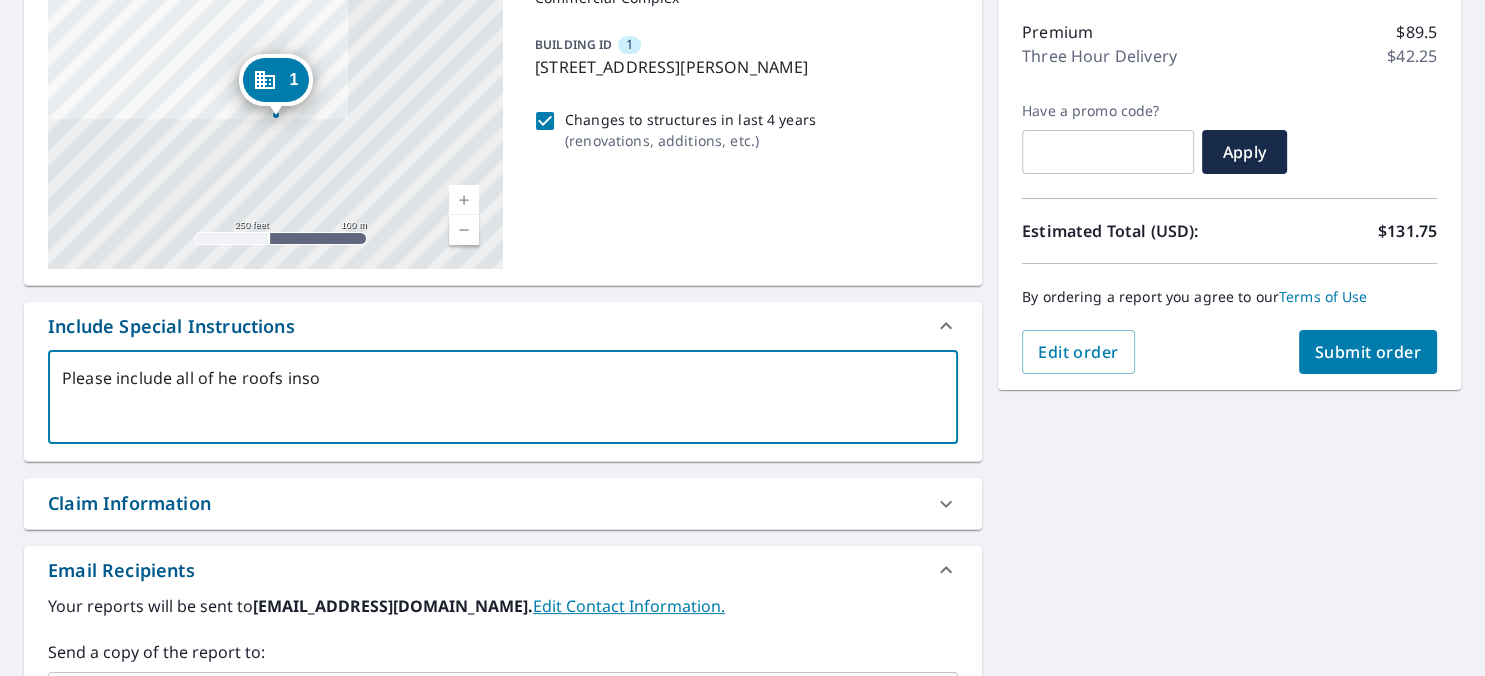 type on "Please include all of he roofs insod" 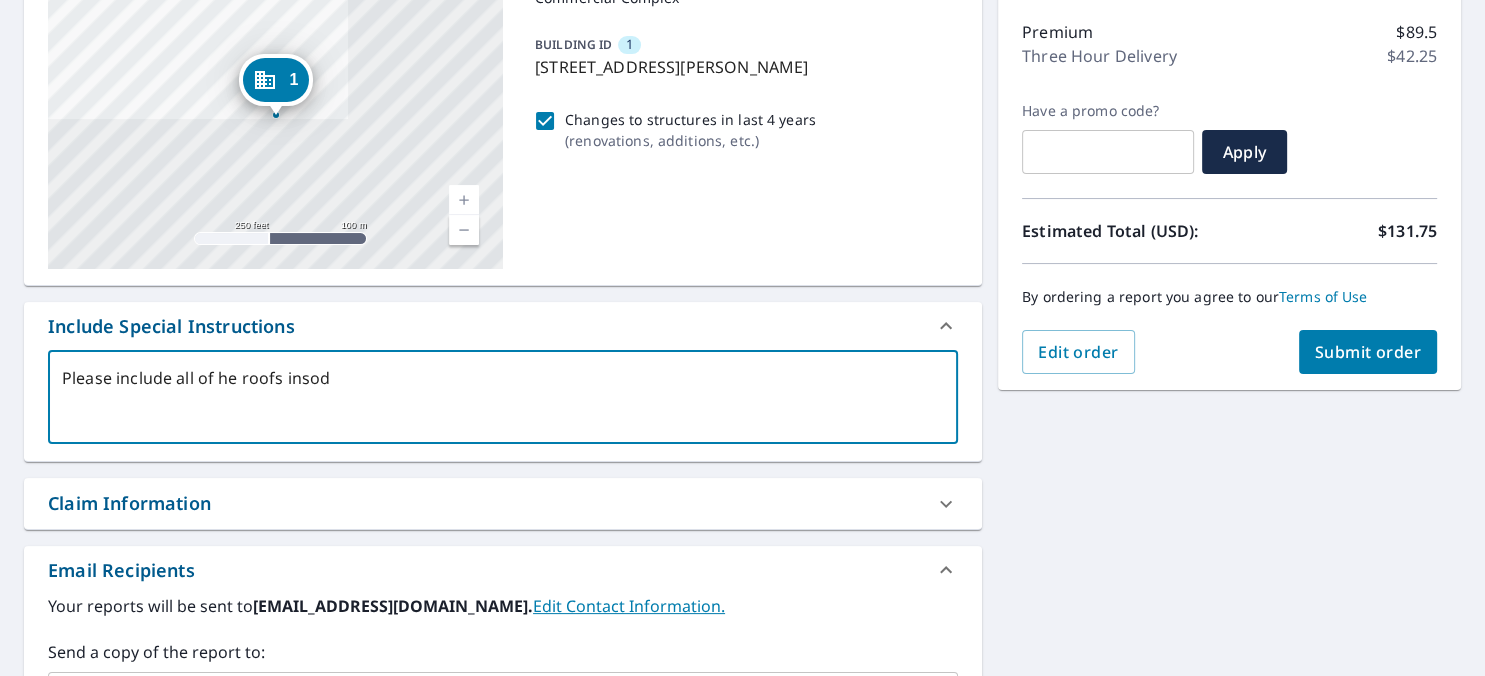 type on "Please include all of he roofs insode" 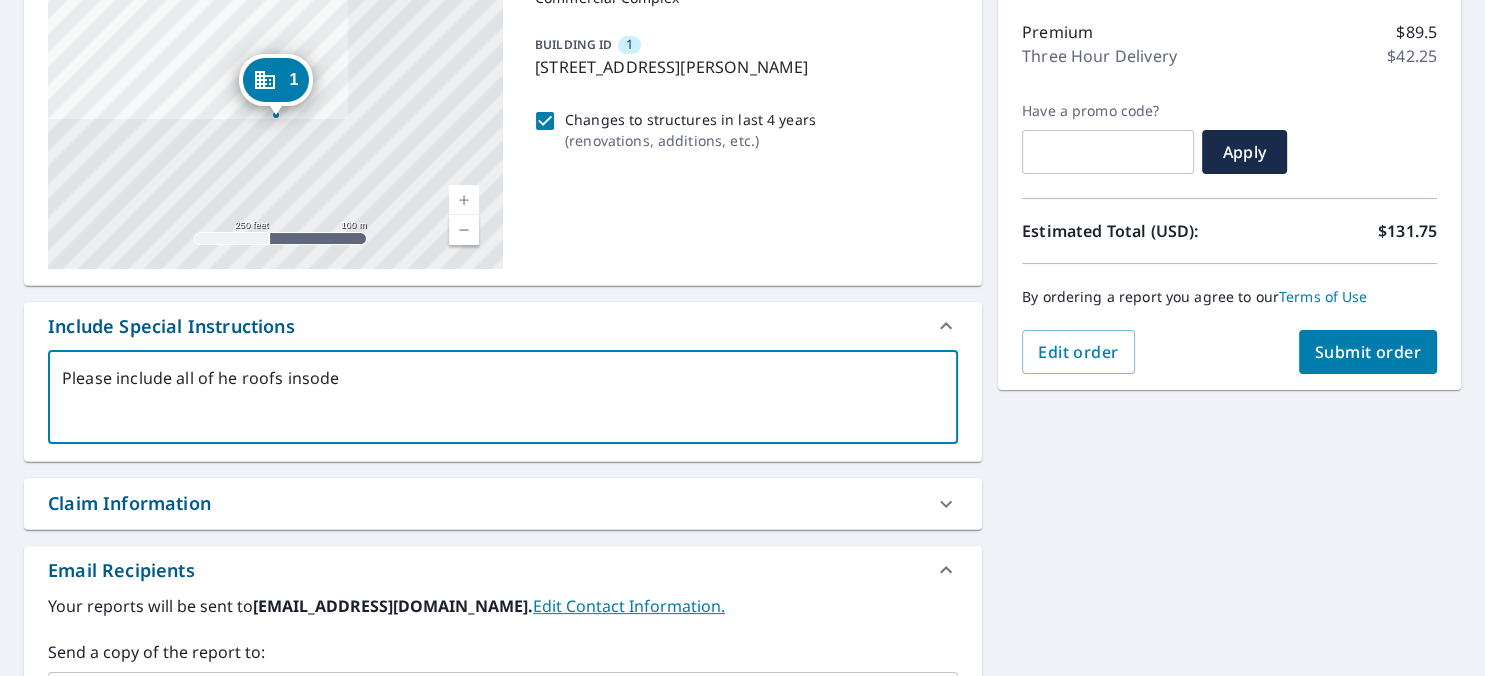 type on "Please include all of he roofs insode" 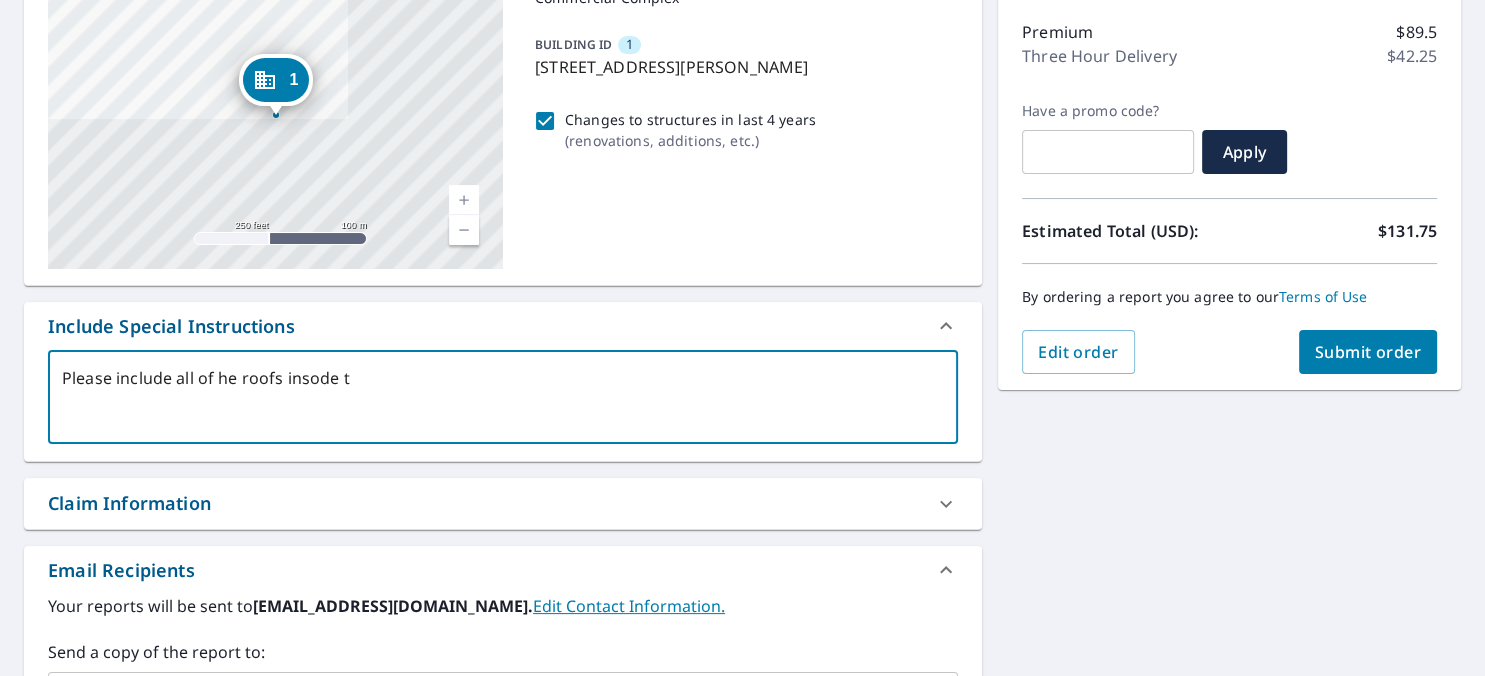 type on "Please include all of he roofs insode th" 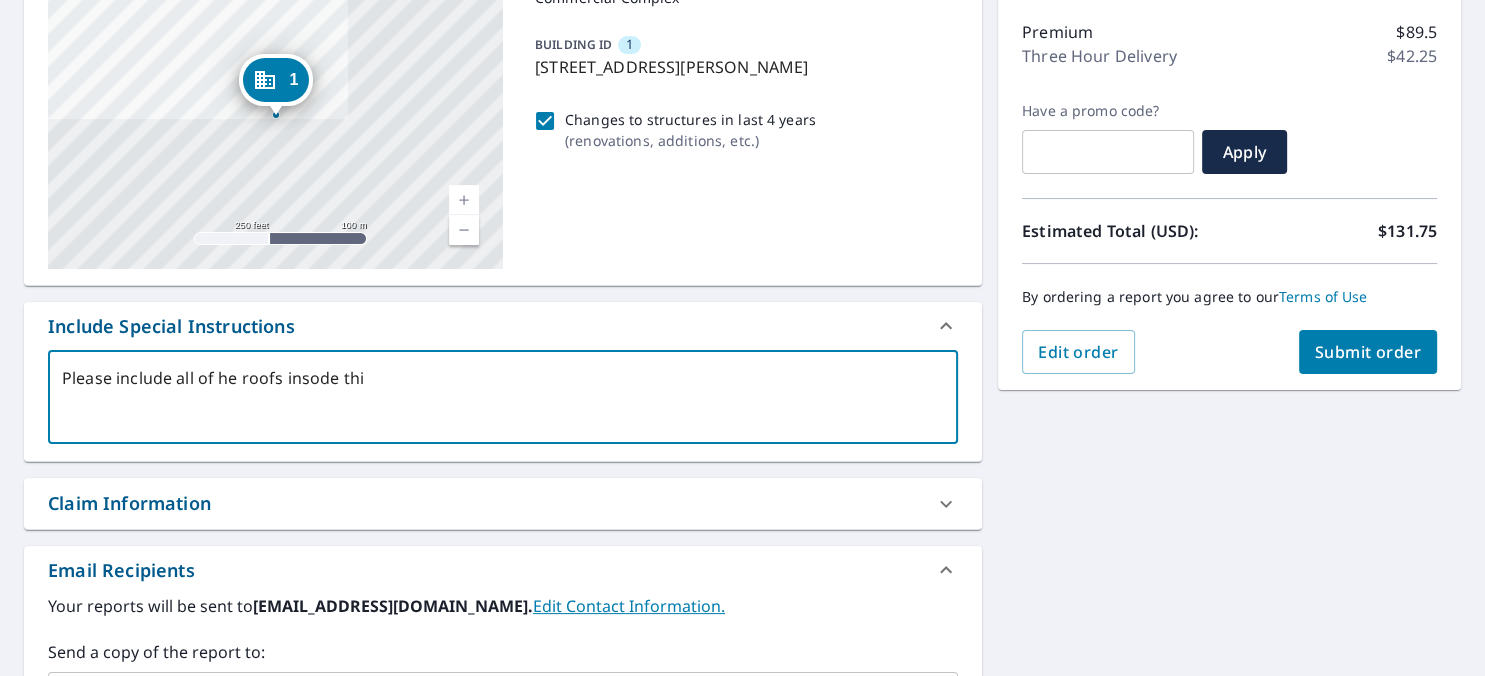 type on "Please include all of he roofs insode this" 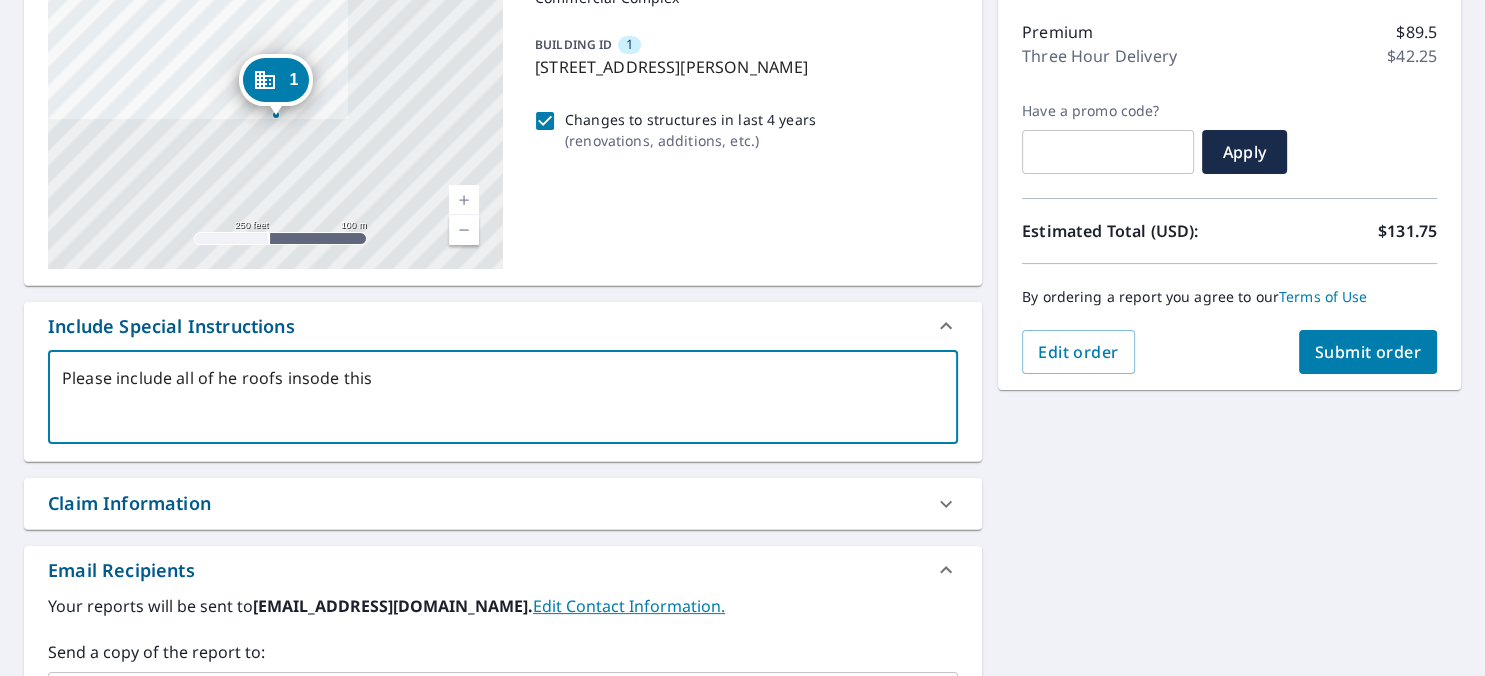 type on "Please include all of he roofs insode thi" 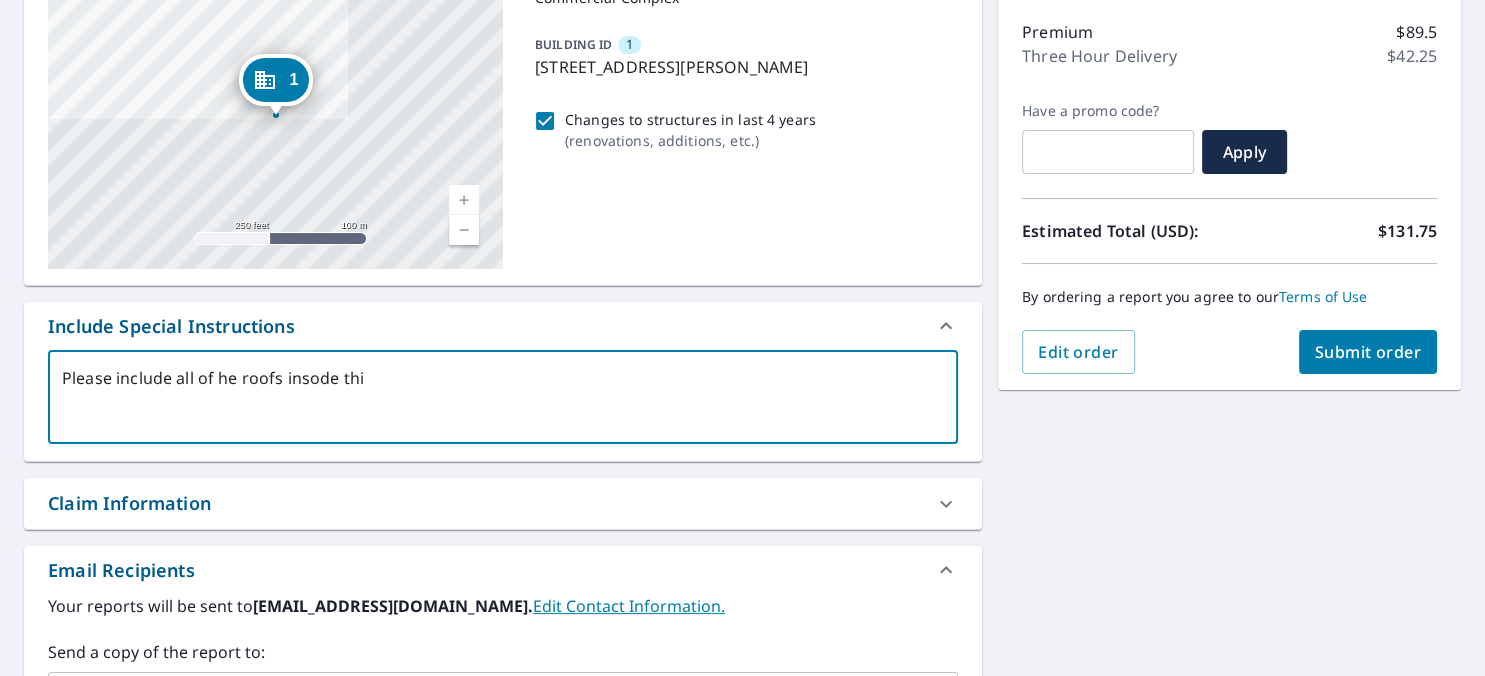 type on "Please include all of he roofs insode th" 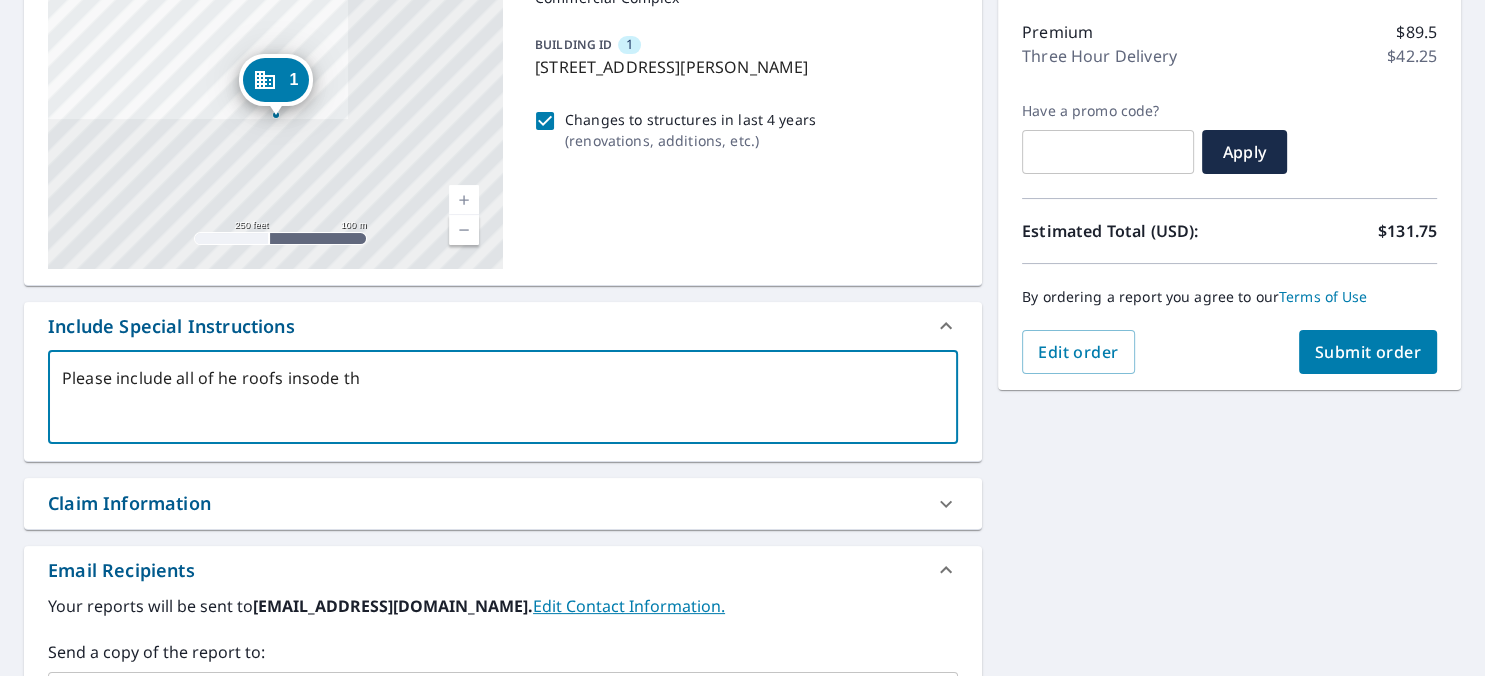 type on "Please include all of he roofs insode t" 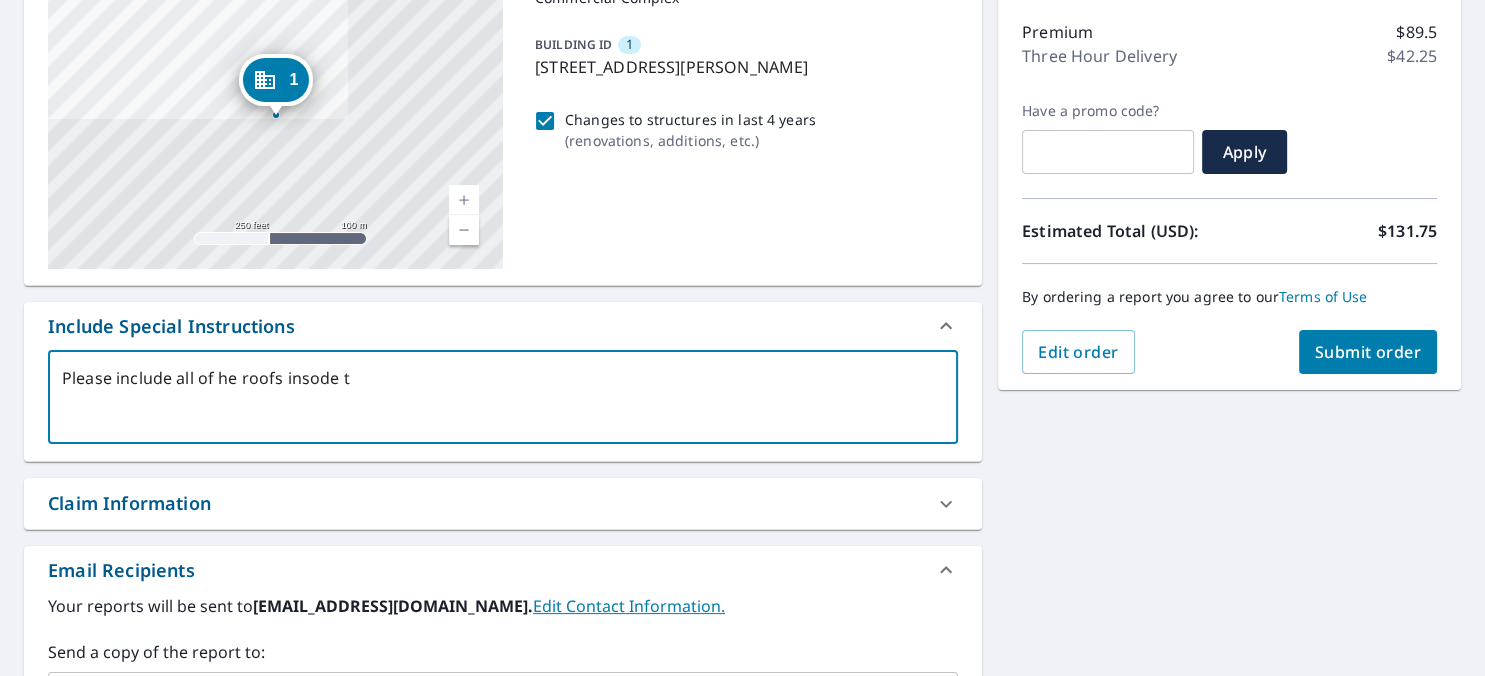type on "Please include all of he roofs insode" 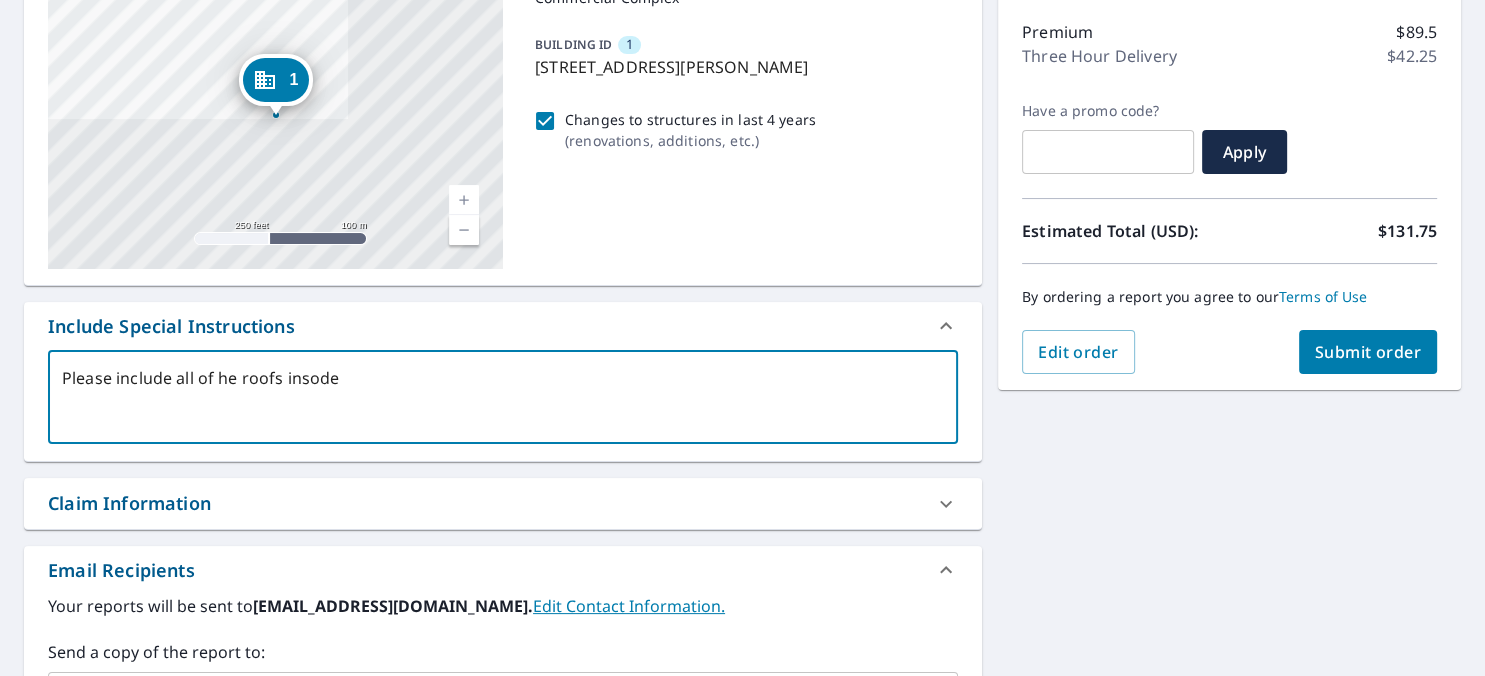 type on "Please include all of he roofs insode" 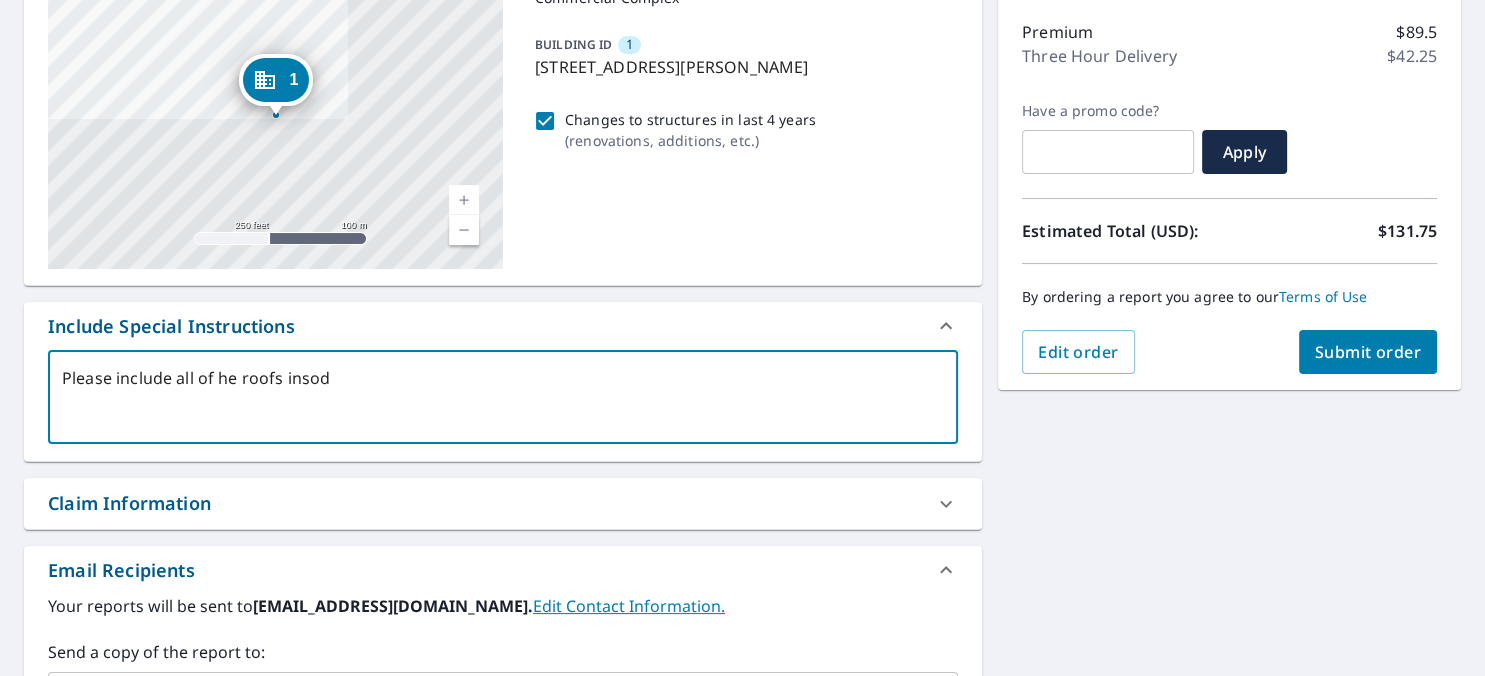type on "Please include all of he roofs inso" 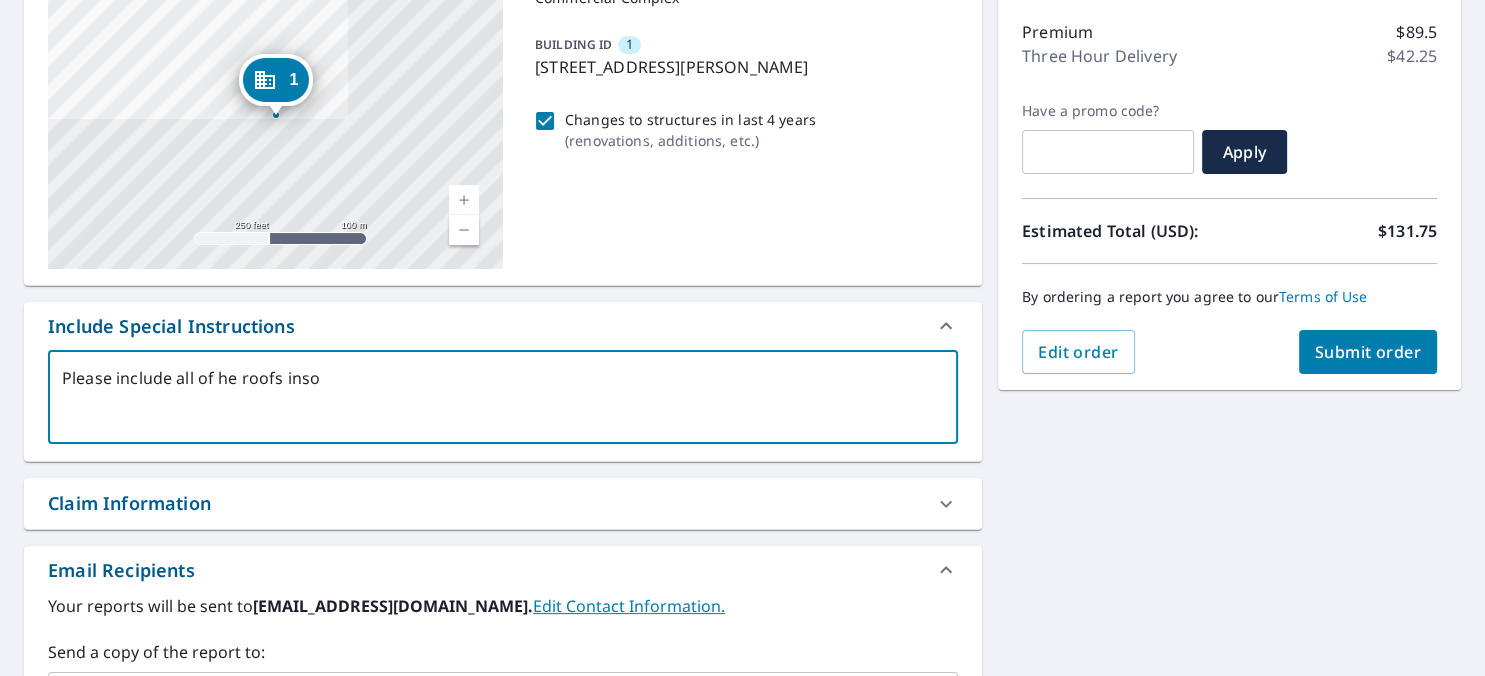 type on "Please include all of he roofs ins" 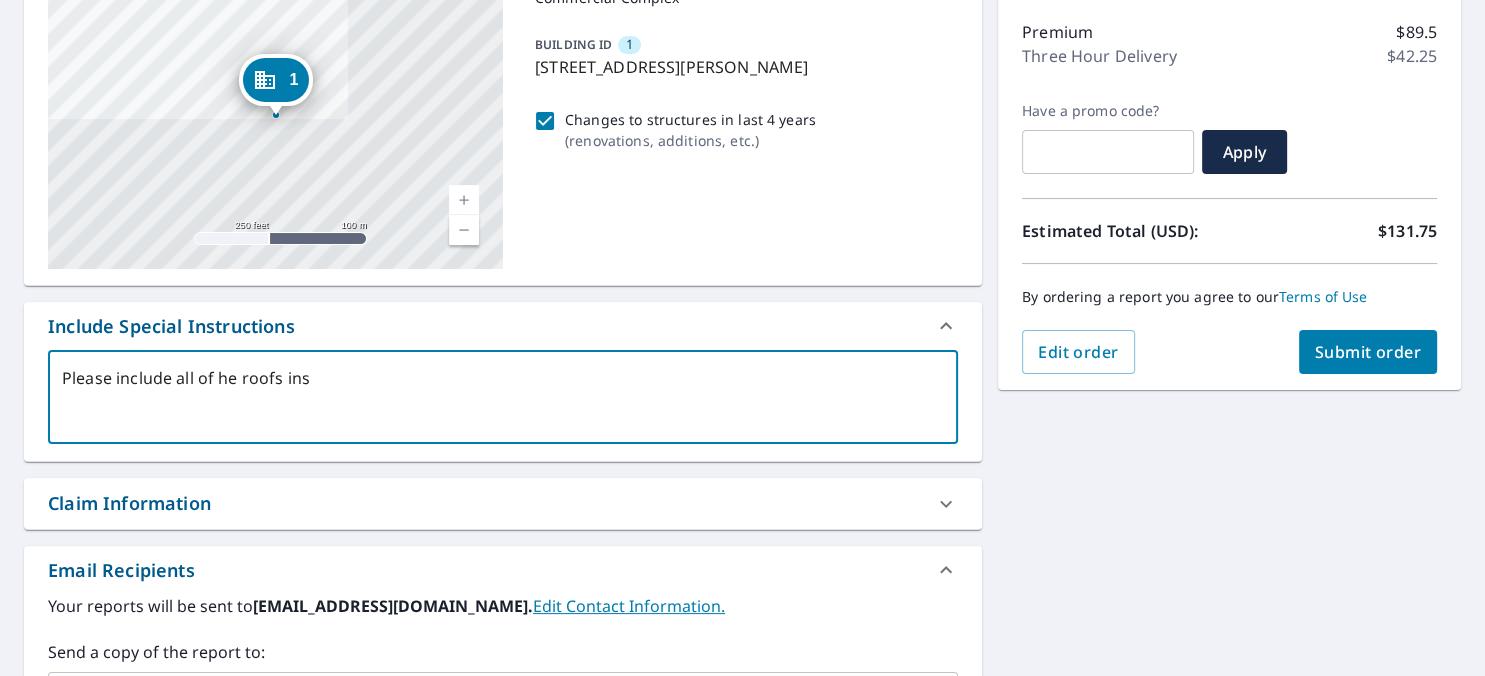 type on "Please include all of he roofs insi" 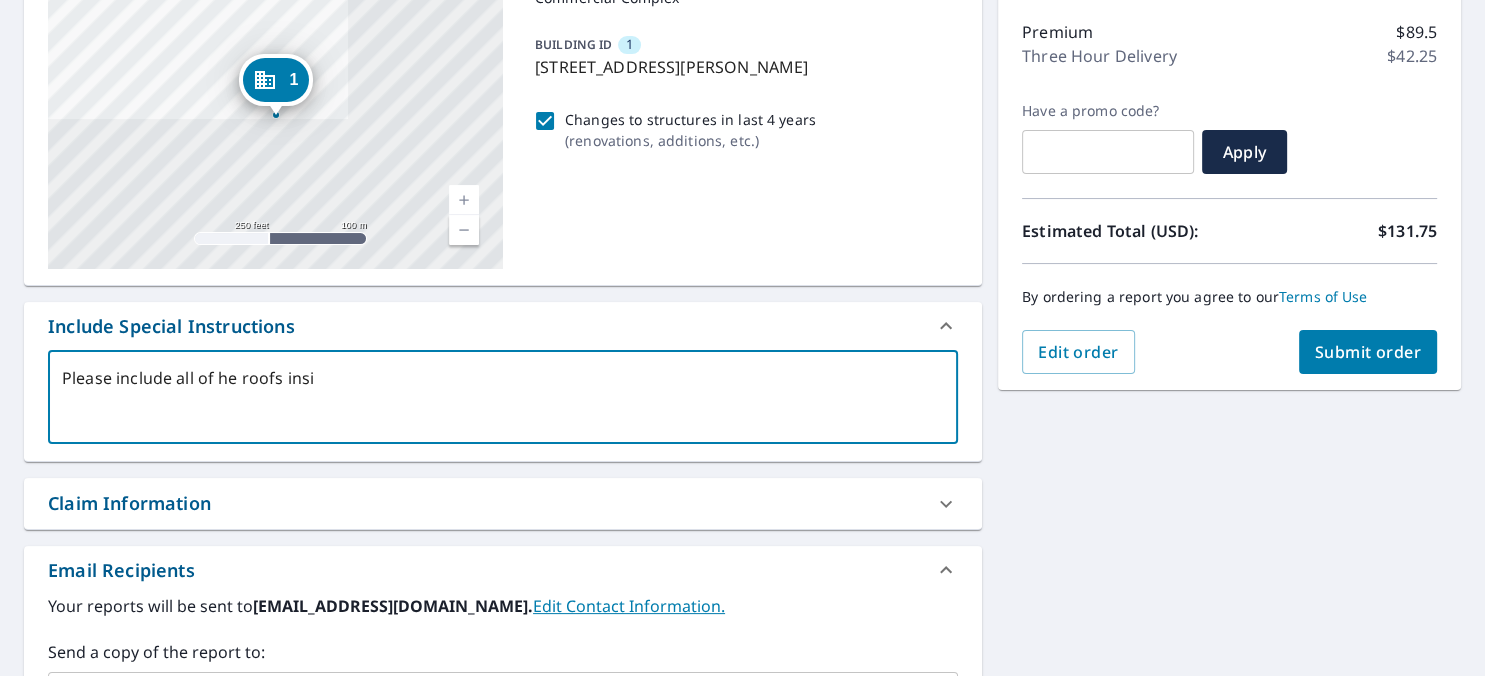 type on "Please include all of he roofs insis" 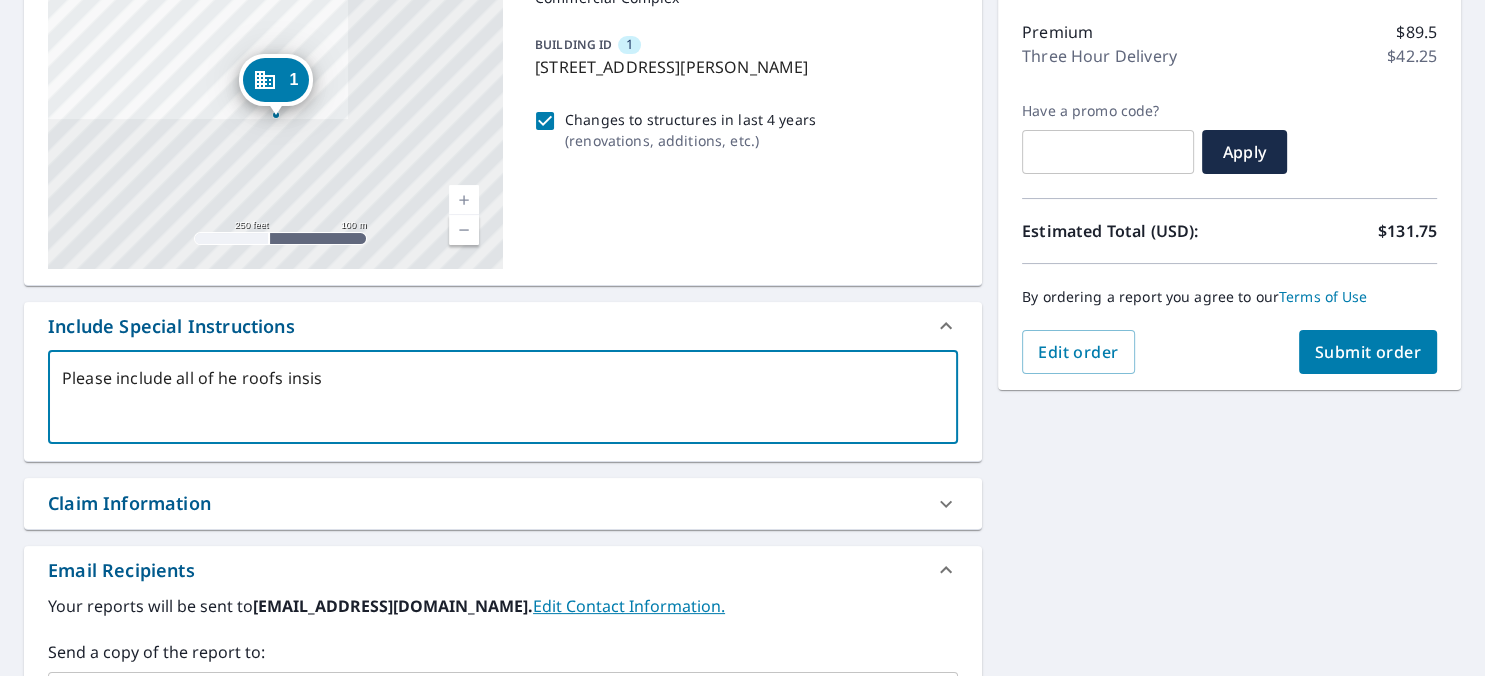 type on "Please include all of he roofs insis" 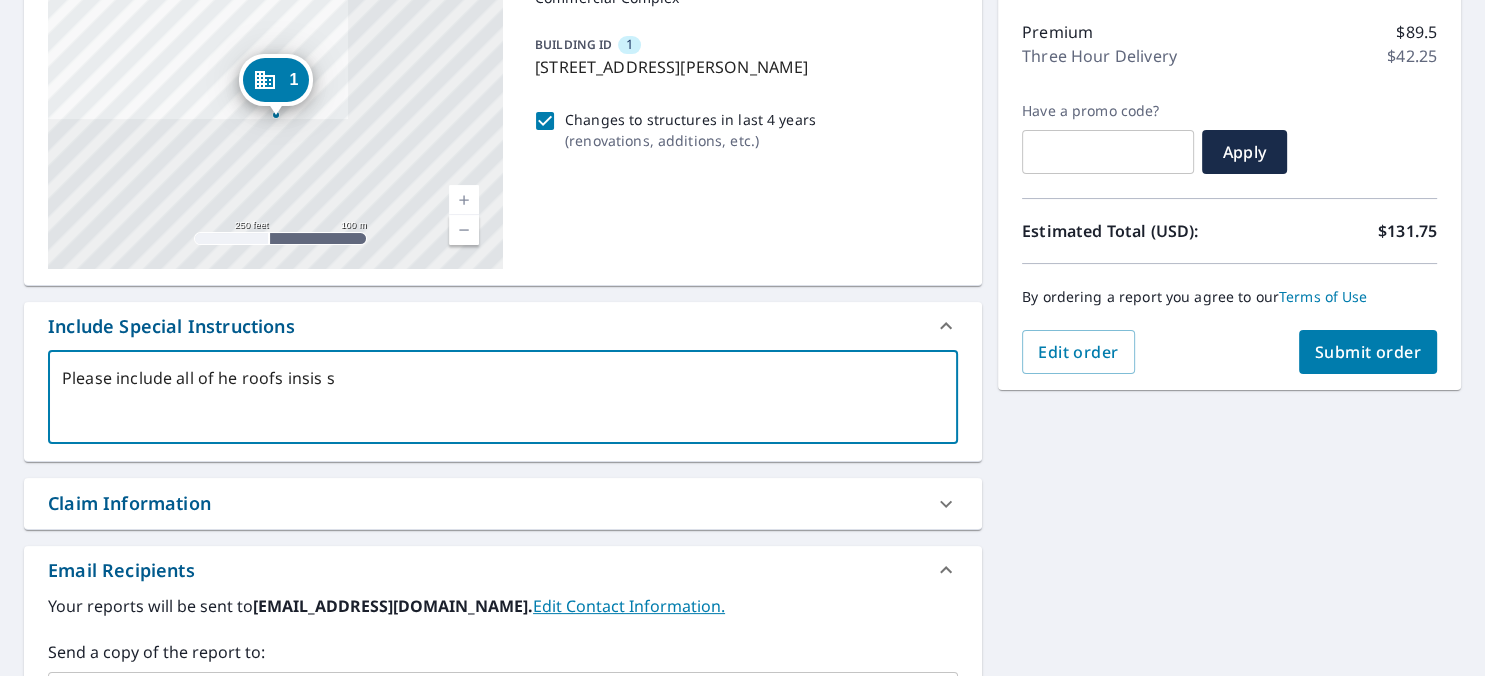 type on "Please include all of he roofs insis st" 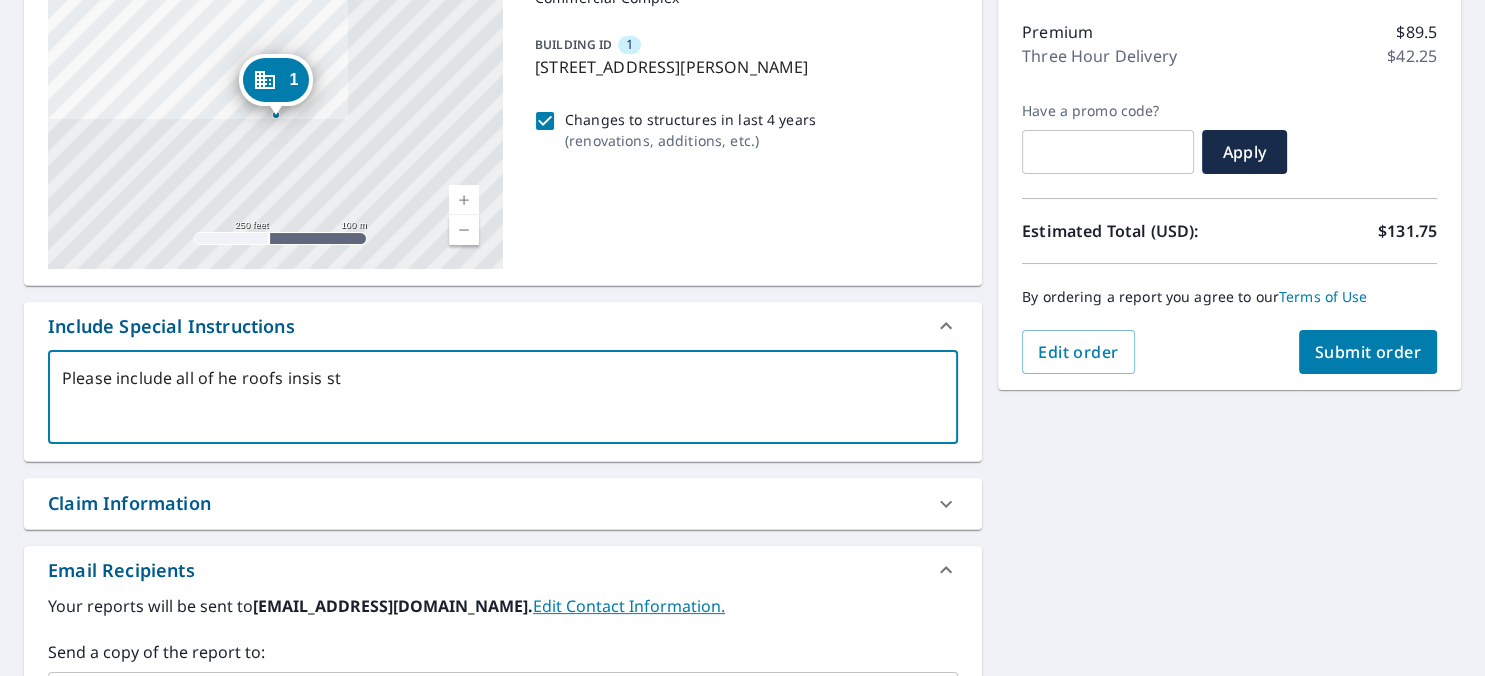 type on "Please include all of he roofs insis str" 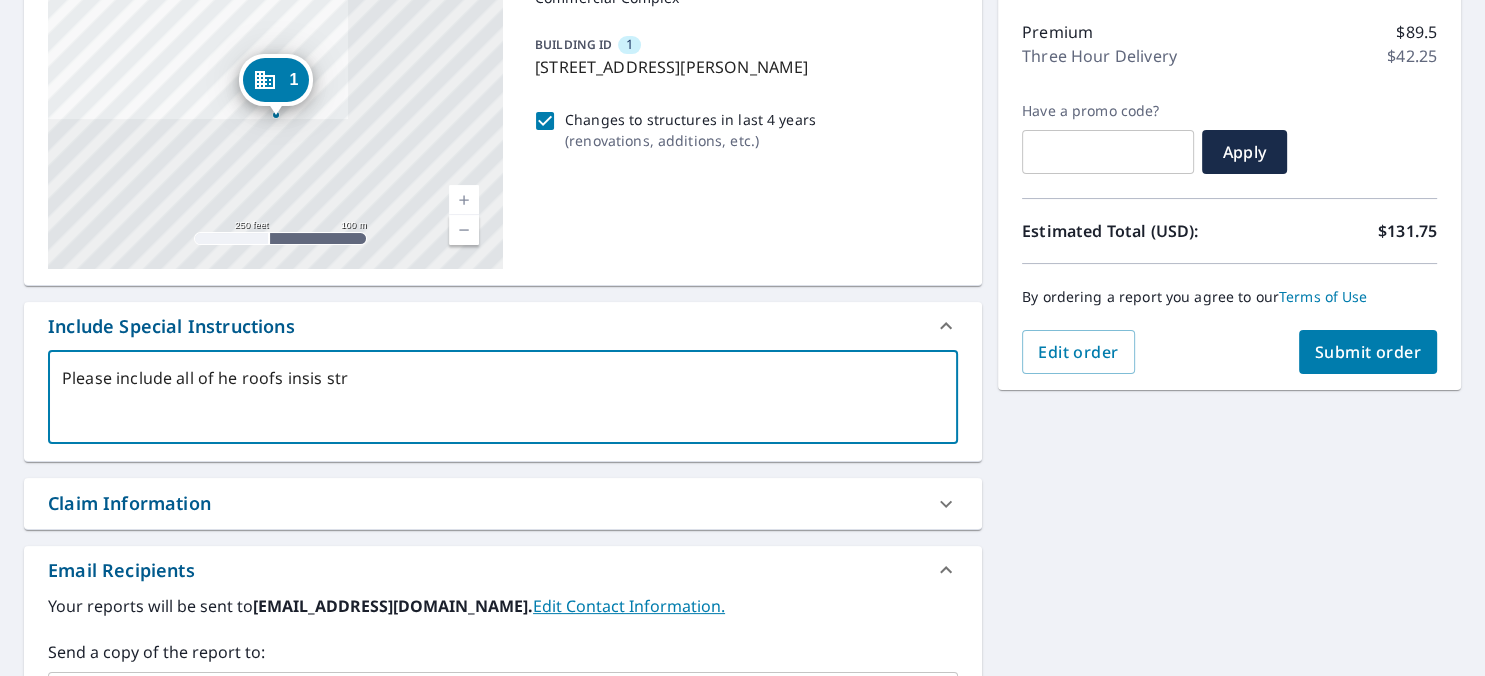 type on "Please include all of he roofs insis stru" 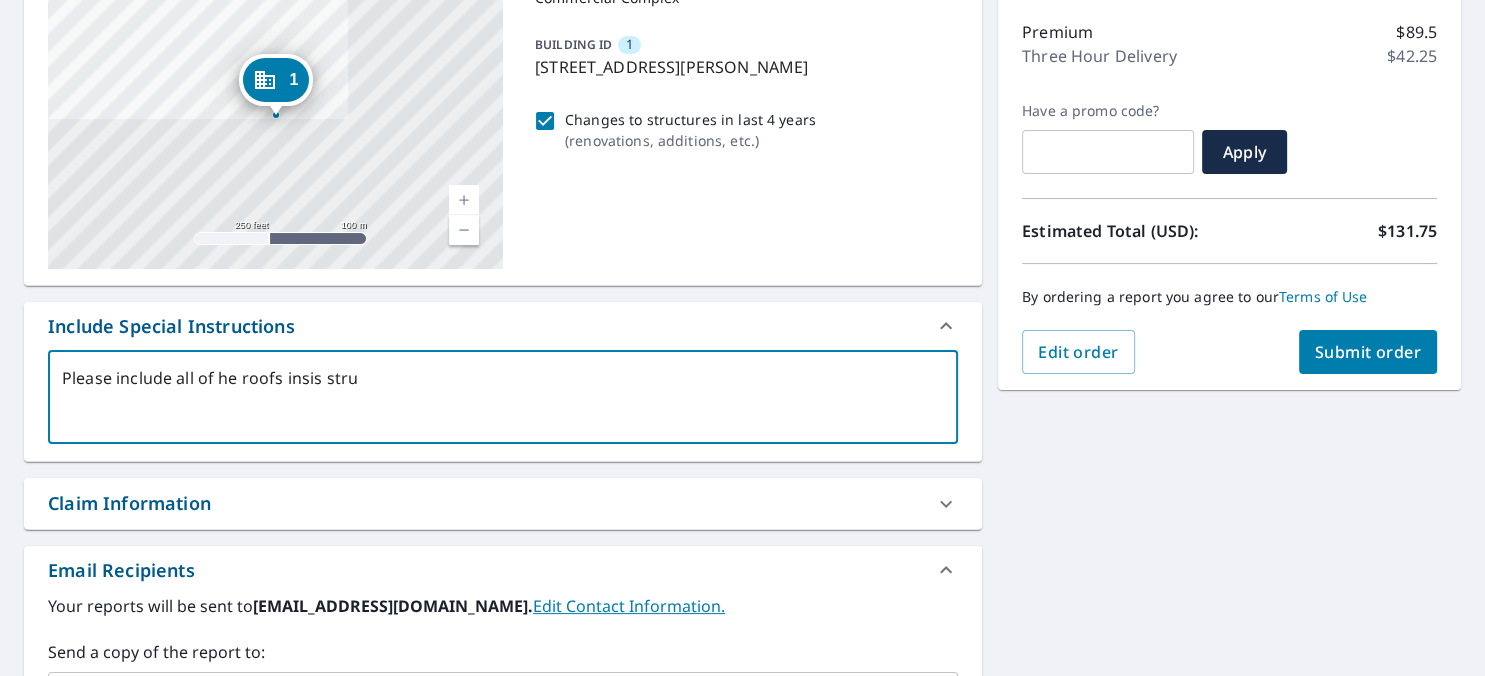 type on "Please include all of he roofs insis struc" 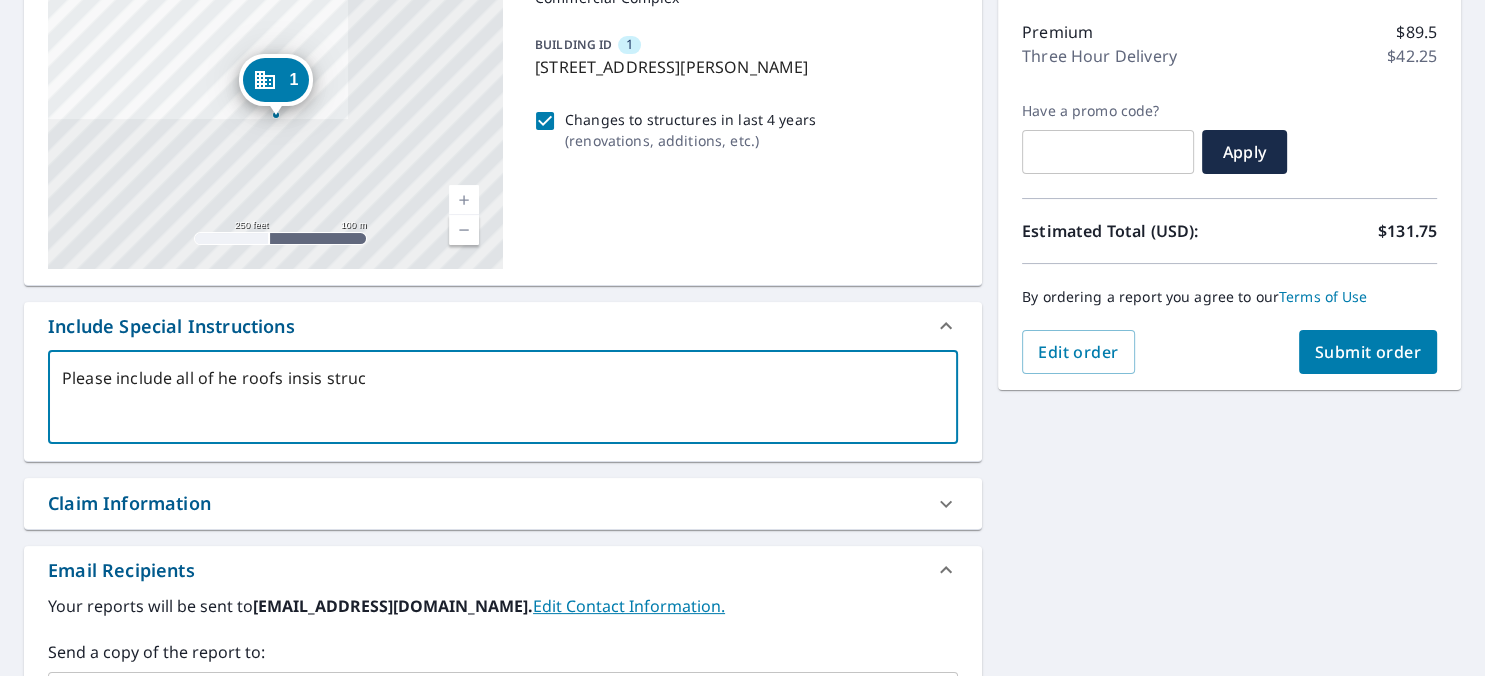 type on "Please include all of he roofs insis struct" 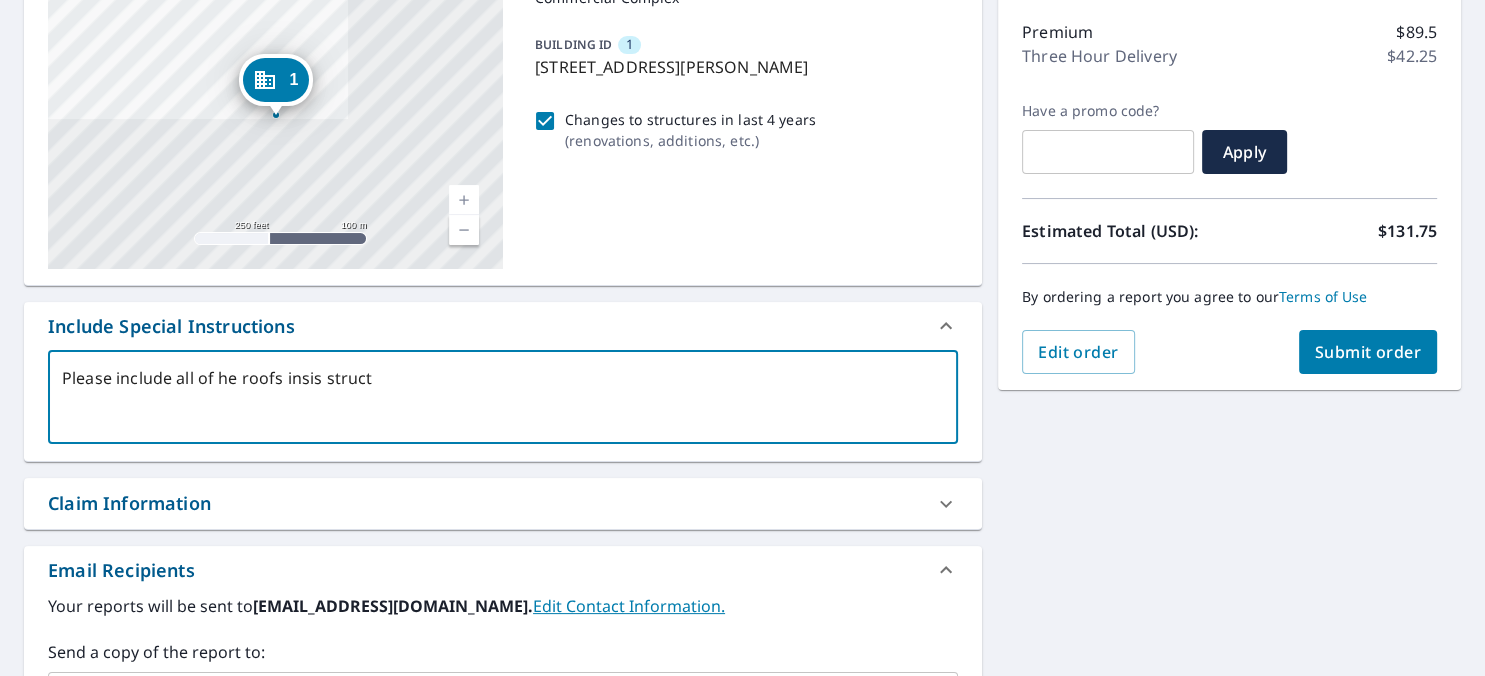 type on "Please include all of he roofs insis structu" 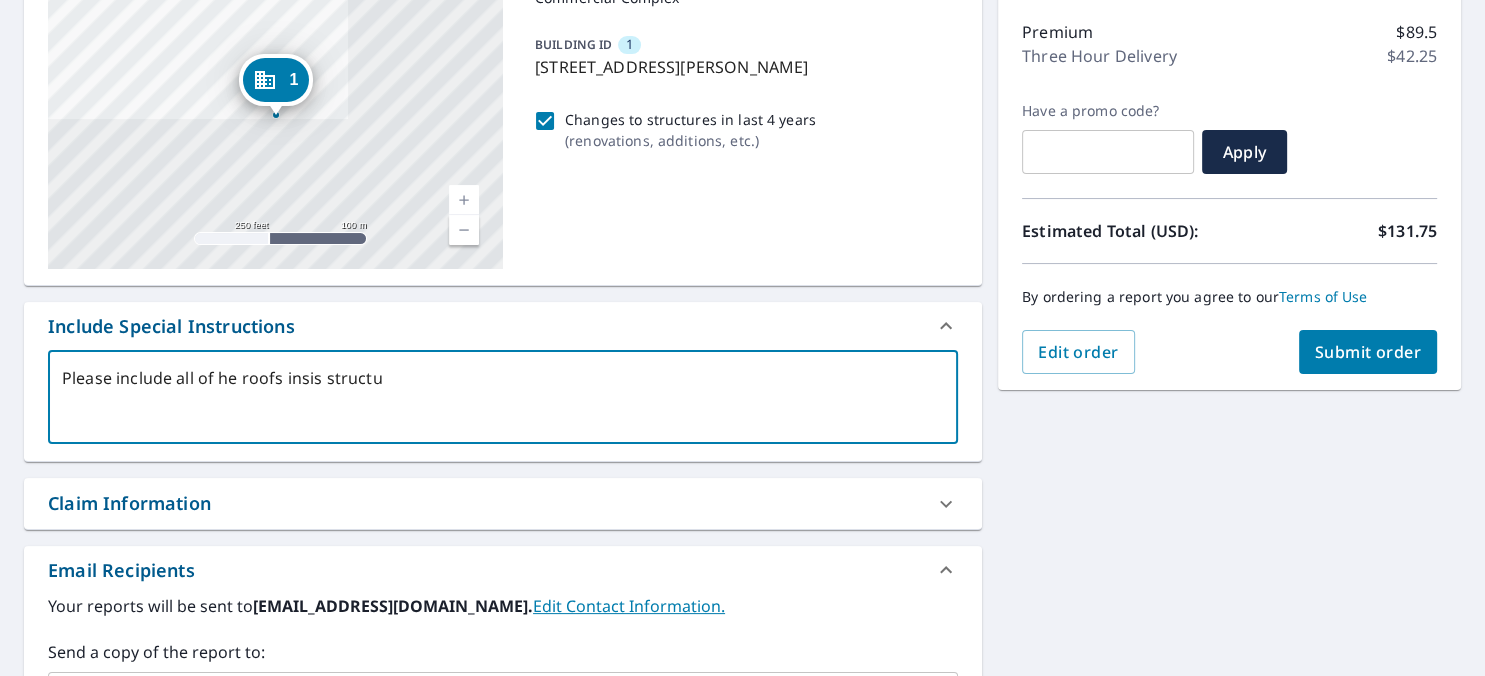 type on "Please include all of he roofs insis structur" 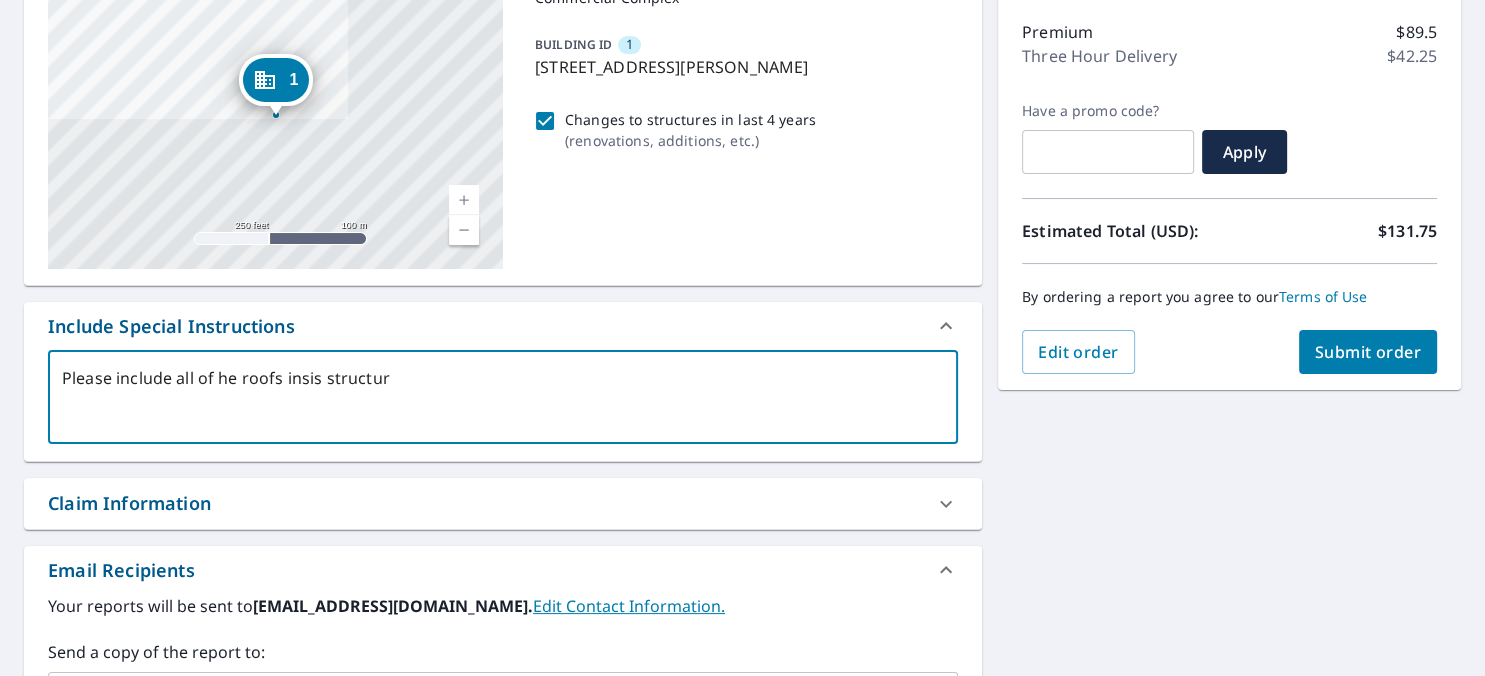 type on "Please include all of he roofs insis structure" 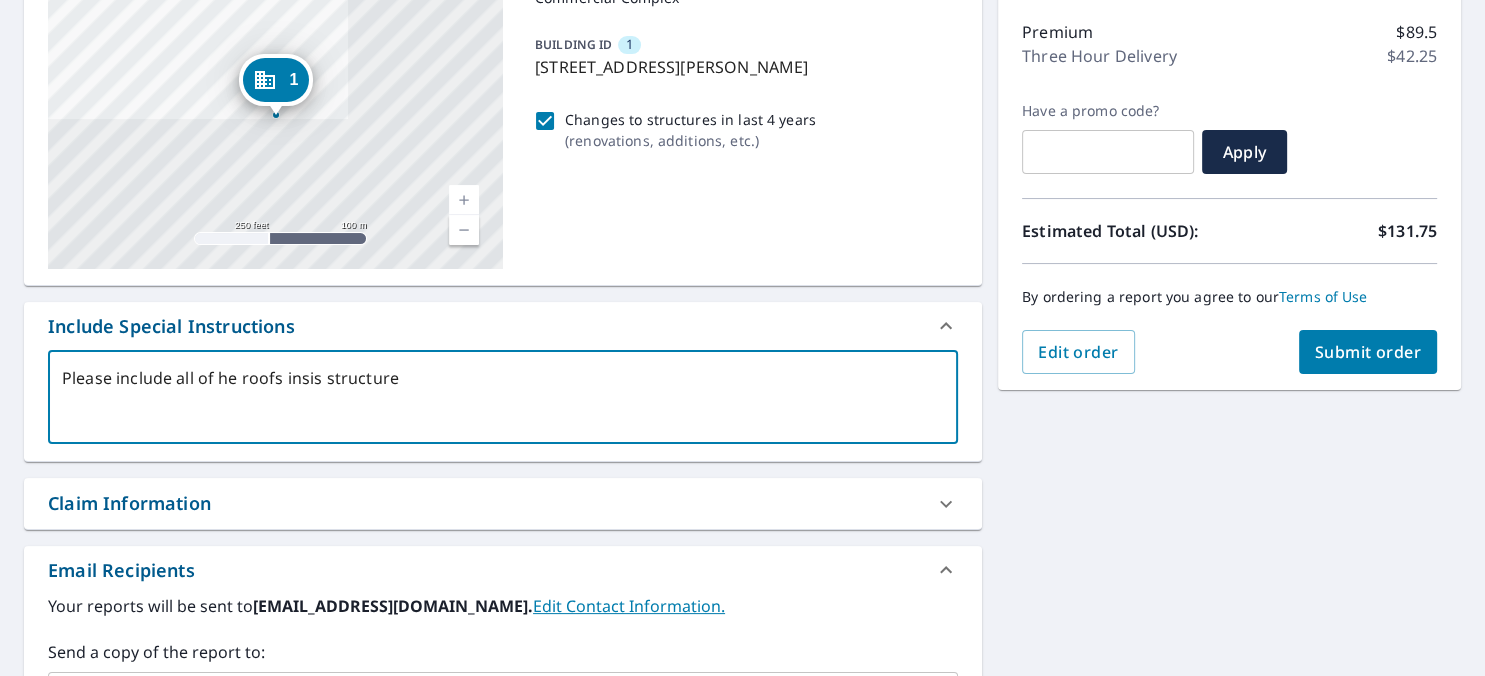 type on "Please include all of he roofs insi structure" 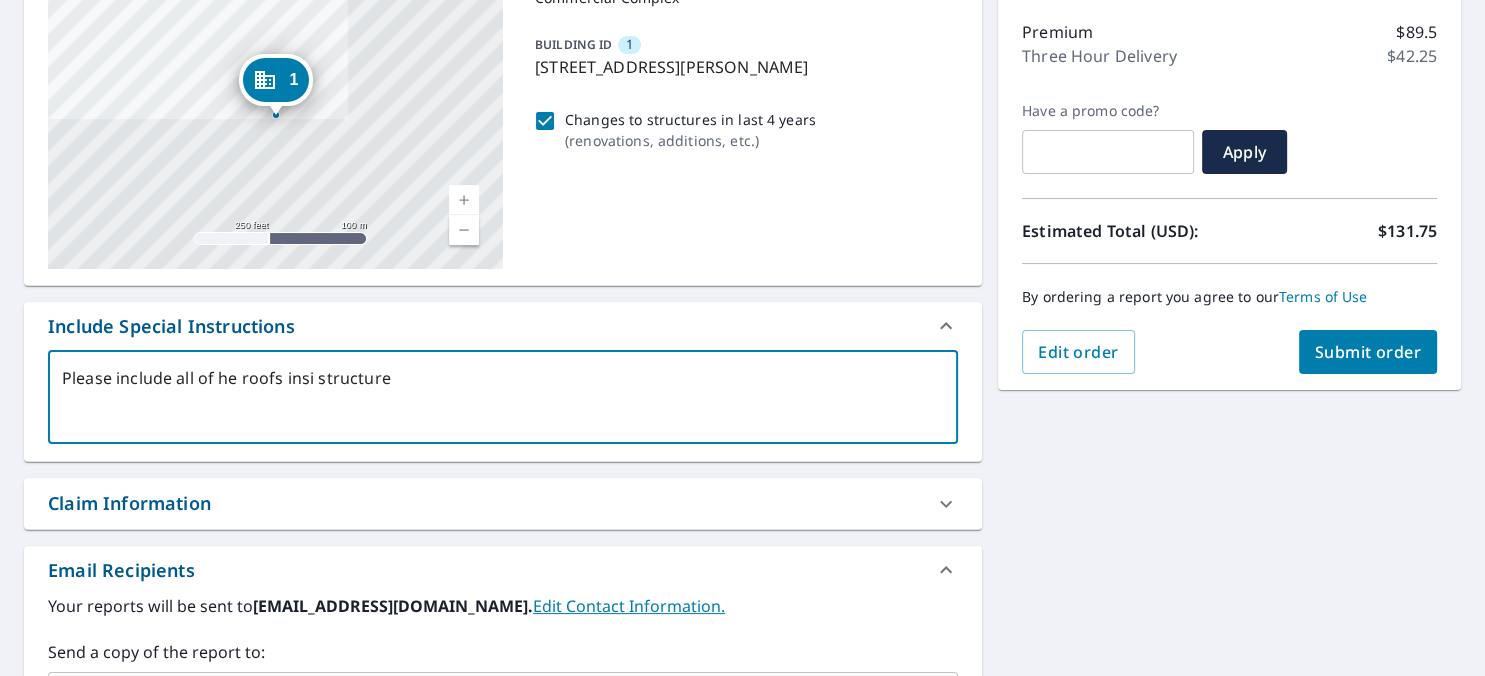 type on "Please include all of he roofs insid structure" 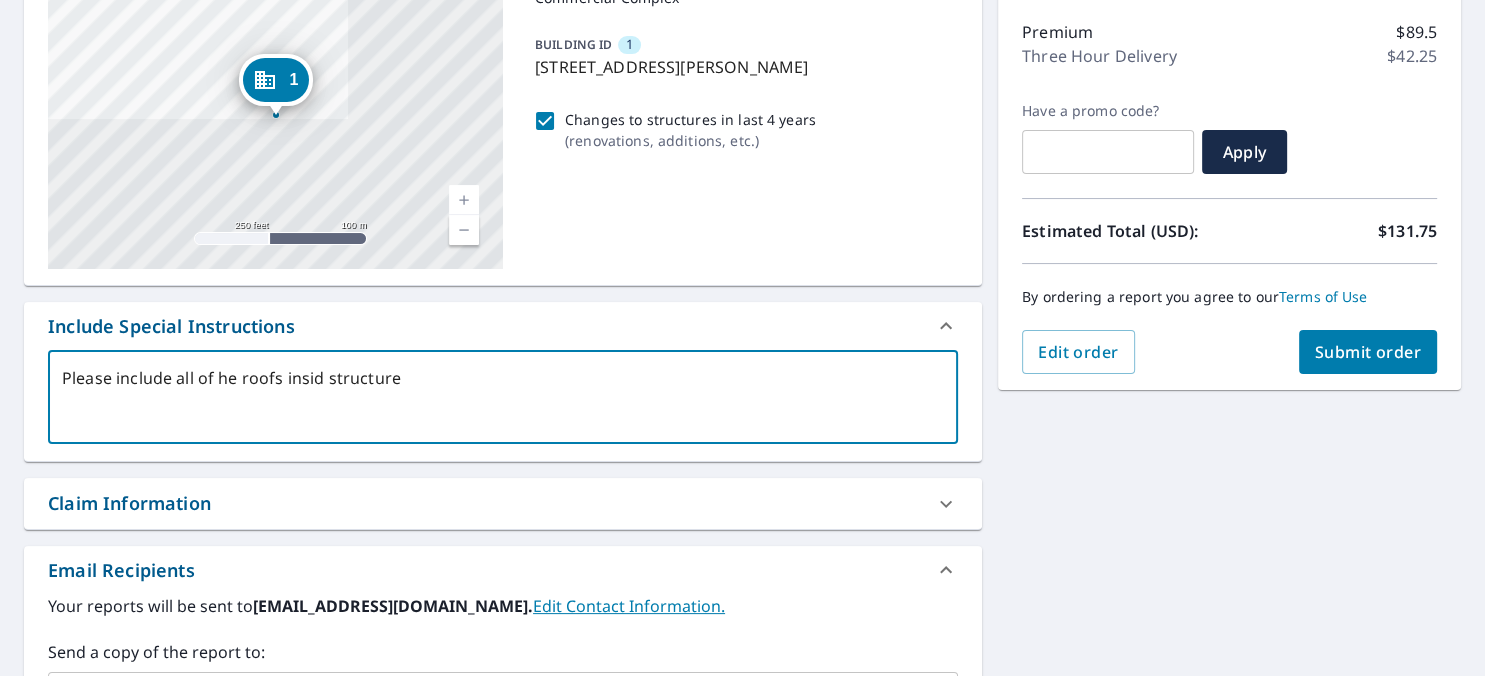 type on "Please include all of he roofs inside structure" 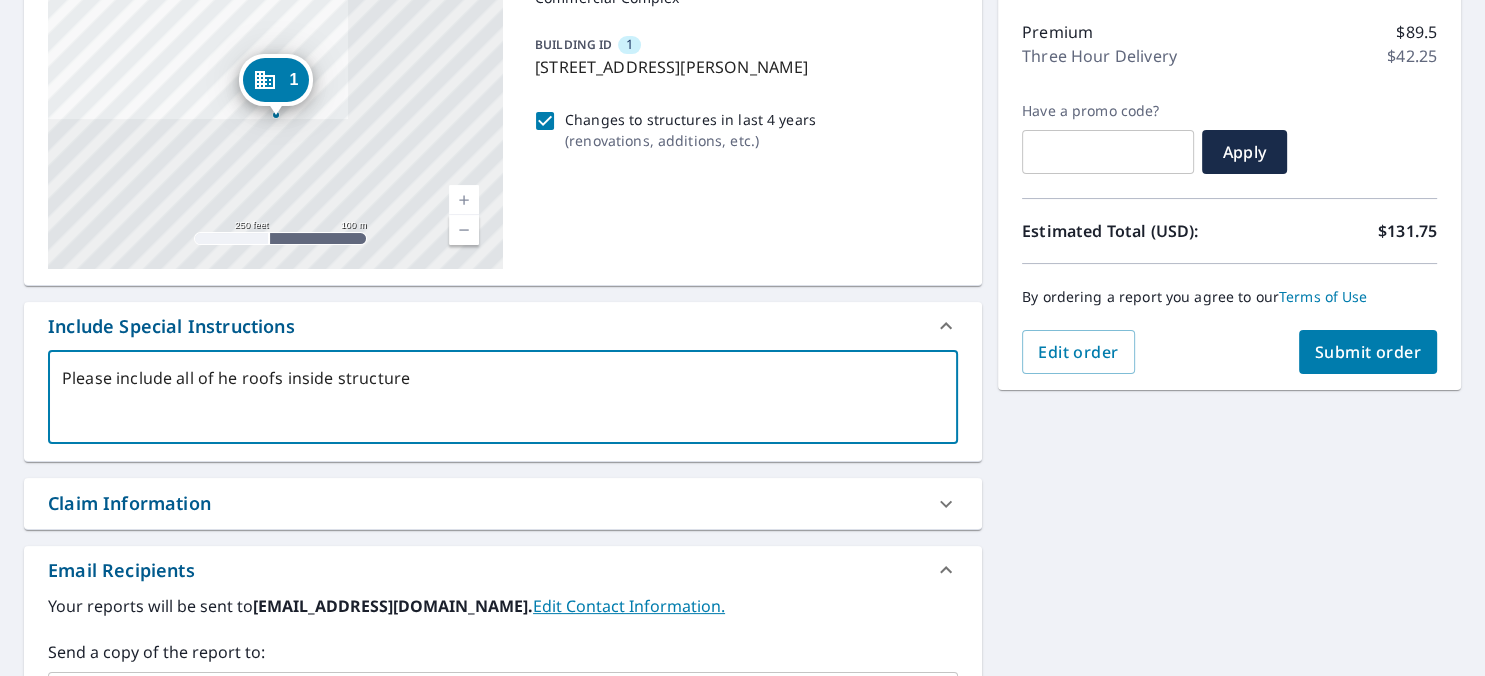 type on "Please include all of he roofs inside p" 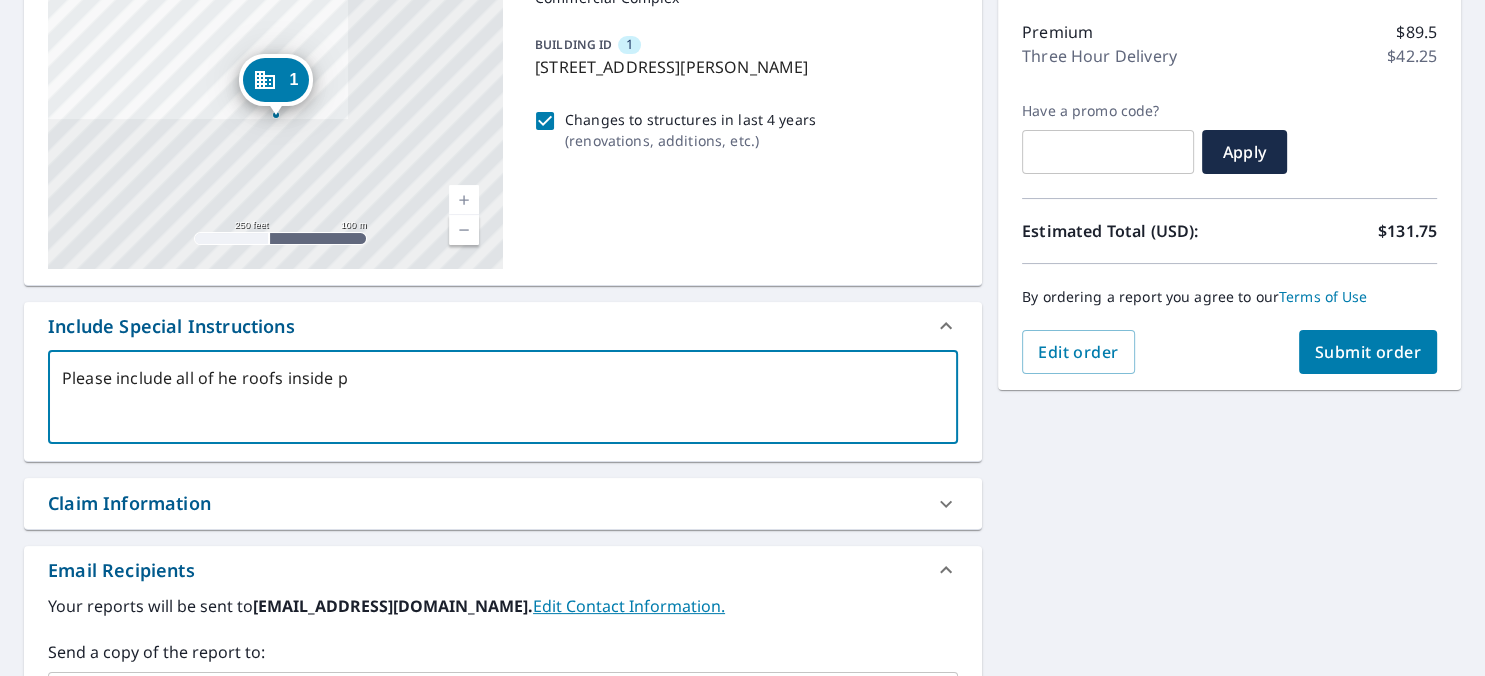 type on "Please include all of he roofs inside pa" 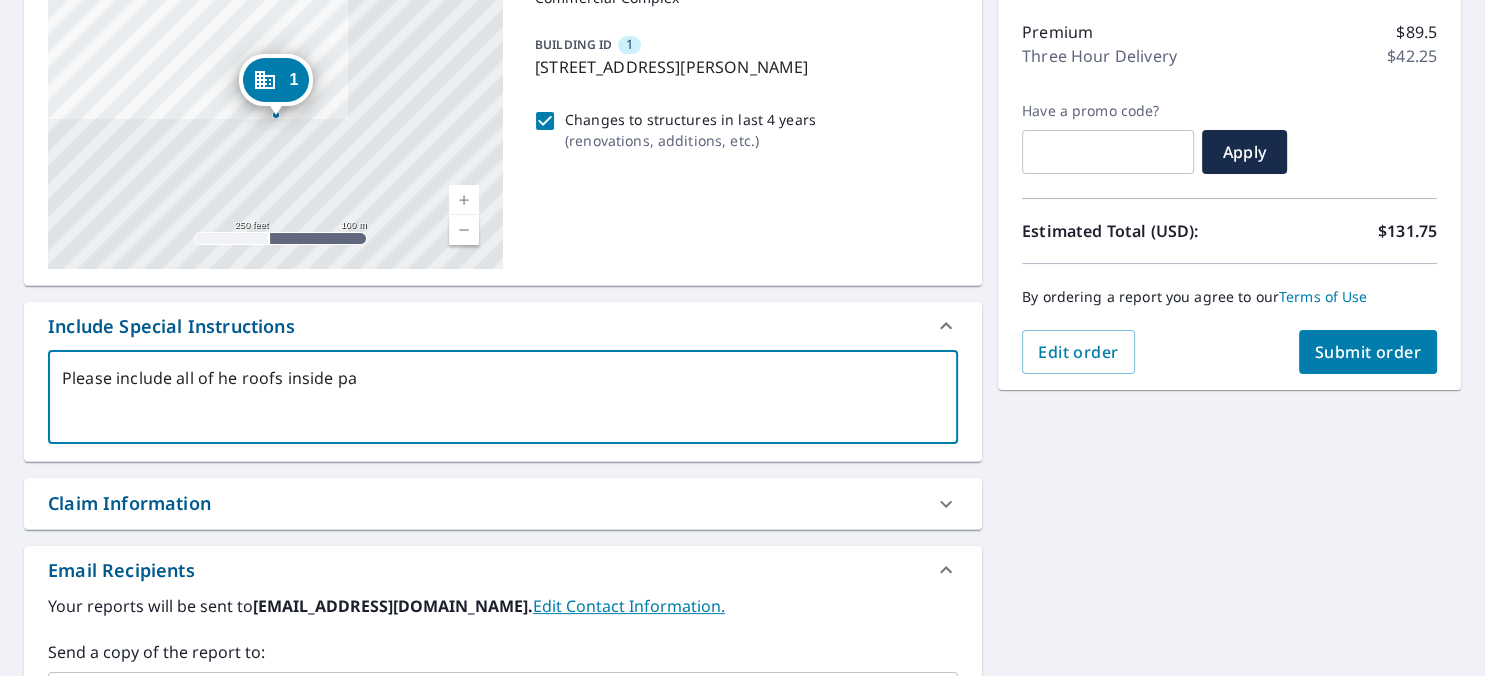 type on "Please include all of he roofs inside par" 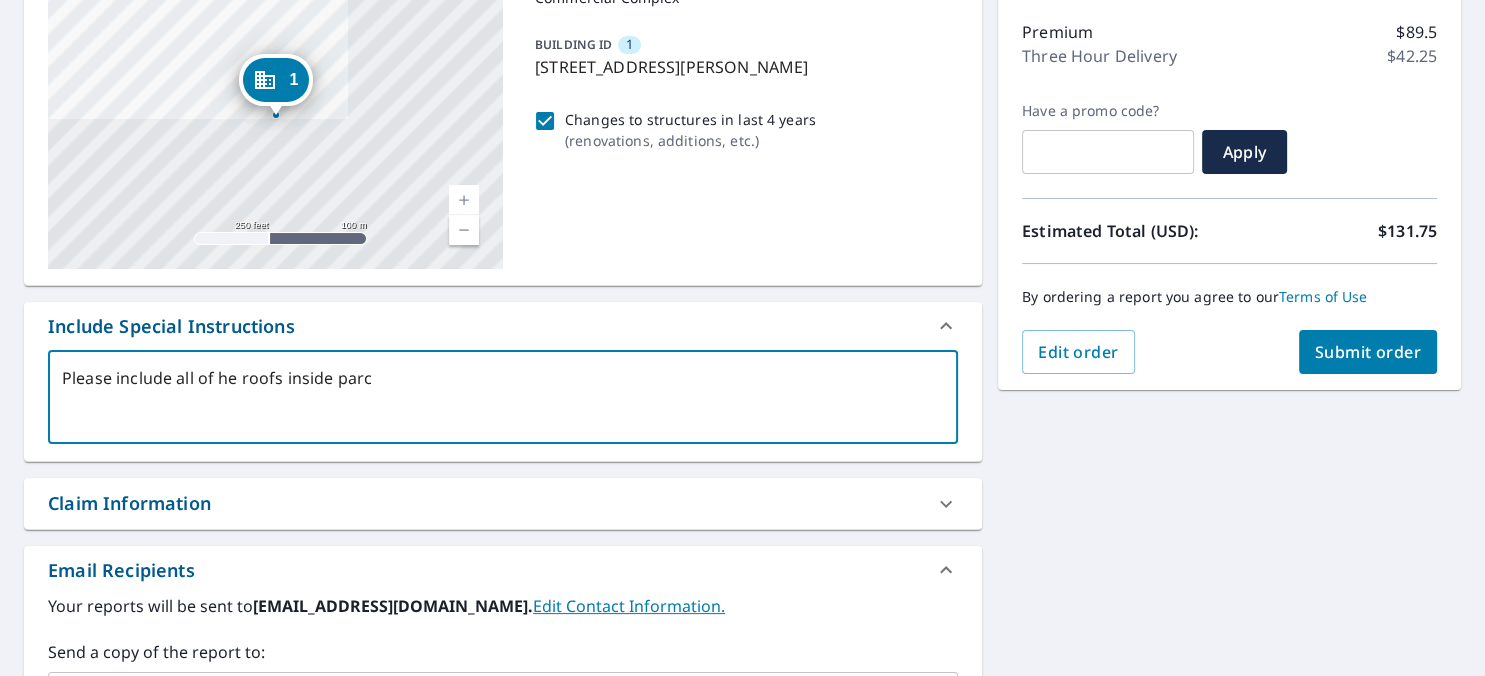 type on "Please include all of he roofs inside parcd" 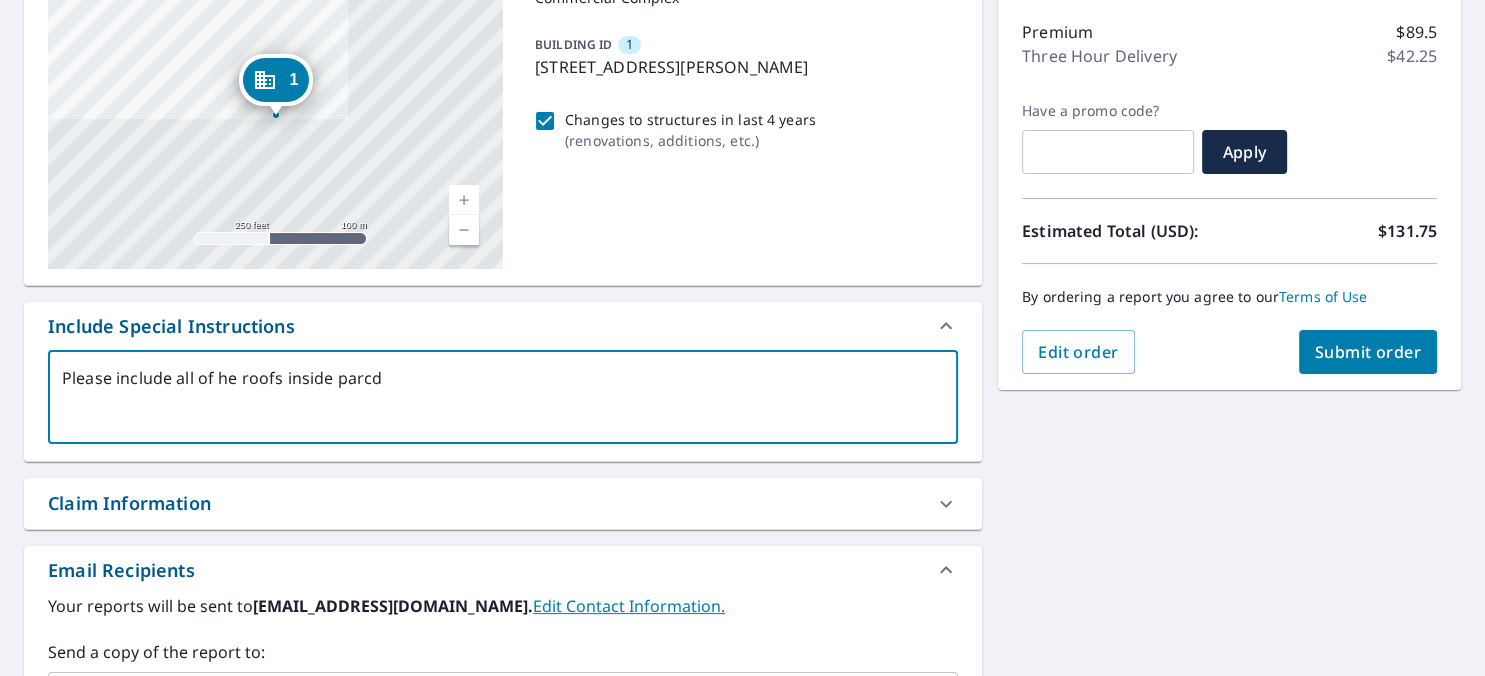 type on "x" 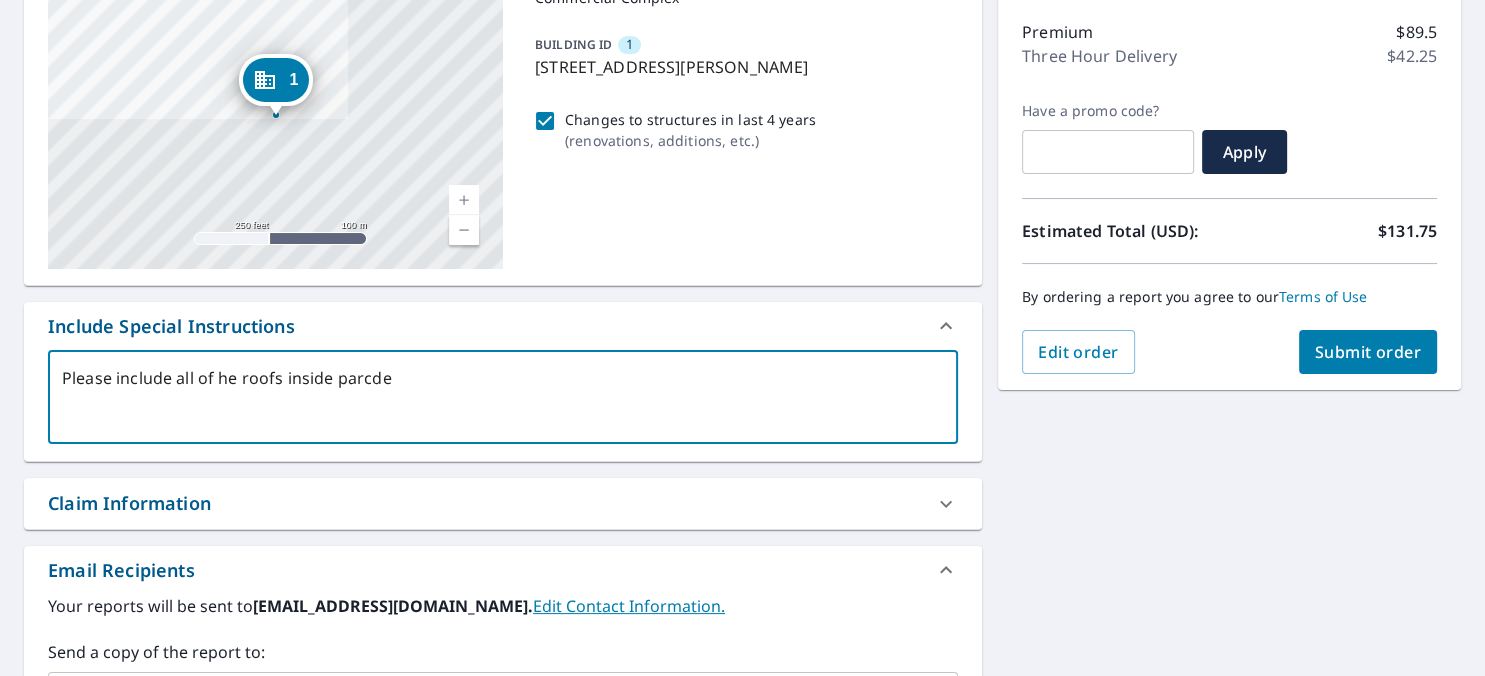 type on "Please include all of he roofs inside parcdel" 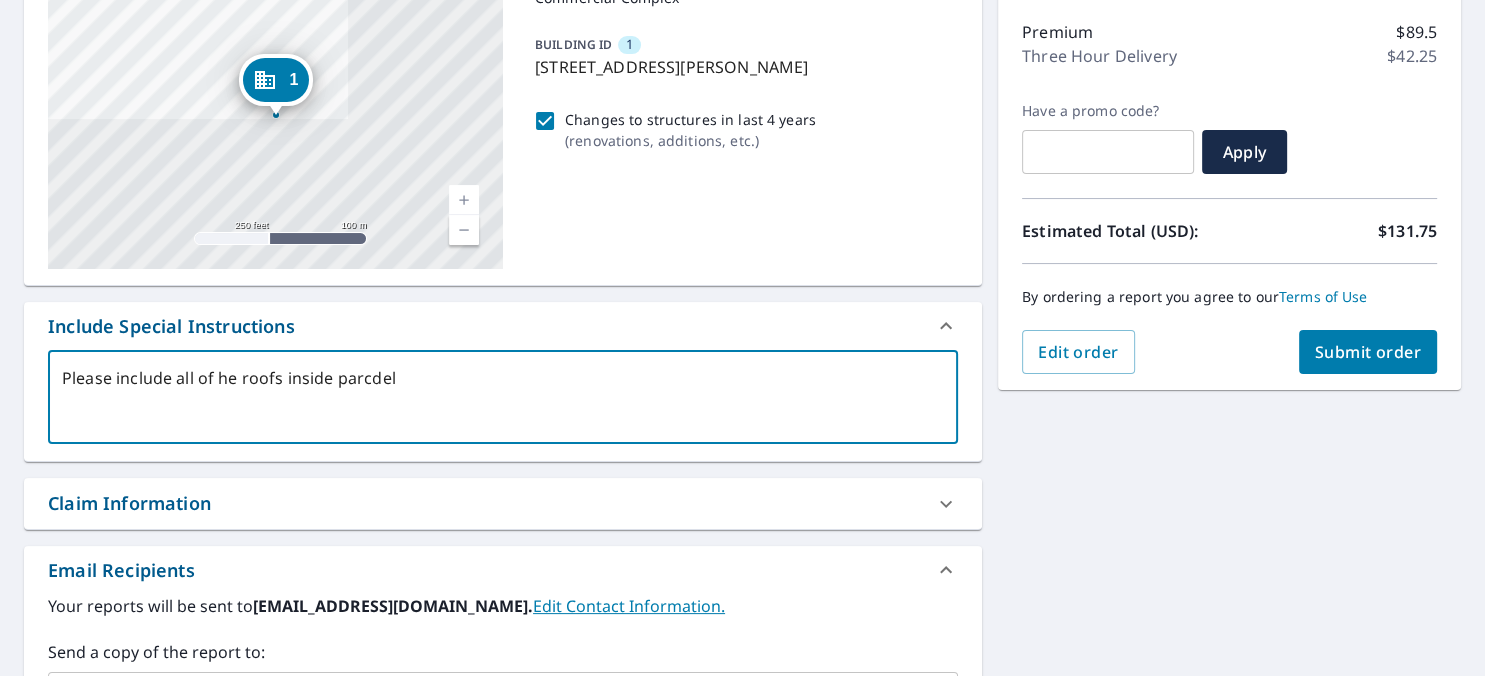 type on "x" 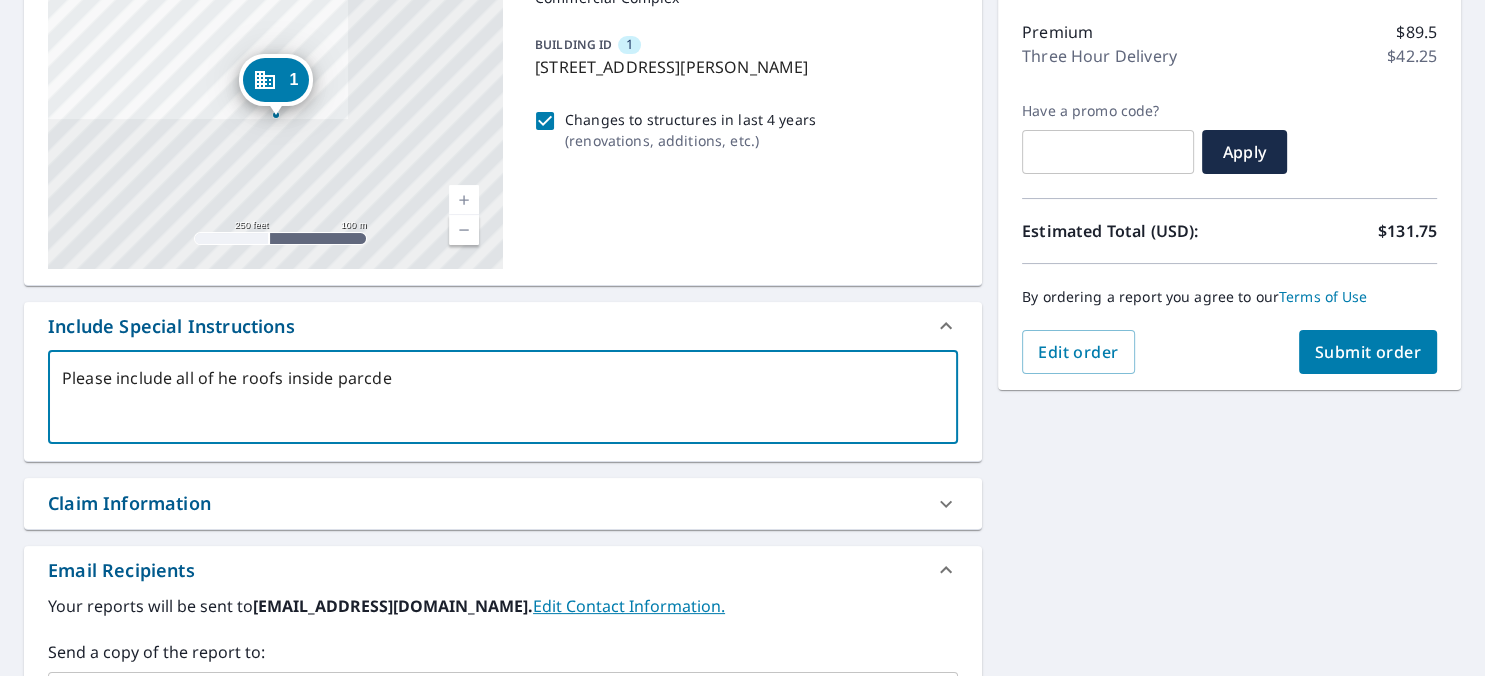 type on "Please include all of he roofs inside parcd" 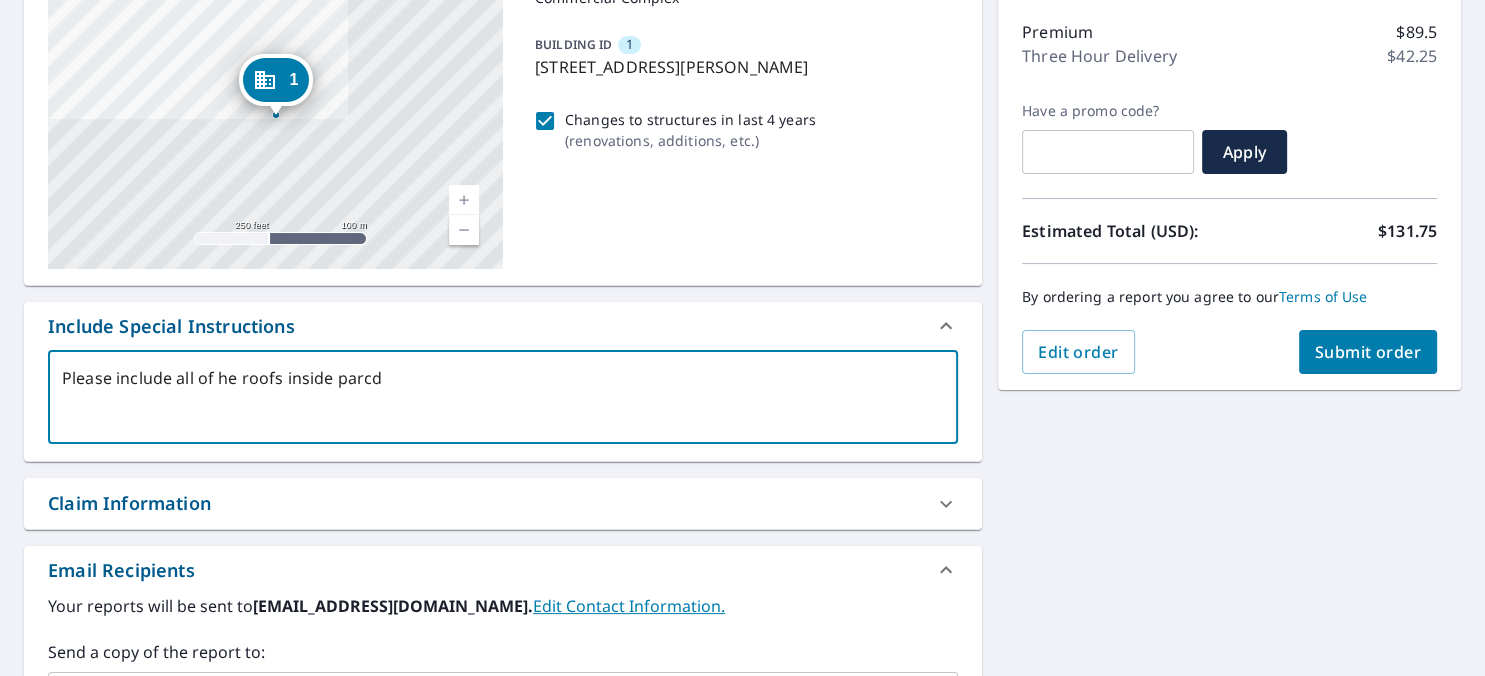 type on "Please include all of he roofs inside parc" 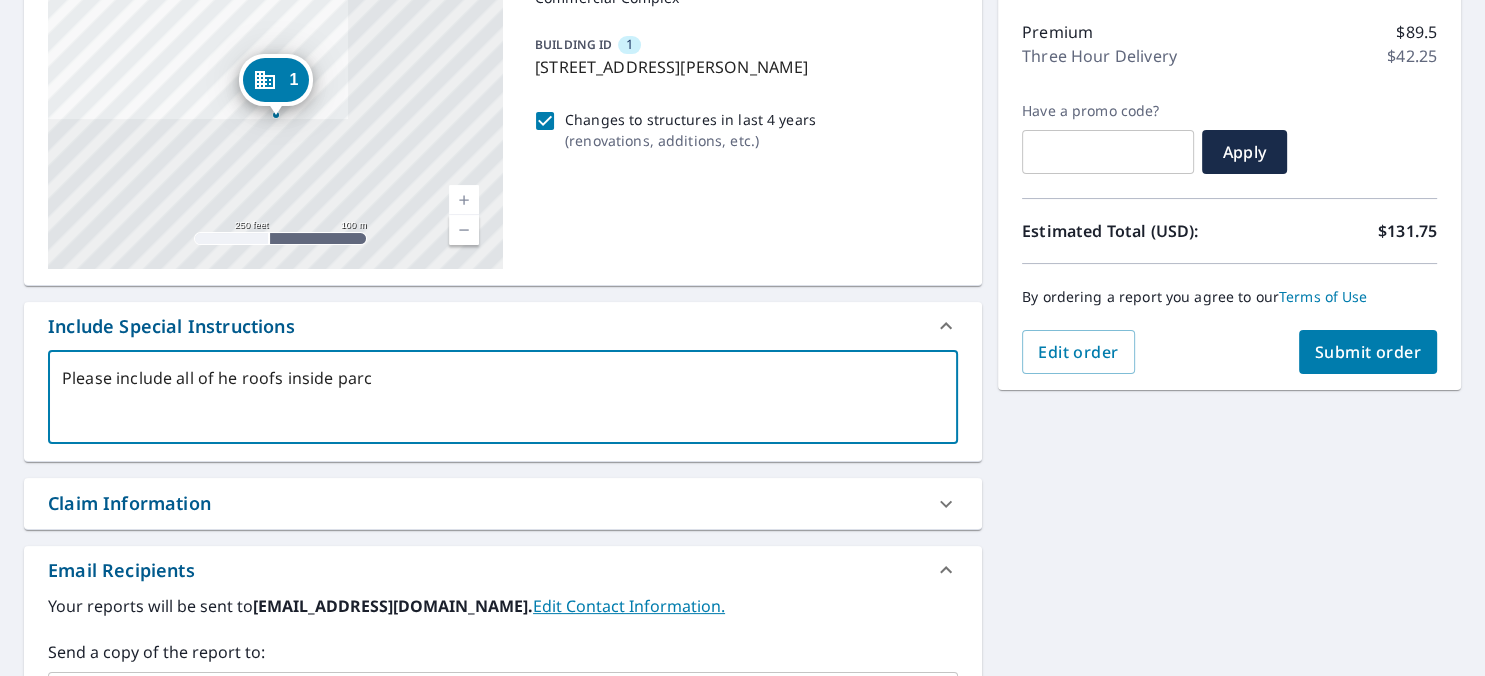 type on "Please include all of he roofs inside parce" 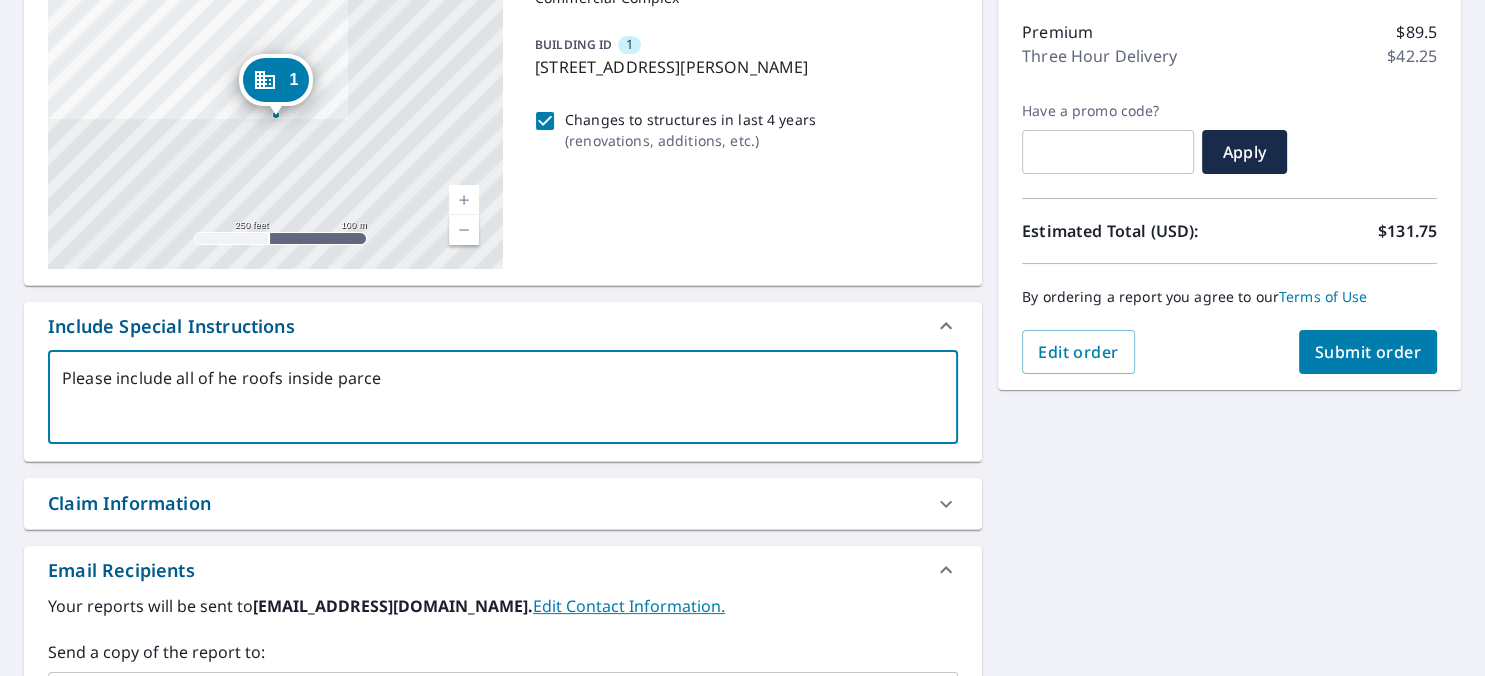 type on "Please include all of he roofs inside parcel" 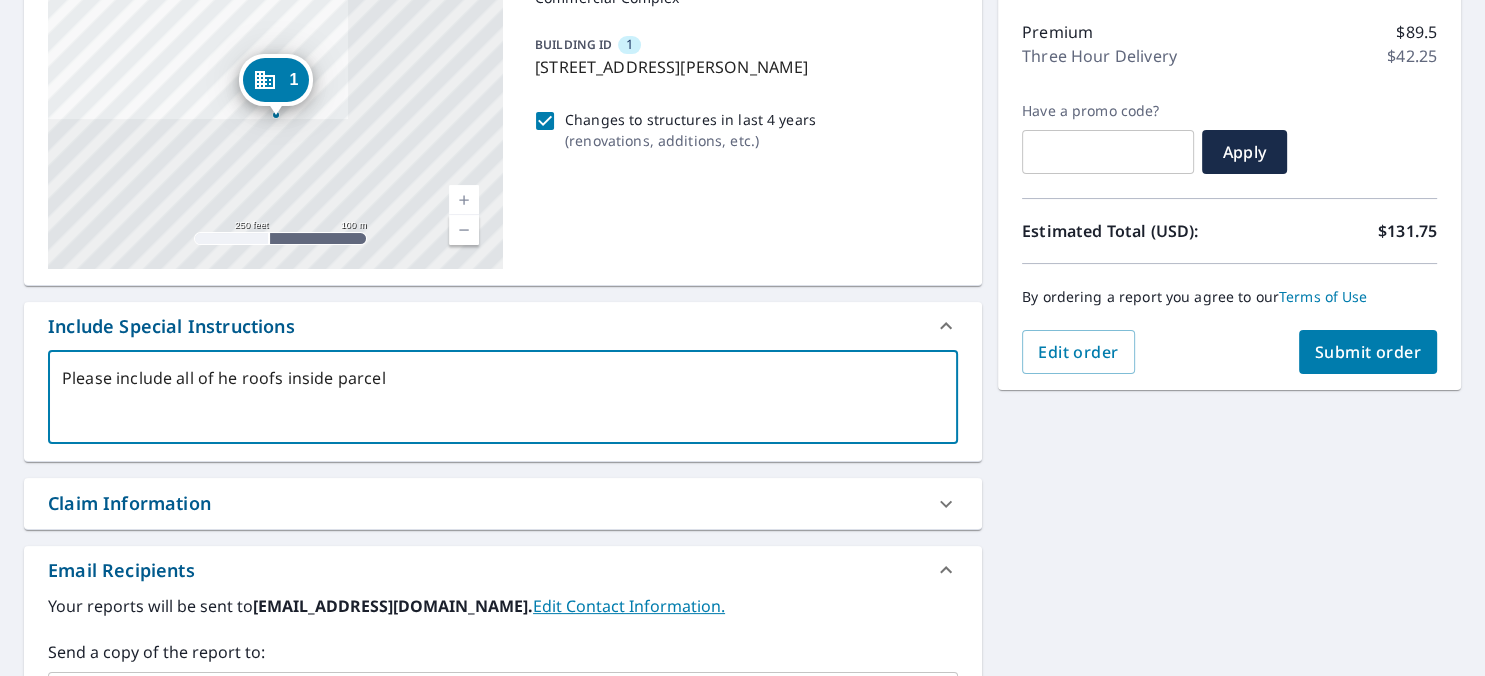 type on "Please include all of he roofs inside parcel." 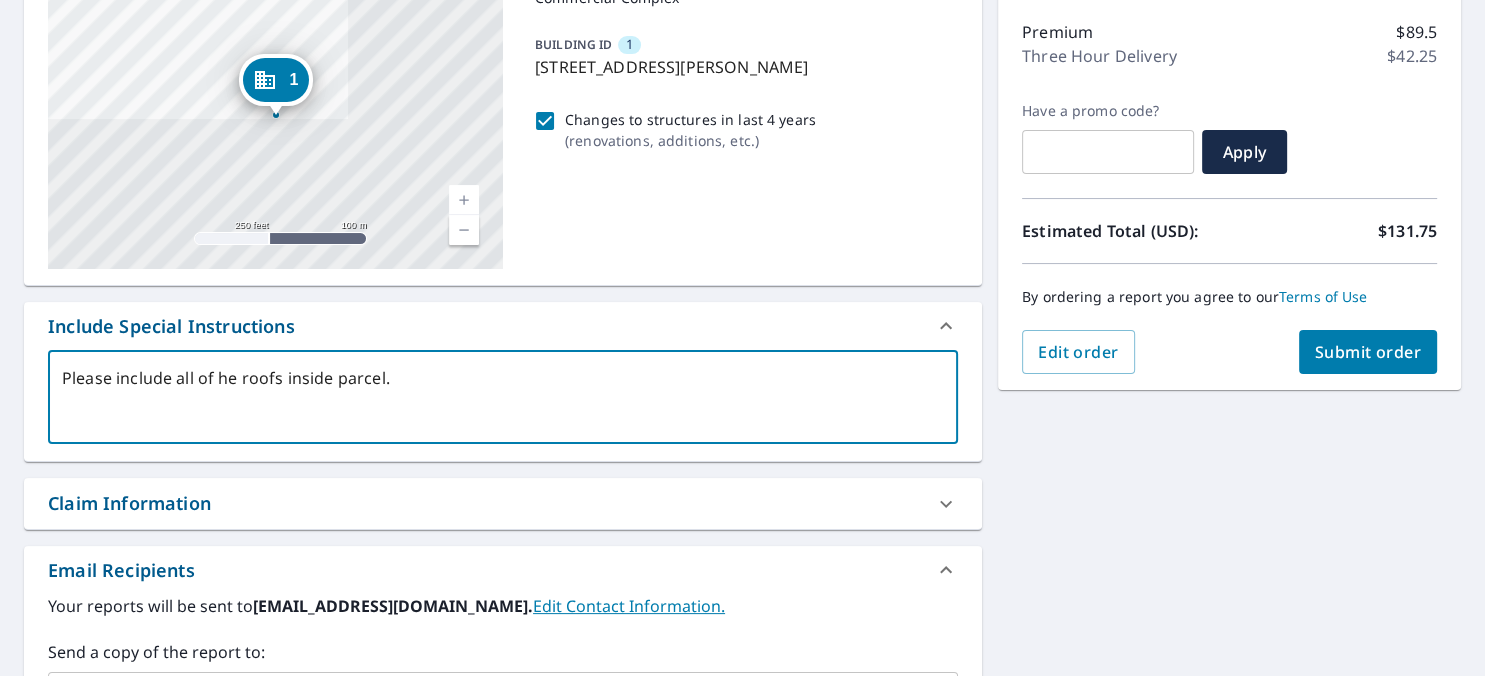 type on "Please include all of he roofs inside parcel." 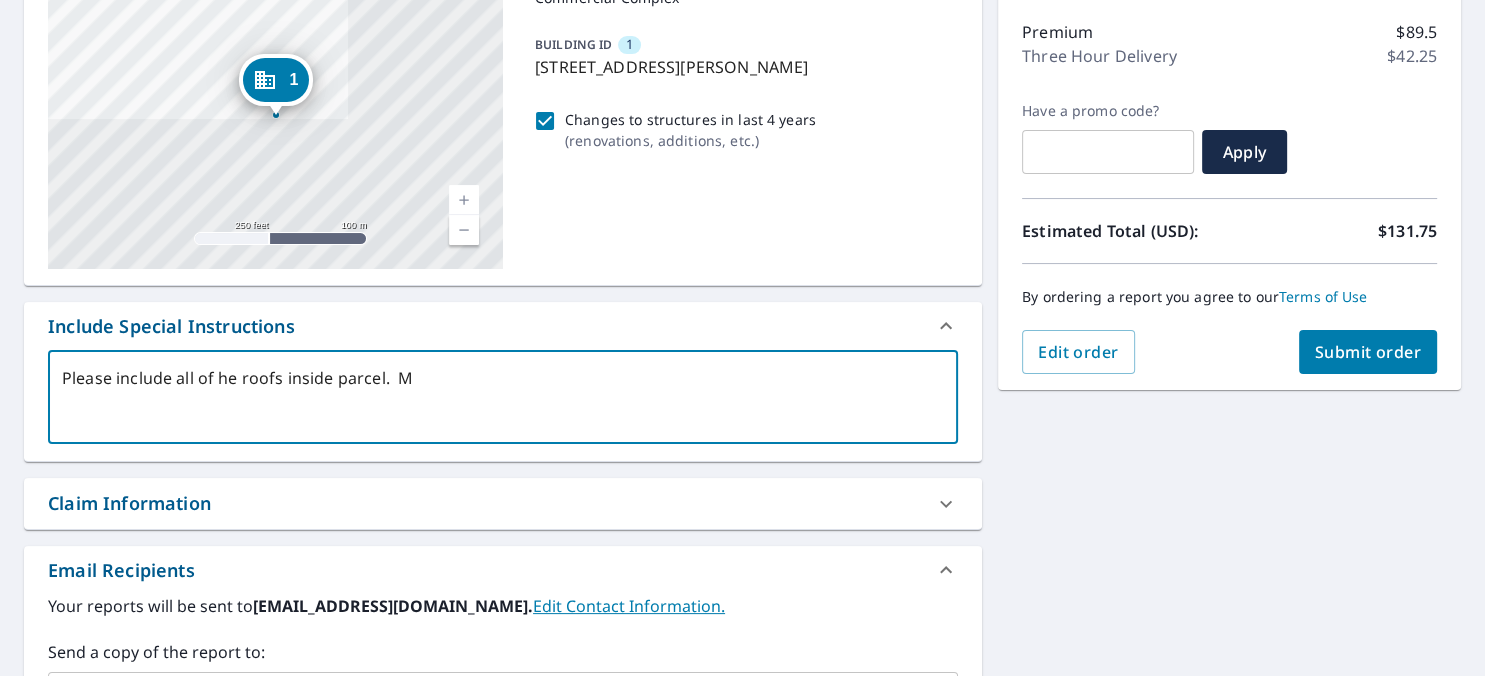 type on "Please include all of he roofs inside parcel.  Ma" 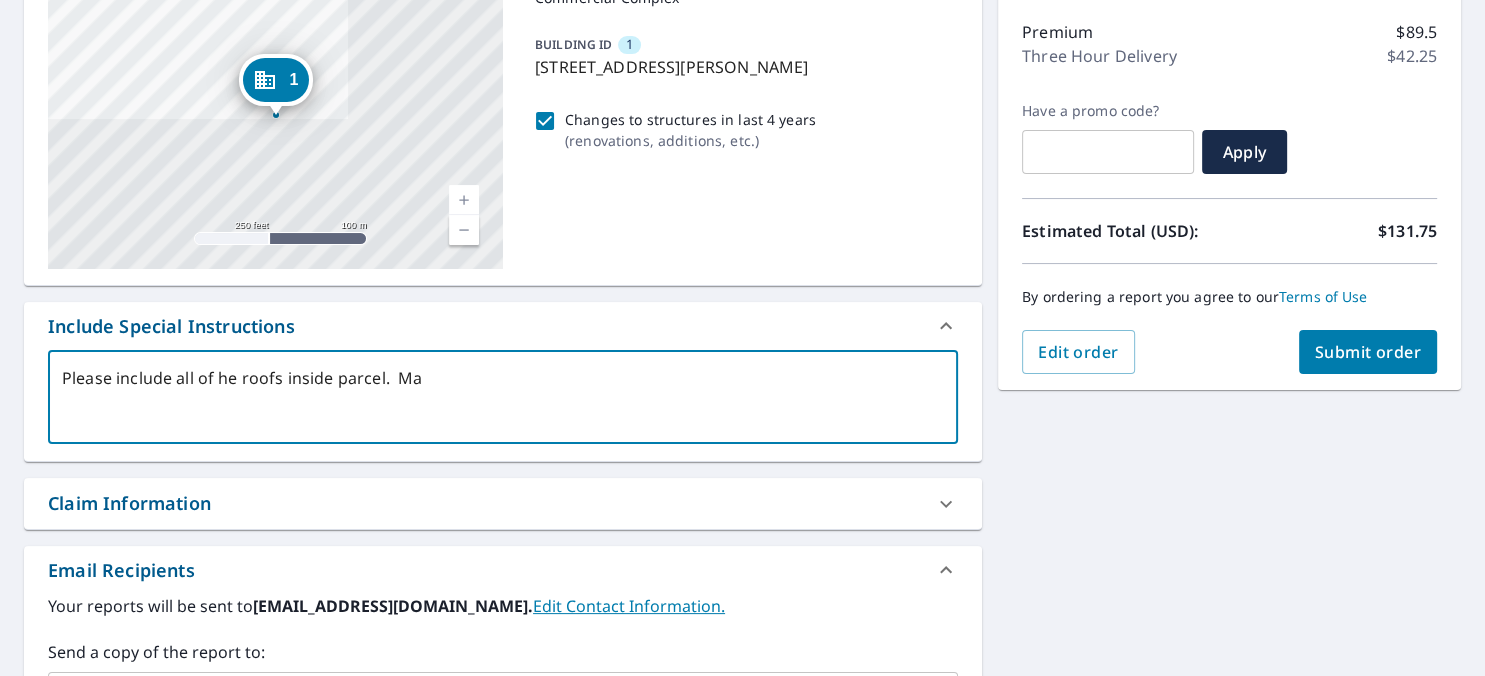 type on "Please include all of he roofs inside parcel.  Man" 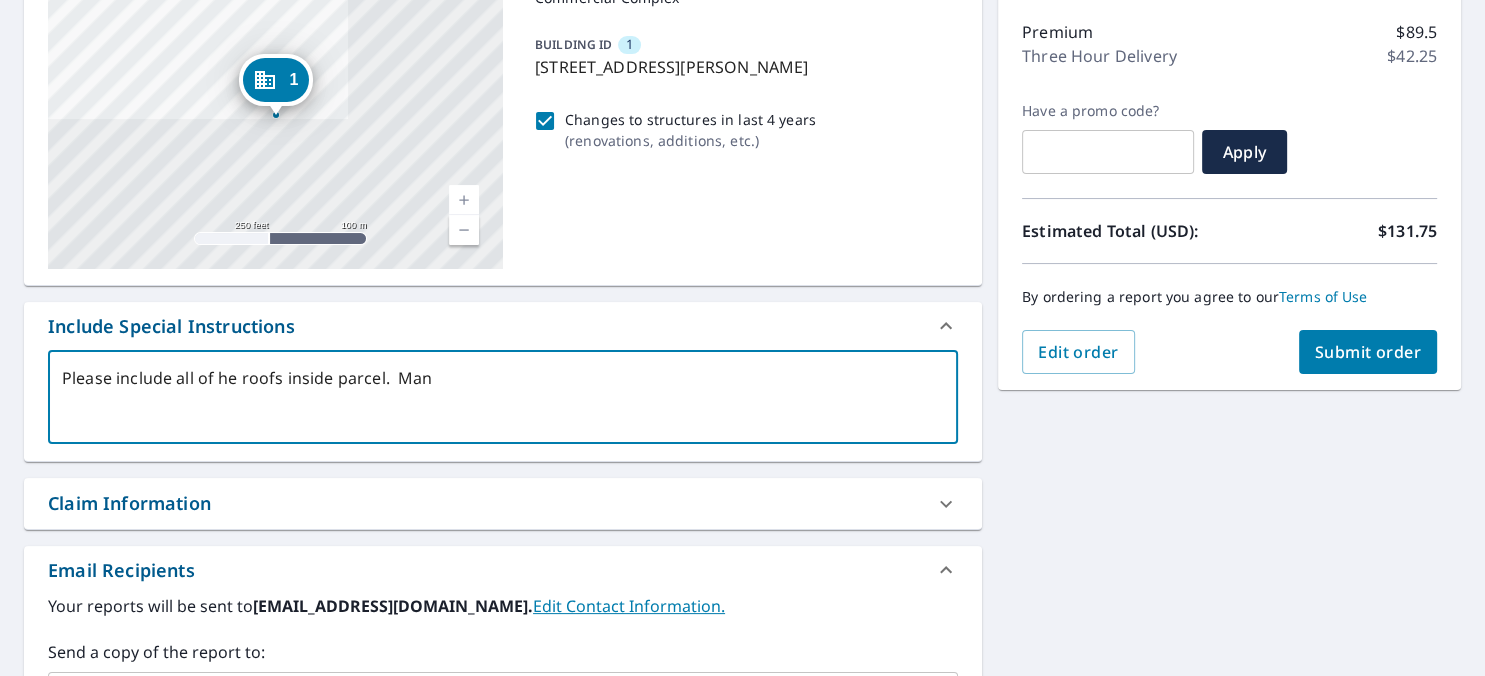 type on "Please include all of he roofs inside parcel.  Mana" 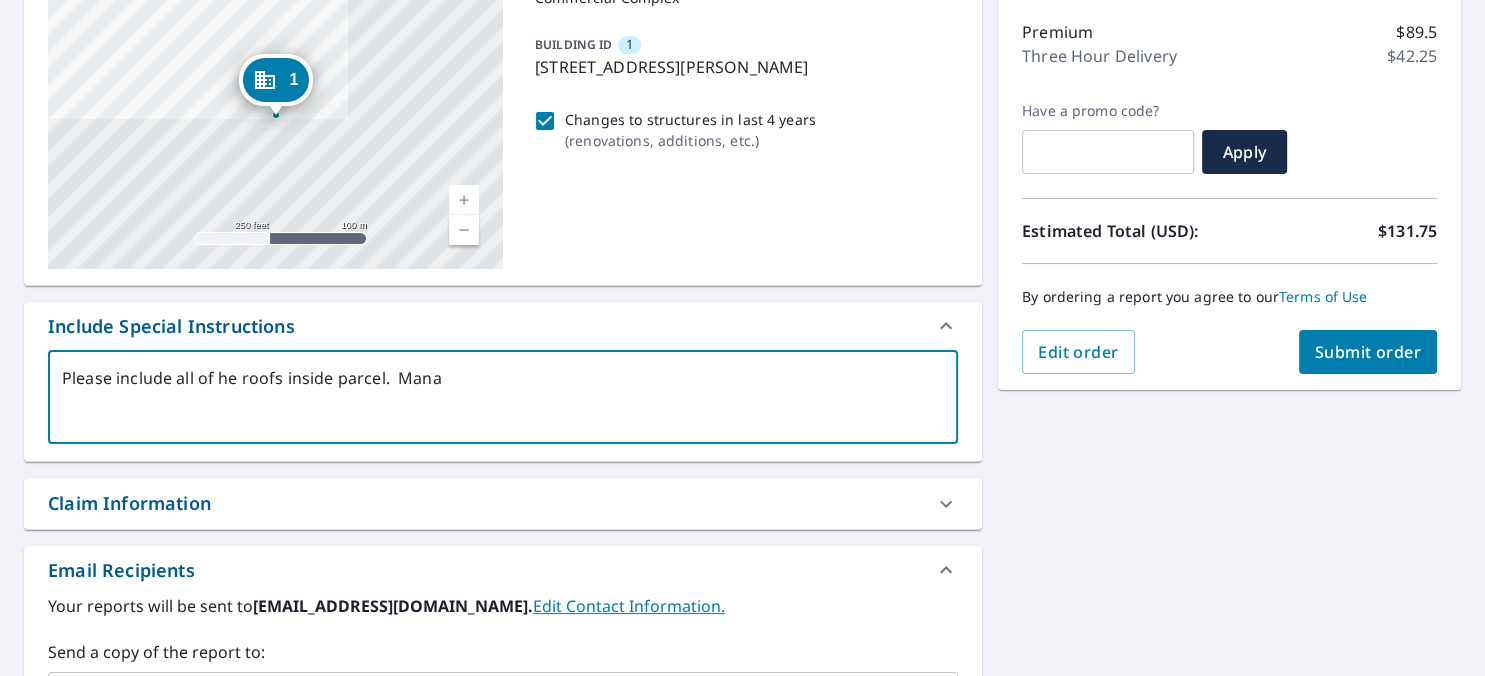 type on "Please include all of he roofs inside parcel.  Manag" 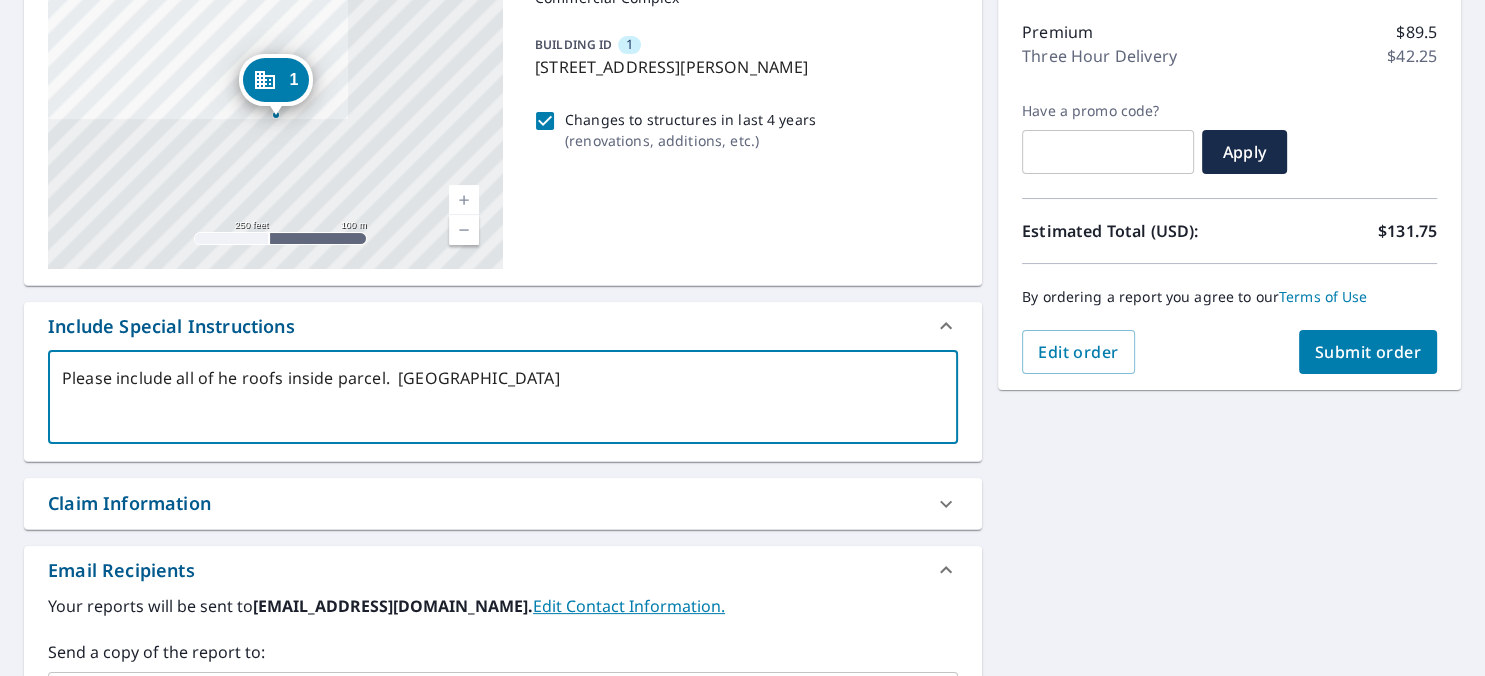 type on "Please include all of he roofs inside parcel.  Manage" 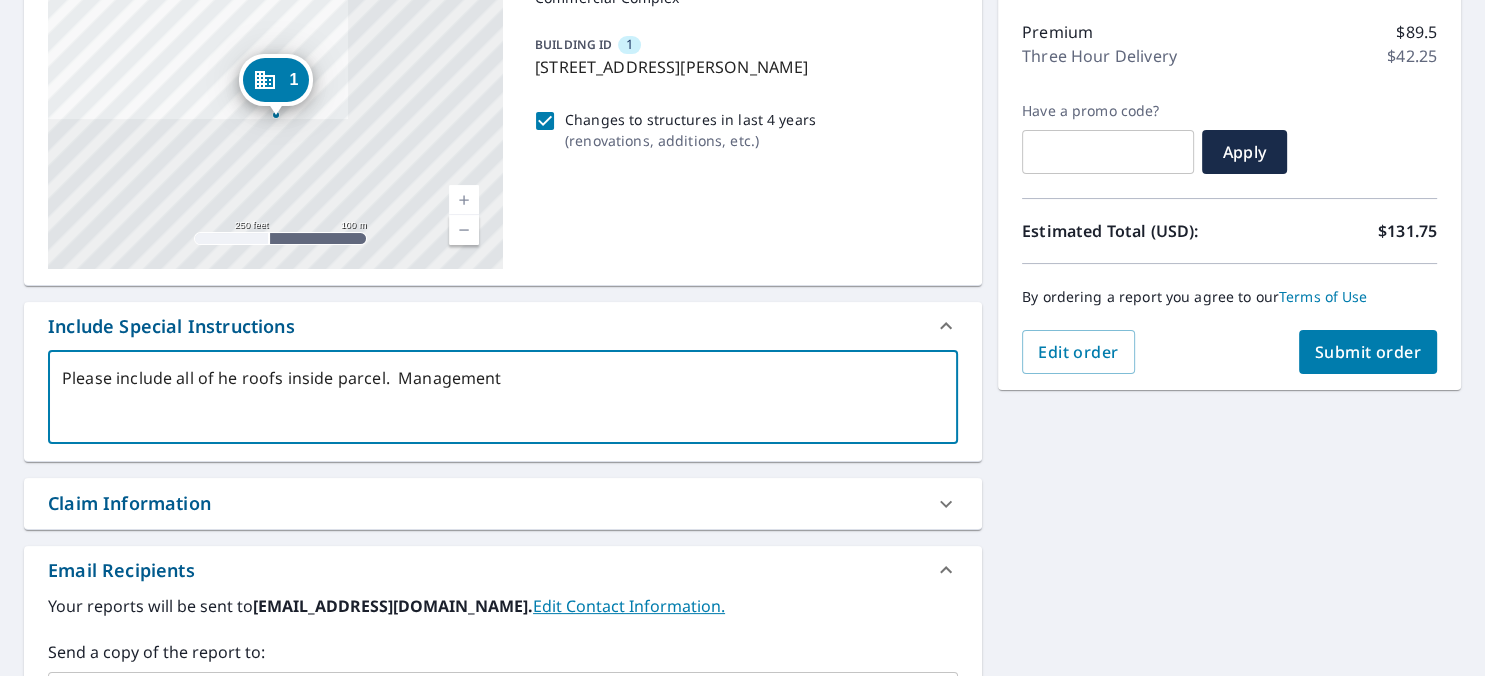 type on "x" 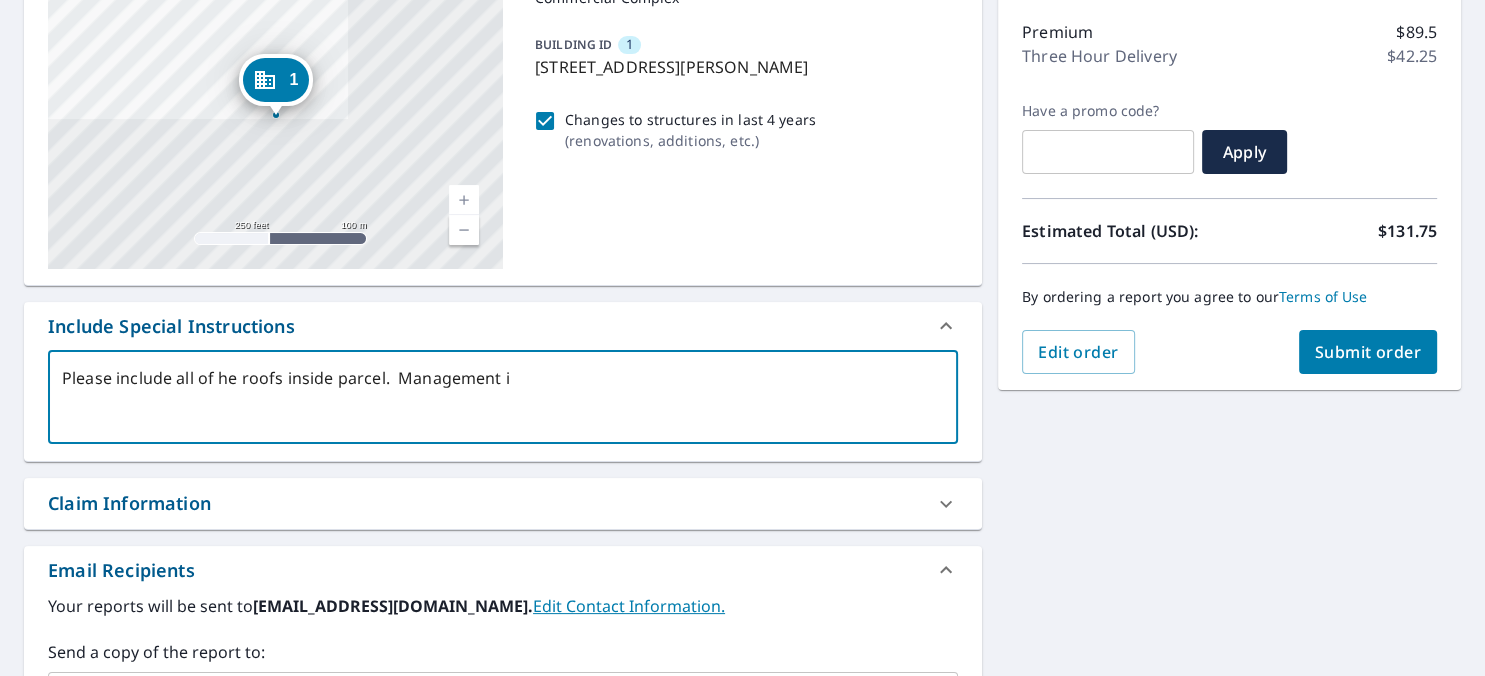 type on "Please include all of he roofs inside parcel.  Management is" 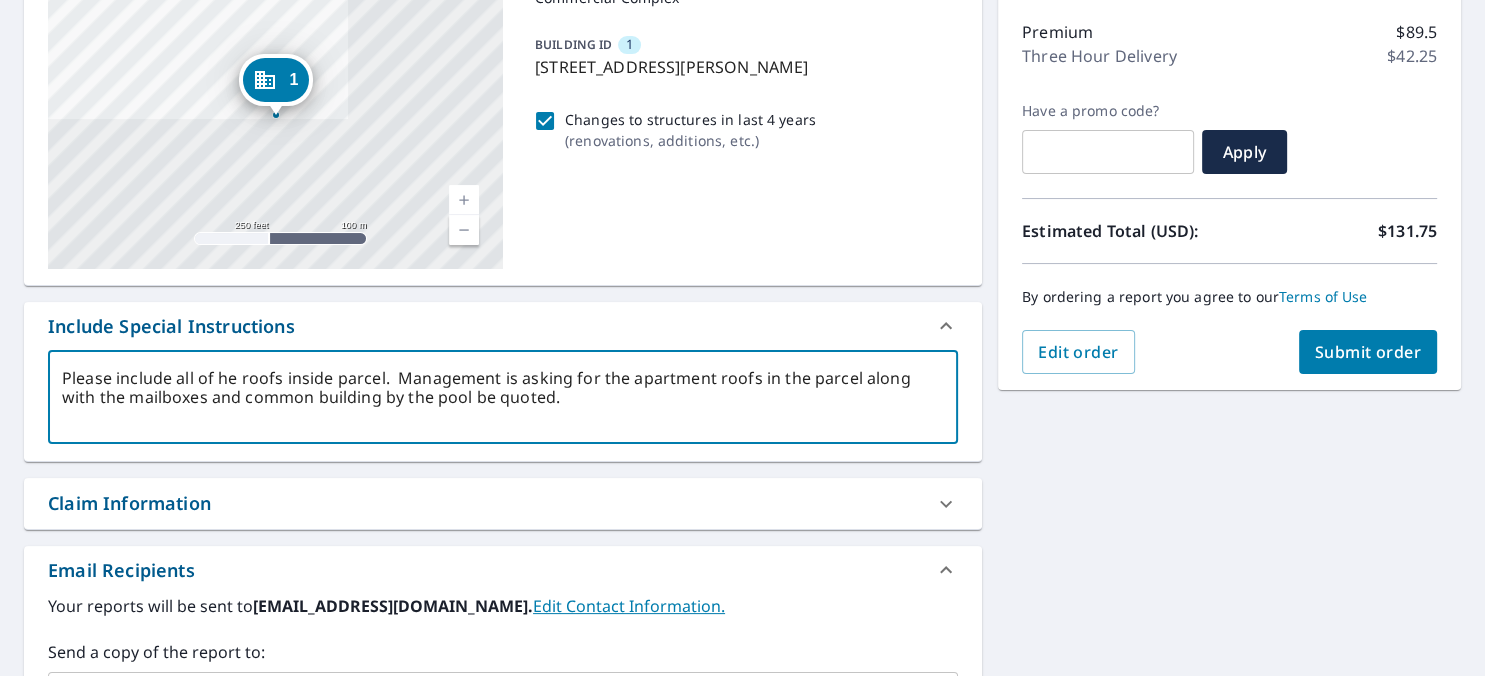 click 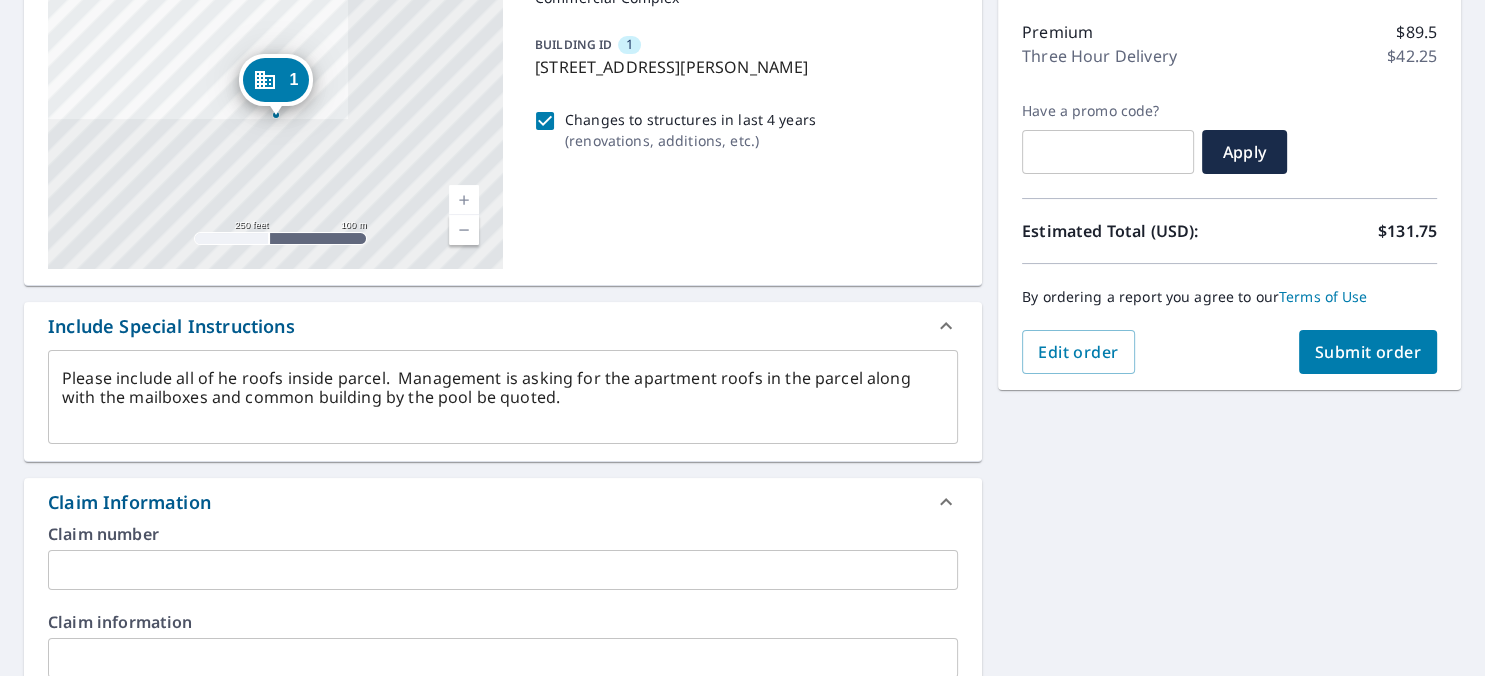 click on "1 1014 Edgar Brown Dr Orange, TX 77630 Aerial Road A standard road map Aerial A detailed look from above Labels Labels 250 feet 100 m © 2025 TomTom, © Vexcel Imaging, © 2025 Microsoft Corporation,  © OpenStreetMap Terms PROPERTY TYPE Commercial Complex BUILDING ID 1 1014 Edgar Brown Dr, Orange, TX, 77630 Changes to structures in last 4 years ( renovations, additions, etc. ) Include Special Instructions Please include all of he roofs inside parcel.  Management is asking for the apartment roofs in the parcel along with the mailboxes and common building by the pool be quoted.    x ​ Claim Information Claim number ​ Claim information ​ PO number ​ Date of loss ​ Cat ID ​ Email Recipients Your reports will be sent to  txtomlin@yahoo.com.  Edit Contact Information. Send a copy of the report to: ​ Substitutions and Customization Roof measurement report substitutions If a Premium Report is unavailable send me an Extended Coverage 3D Report: Yes No Ask Yes No Ask Yes No Ask Additional Report Formats" at bounding box center [742, 883] 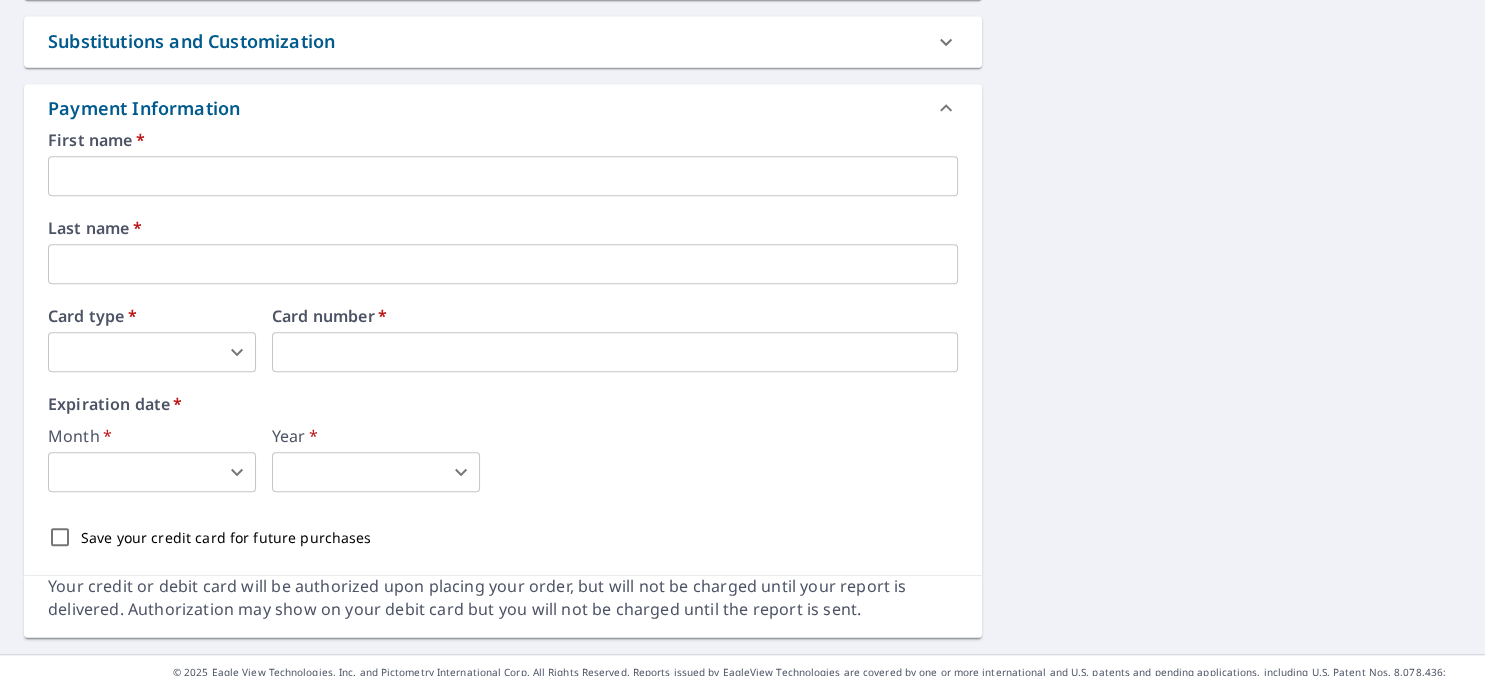 scroll, scrollTop: 1451, scrollLeft: 0, axis: vertical 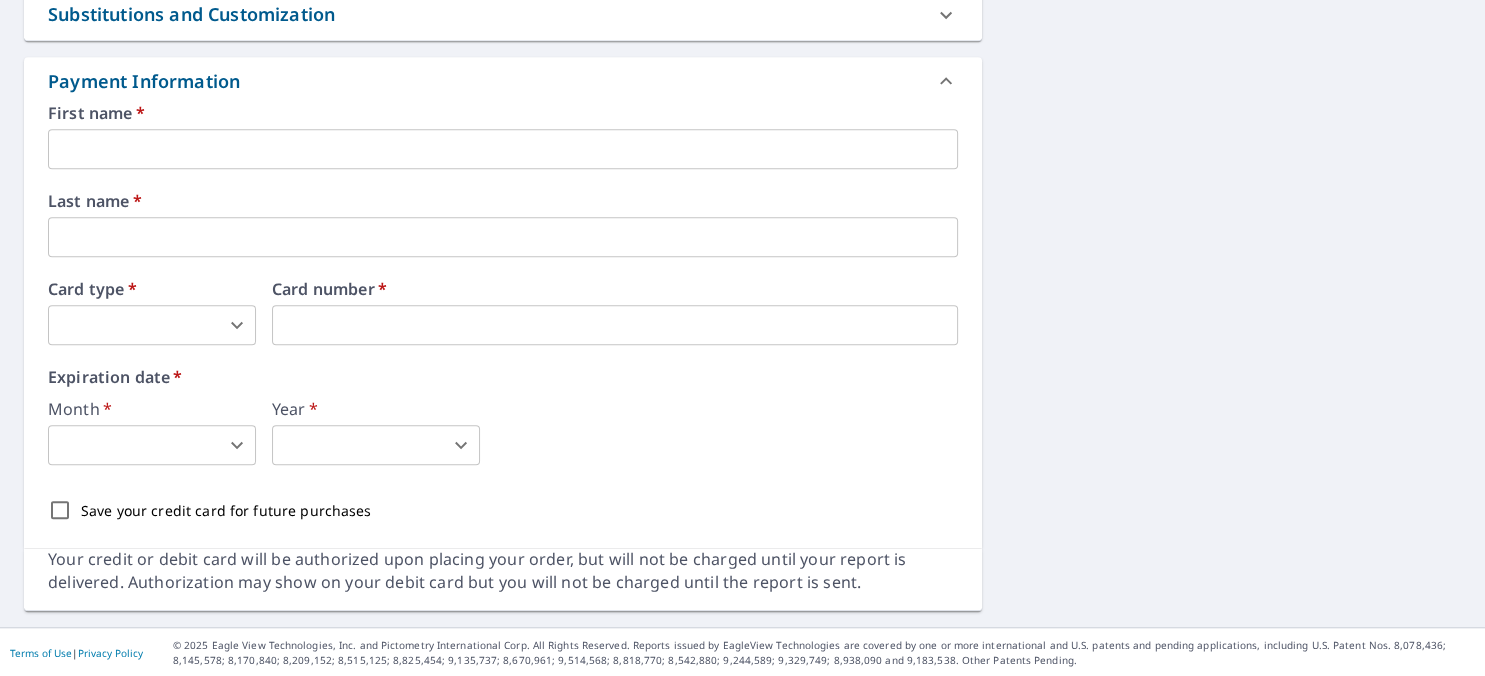 click at bounding box center [503, 149] 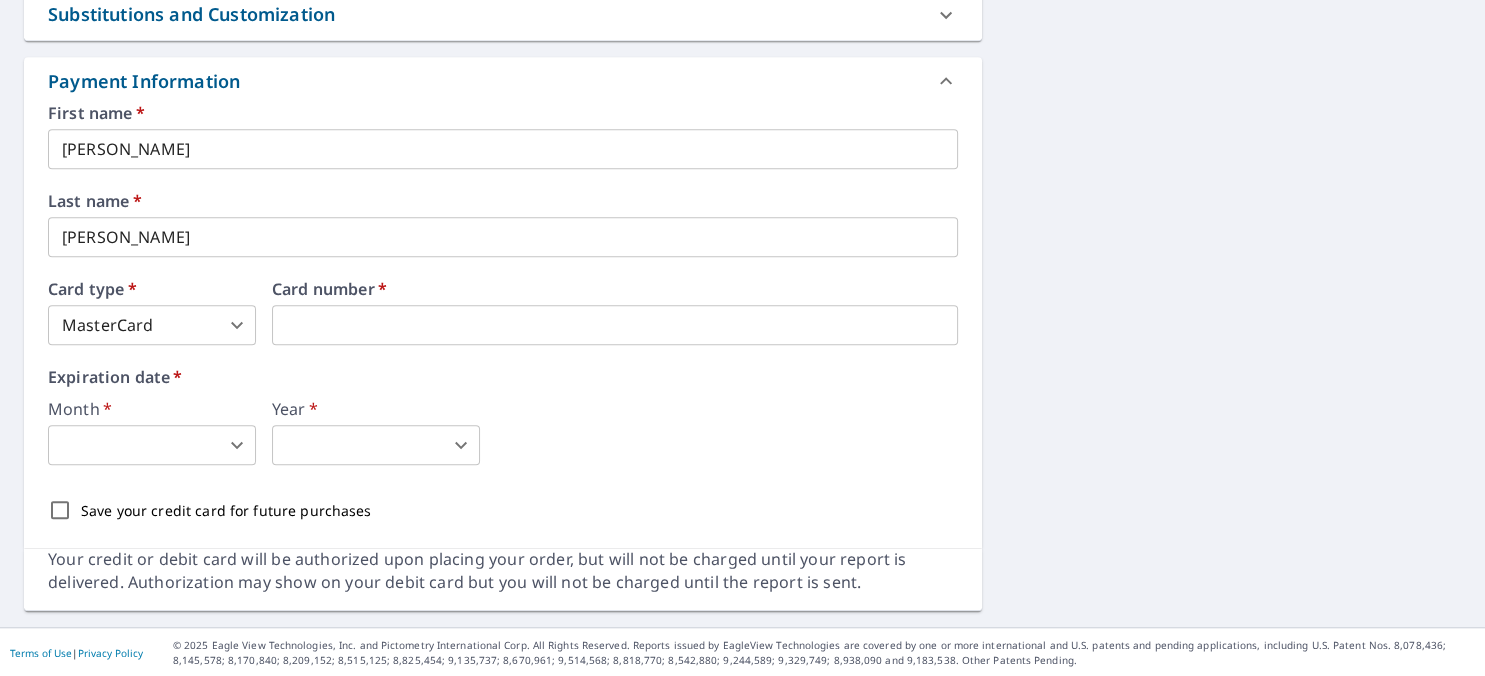 click on "DT DT
Dashboard Order History Cancel Order DT Dashboard / Finalize Order Finalize Order 1 1014 Edgar Brown Dr Orange, TX 77630 Aerial Road A standard road map Aerial A detailed look from above Labels Labels 250 feet 100 m © 2025 TomTom, © Vexcel Imaging, © 2025 Microsoft Corporation,  © OpenStreetMap Terms PROPERTY TYPE Commercial Complex BUILDING ID 1 1014 Edgar Brown Dr, Orange, TX, 77630 Changes to structures in last 4 years ( renovations, additions, etc. ) Include Special Instructions Please include all of he roofs inside parcel.  Management is asking for the apartment roofs in the parcel along with the mailboxes and common building by the pool be quoted.    x ​ Claim Information Claim number ​ Claim information ​ PO number ​ Date of loss ​ Cat ID ​ Email Recipients Your reports will be sent to  txtomlin@yahoo.com.  Edit Contact Information. Send a copy of the report to: ​ Substitutions and Customization Roof measurement report substitutions Yes No Ask Yes No Ask Yes No Ask DXF RXF" at bounding box center [742, 338] 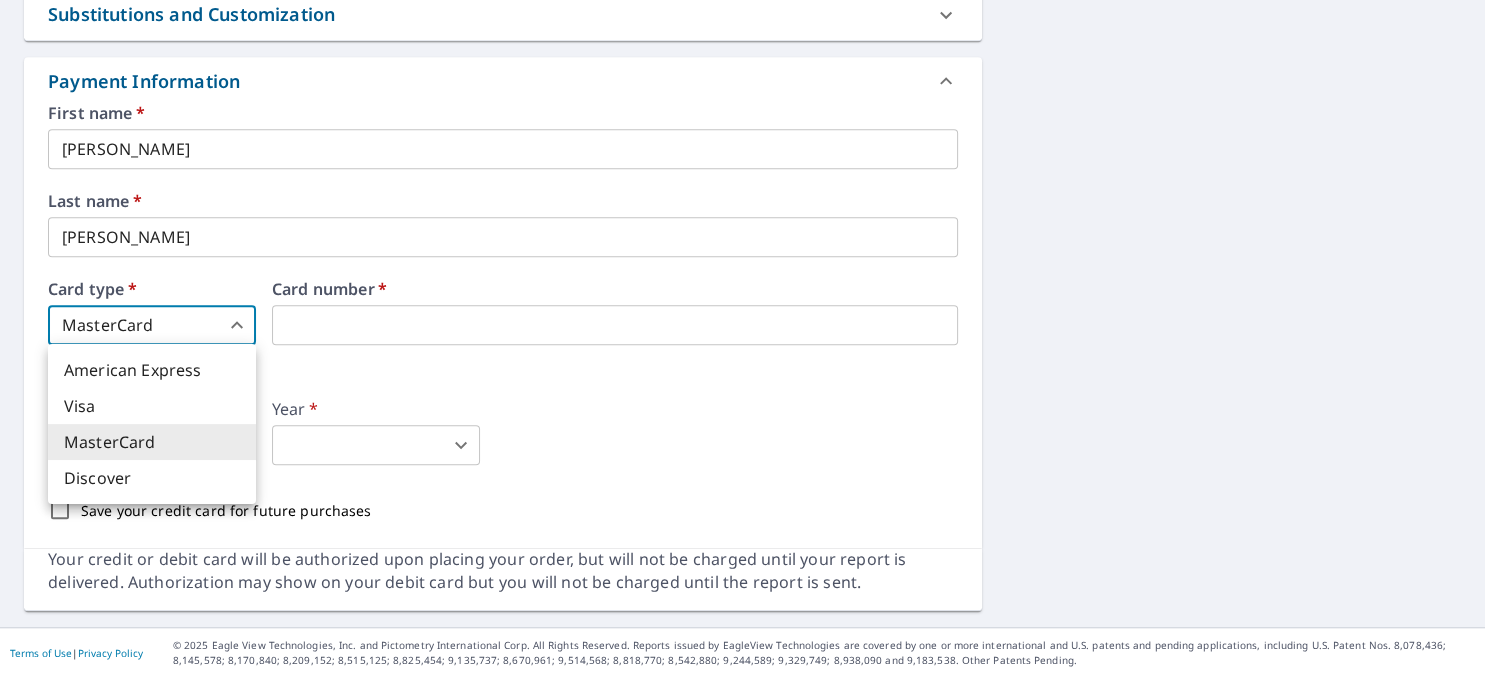 click on "MasterCard" at bounding box center (152, 442) 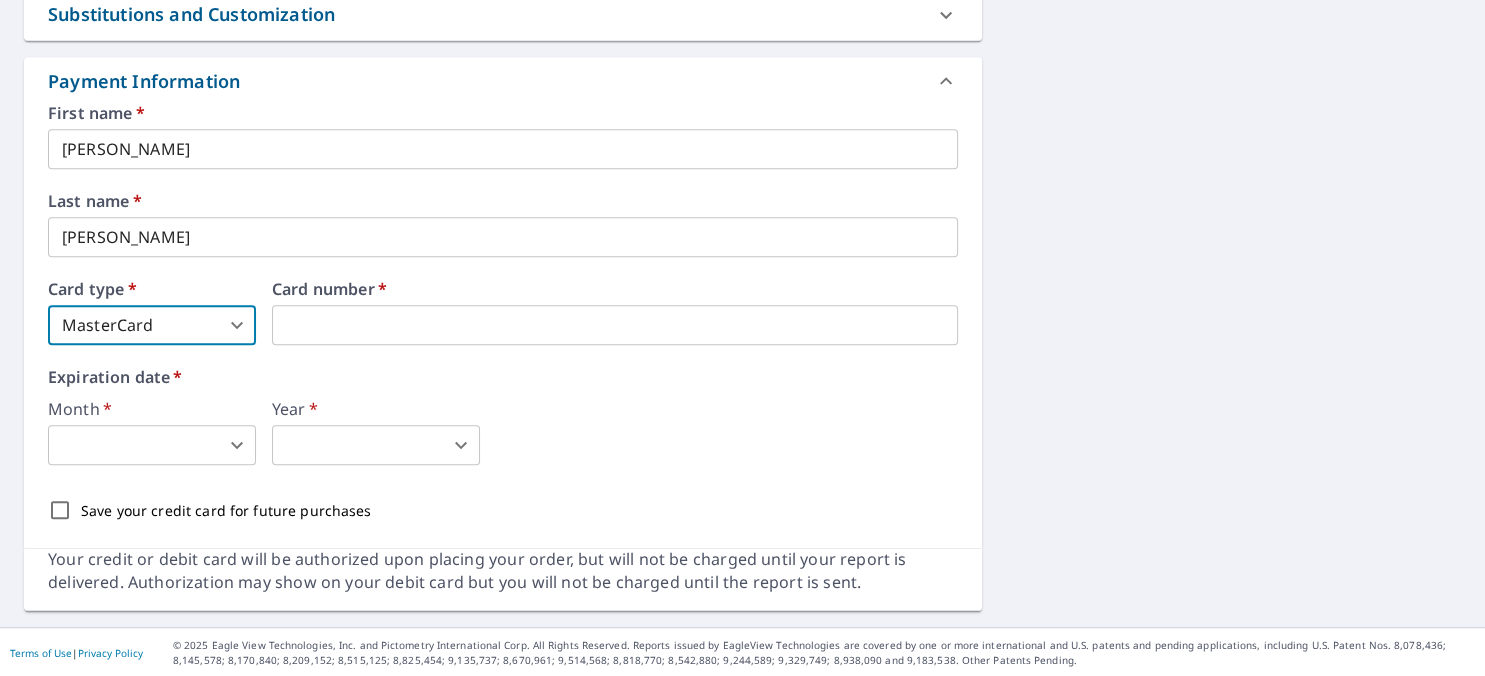 click on "DT DT
Dashboard Order History Cancel Order DT Dashboard / Finalize Order Finalize Order 1 1014 Edgar Brown Dr Orange, TX 77630 Aerial Road A standard road map Aerial A detailed look from above Labels Labels 250 feet 100 m © 2025 TomTom, © Vexcel Imaging, © 2025 Microsoft Corporation,  © OpenStreetMap Terms PROPERTY TYPE Commercial Complex BUILDING ID 1 1014 Edgar Brown Dr, Orange, TX, 77630 Changes to structures in last 4 years ( renovations, additions, etc. ) Include Special Instructions Please include all of he roofs inside parcel.  Management is asking for the apartment roofs in the parcel along with the mailboxes and common building by the pool be quoted.    x ​ Claim Information Claim number ​ Claim information ​ PO number ​ Date of loss ​ Cat ID ​ Email Recipients Your reports will be sent to  txtomlin@yahoo.com.  Edit Contact Information. Send a copy of the report to: ​ Substitutions and Customization Roof measurement report substitutions Yes No Ask Yes No Ask Yes No Ask DXF RXF" at bounding box center (742, 338) 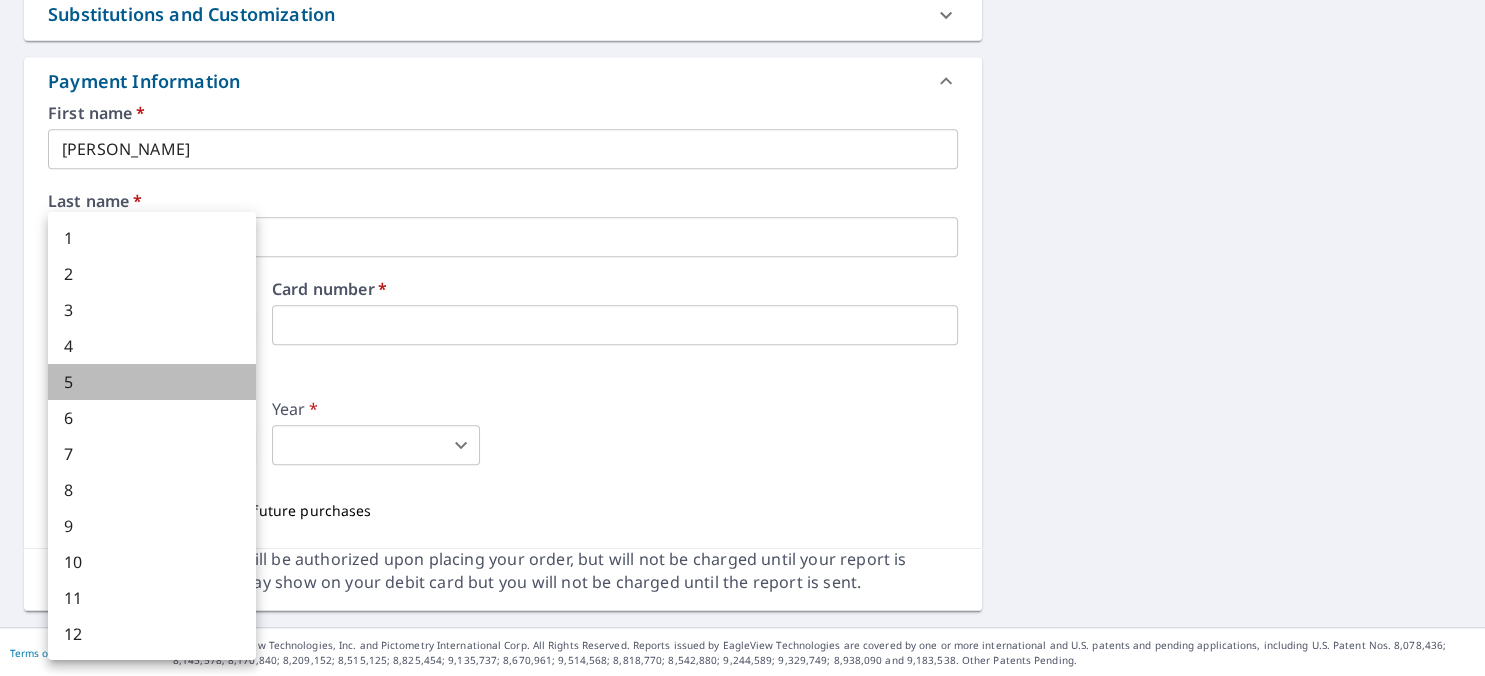 click on "5" at bounding box center (152, 382) 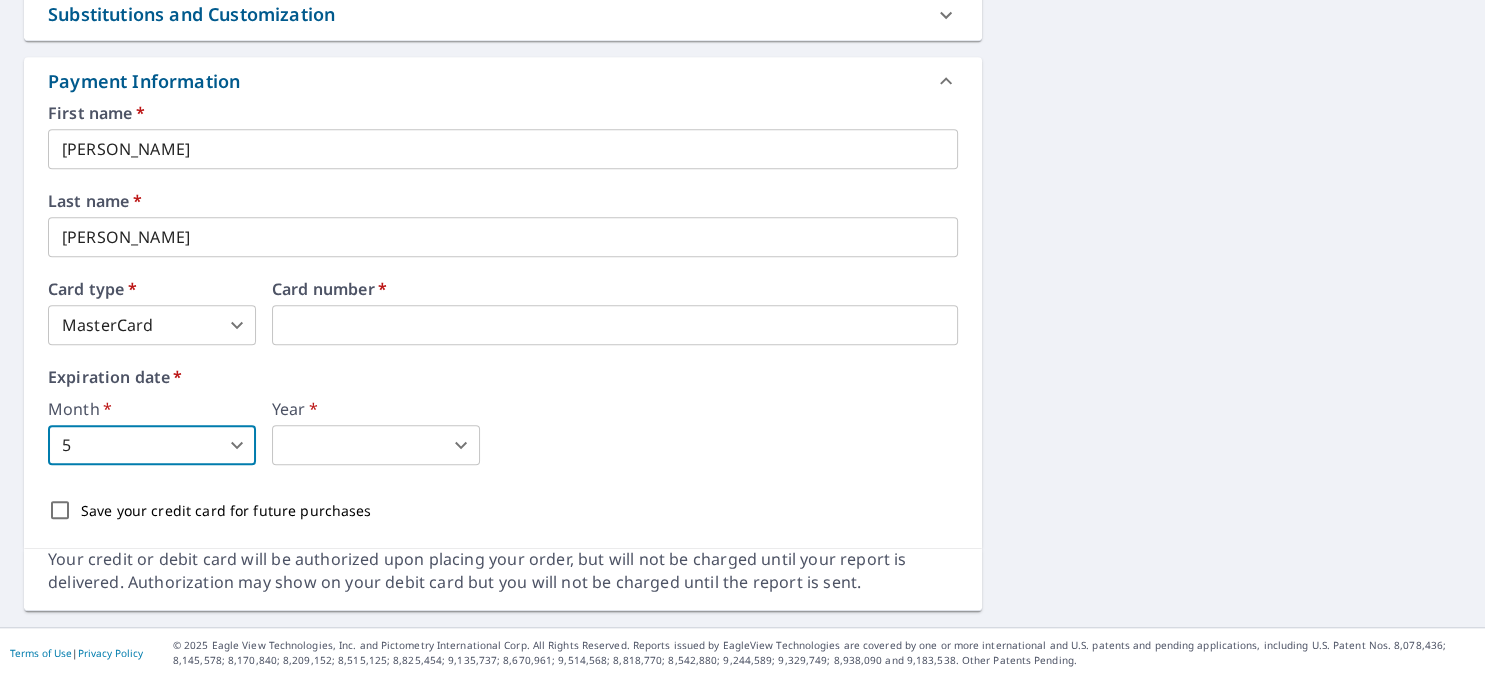 click on "DT DT
Dashboard Order History Cancel Order DT Dashboard / Finalize Order Finalize Order 1 1014 Edgar Brown Dr Orange, TX 77630 Aerial Road A standard road map Aerial A detailed look from above Labels Labels 250 feet 100 m © 2025 TomTom, © Vexcel Imaging, © 2025 Microsoft Corporation,  © OpenStreetMap Terms PROPERTY TYPE Commercial Complex BUILDING ID 1 1014 Edgar Brown Dr, Orange, TX, 77630 Changes to structures in last 4 years ( renovations, additions, etc. ) Include Special Instructions Please include all of he roofs inside parcel.  Management is asking for the apartment roofs in the parcel along with the mailboxes and common building by the pool be quoted.    x ​ Claim Information Claim number ​ Claim information ​ PO number ​ Date of loss ​ Cat ID ​ Email Recipients Your reports will be sent to  txtomlin@yahoo.com.  Edit Contact Information. Send a copy of the report to: ​ Substitutions and Customization Roof measurement report substitutions Yes No Ask Yes No Ask Yes No Ask DXF RXF" at bounding box center (742, 338) 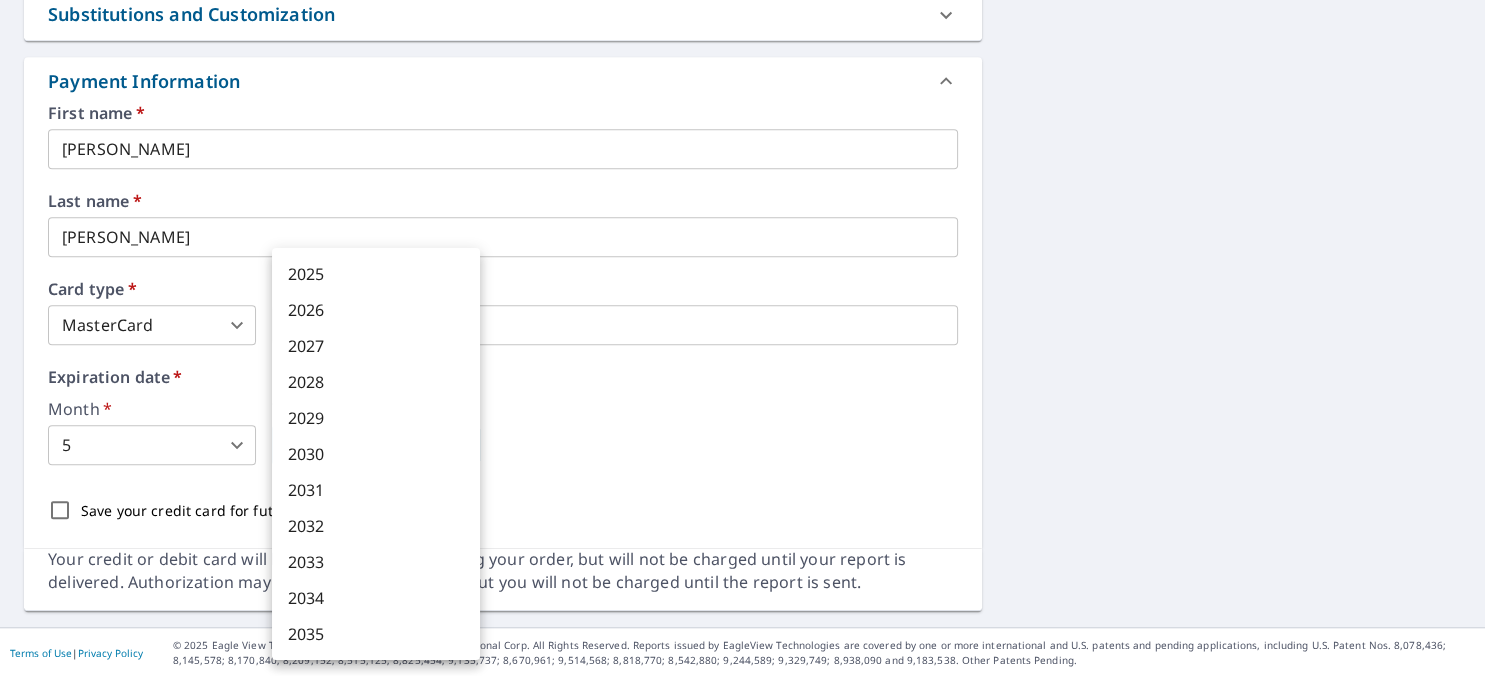 click on "2026" at bounding box center [376, 310] 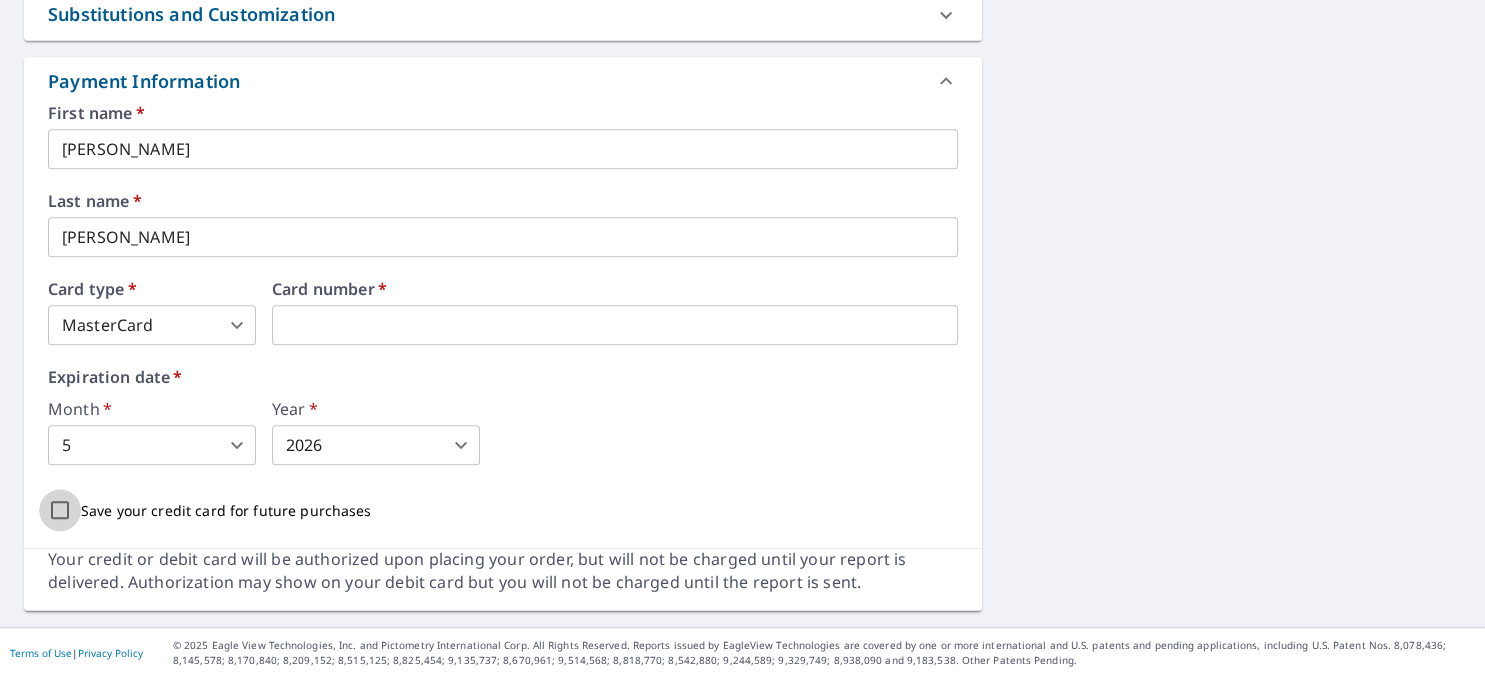 click on "Save your credit card for future purchases" at bounding box center [60, 510] 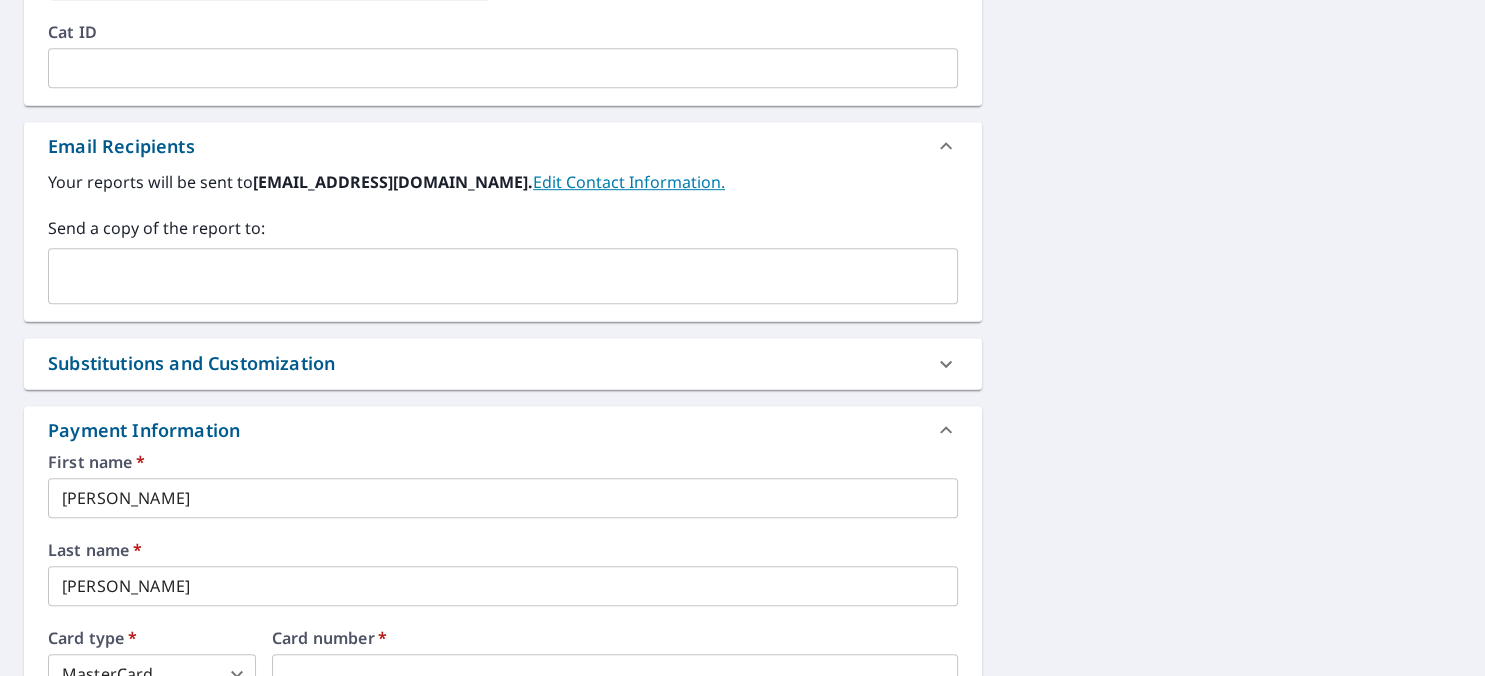 scroll, scrollTop: 1106, scrollLeft: 0, axis: vertical 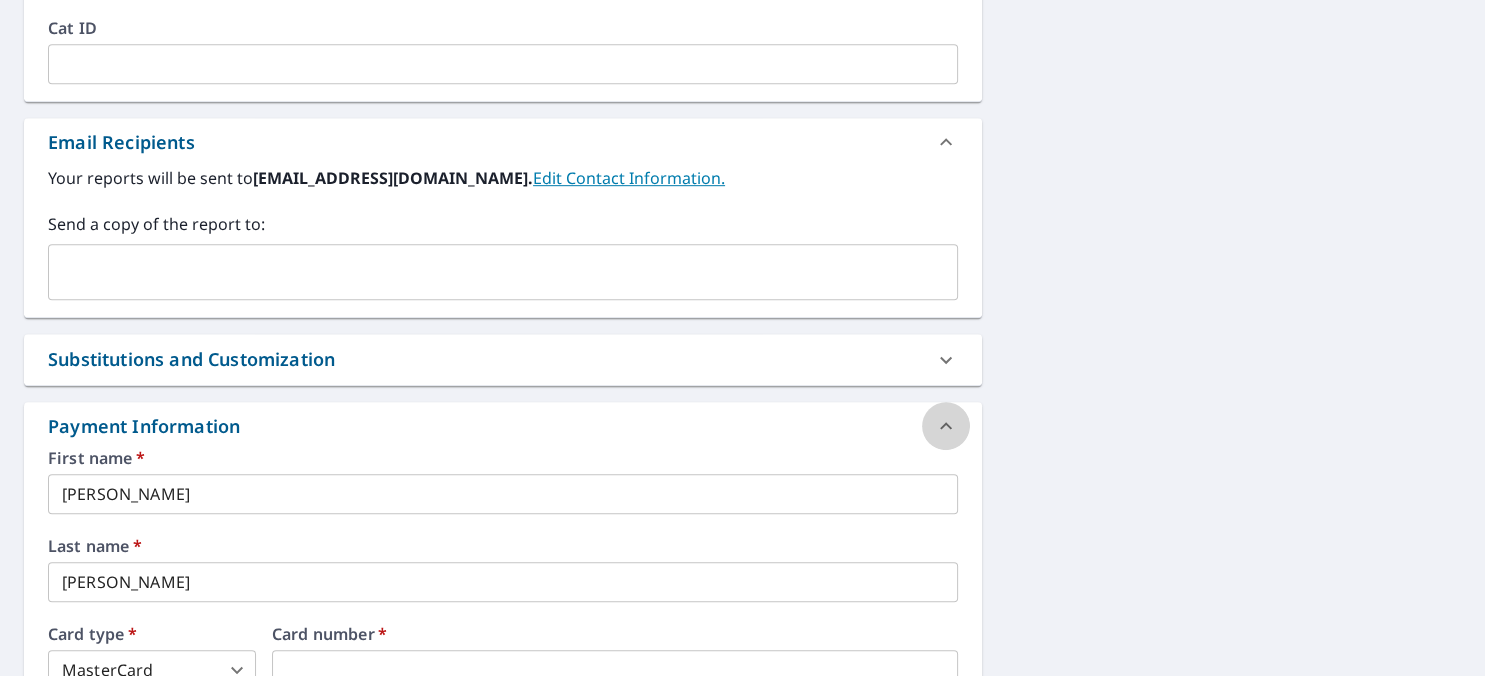 click 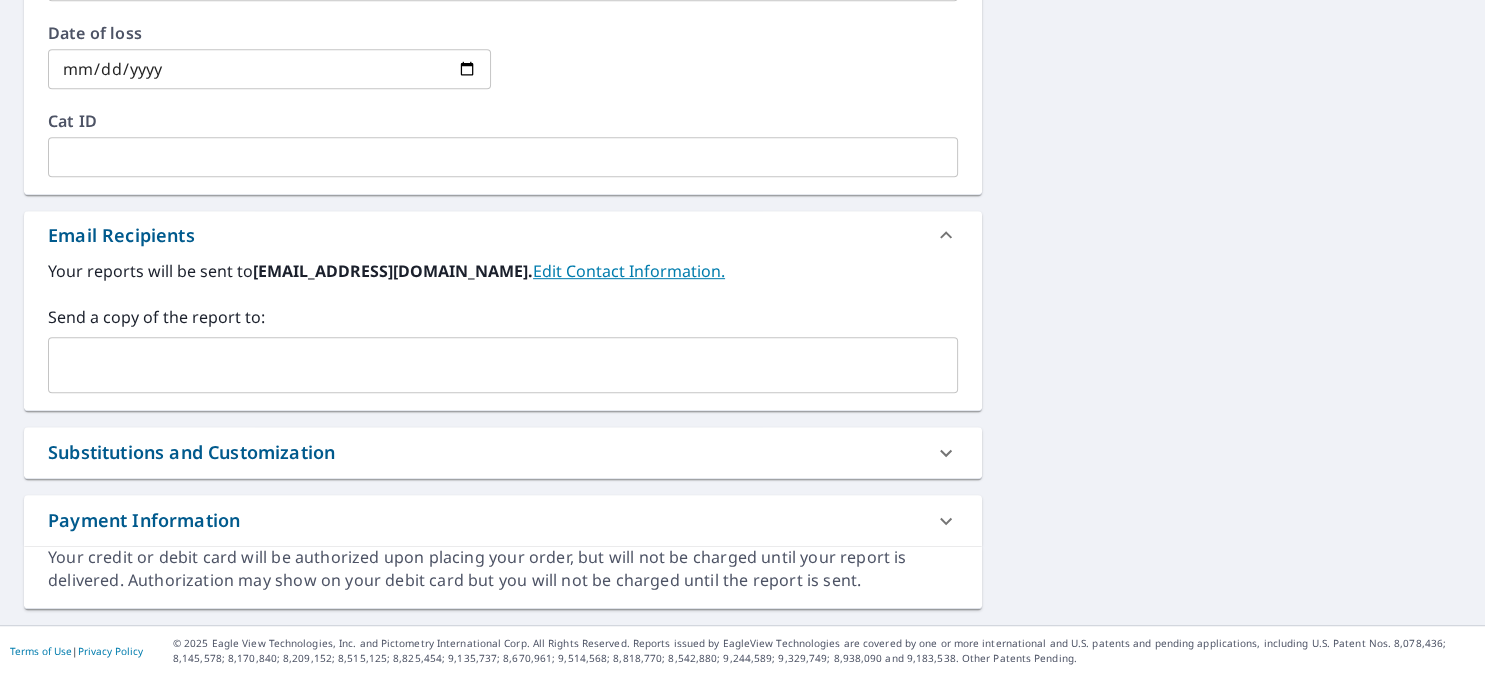 scroll, scrollTop: 1011, scrollLeft: 0, axis: vertical 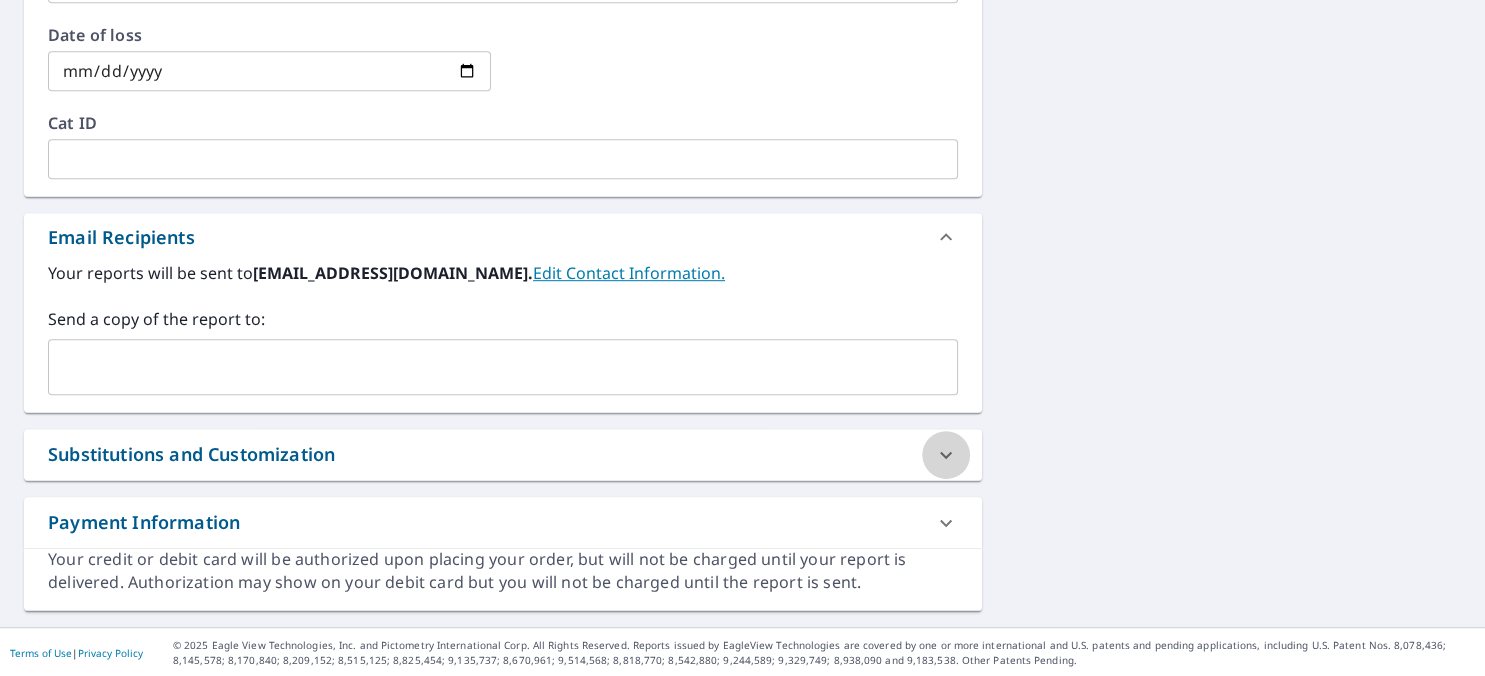 click 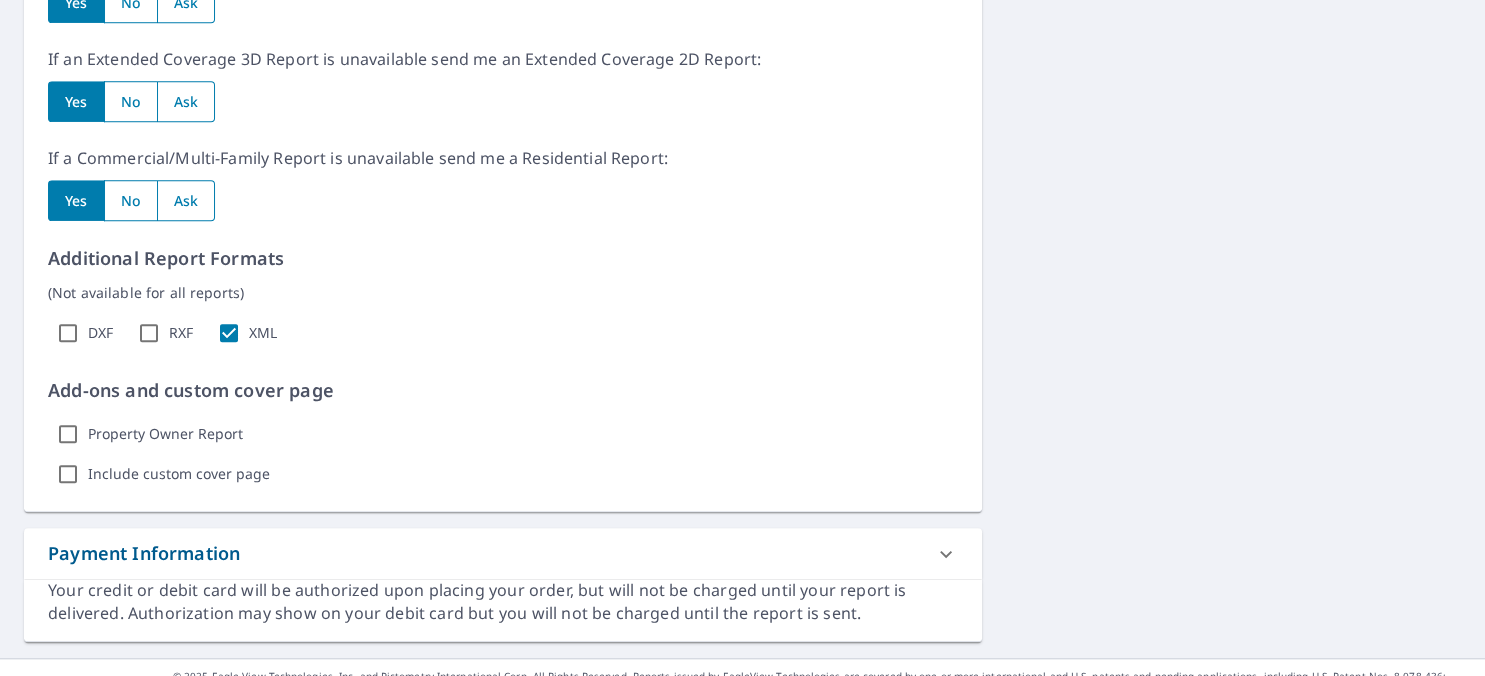 scroll, scrollTop: 1622, scrollLeft: 0, axis: vertical 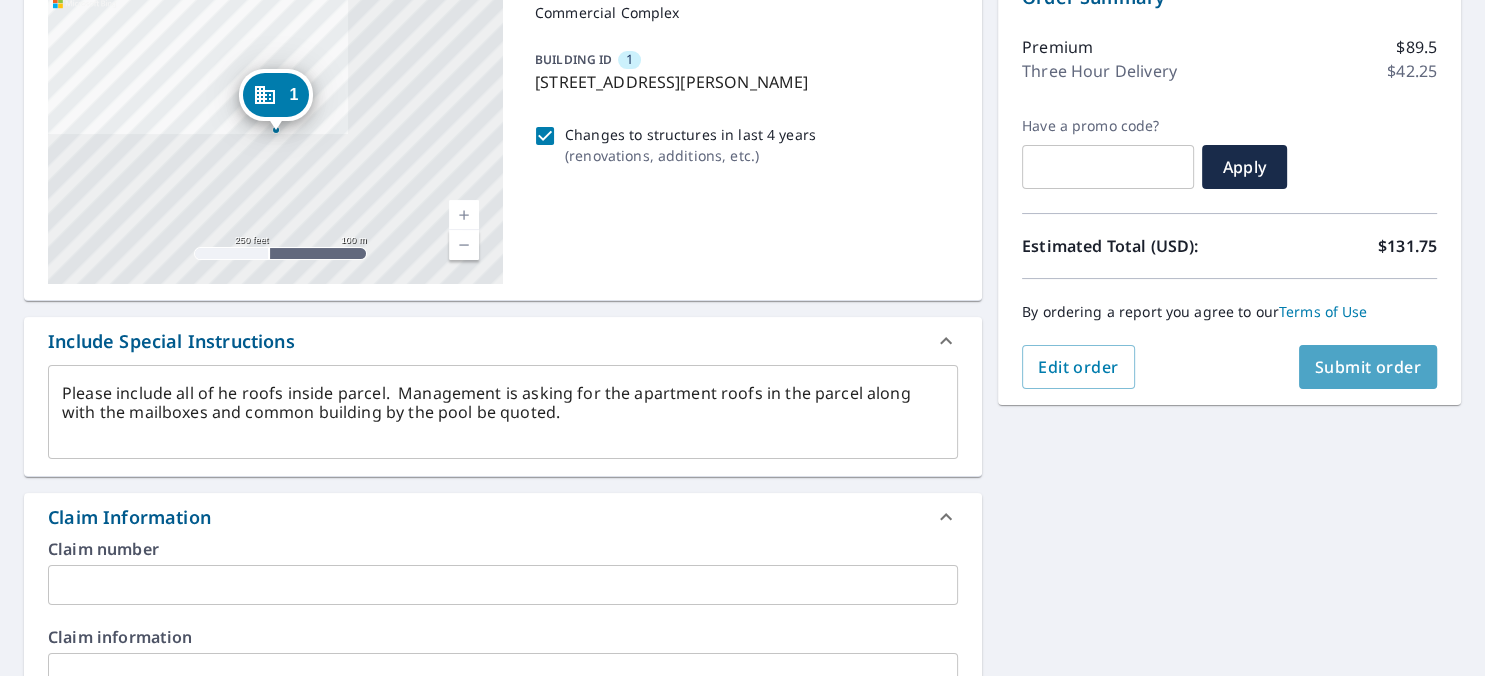 click on "Submit order" at bounding box center (1368, 367) 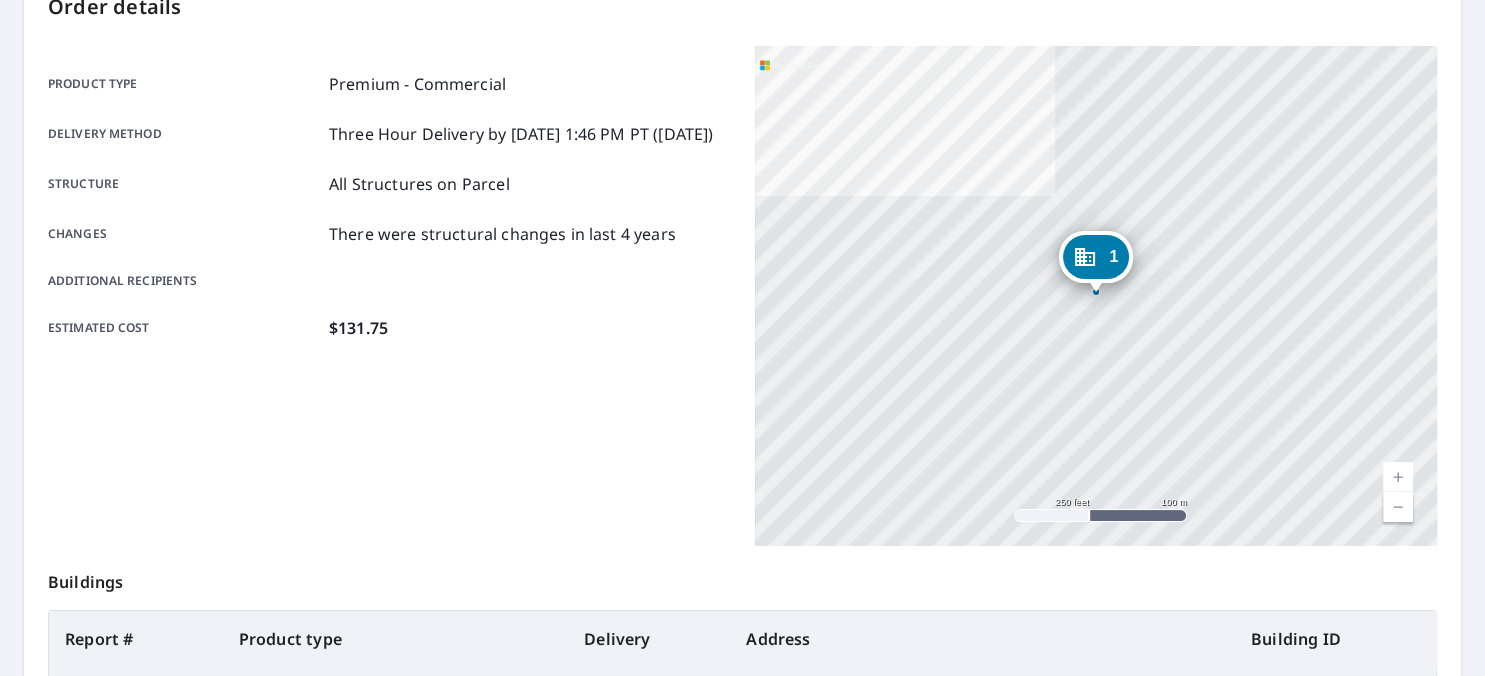 click on "Product type Premium - Commercial Delivery method Three Hour Delivery by 7/11/2025 1:46 PM PT (Friday) Structure All Structures on Parcel Changes There were structural changes in last 4 years Additional recipients Estimated cost $131.75" at bounding box center (389, 206) 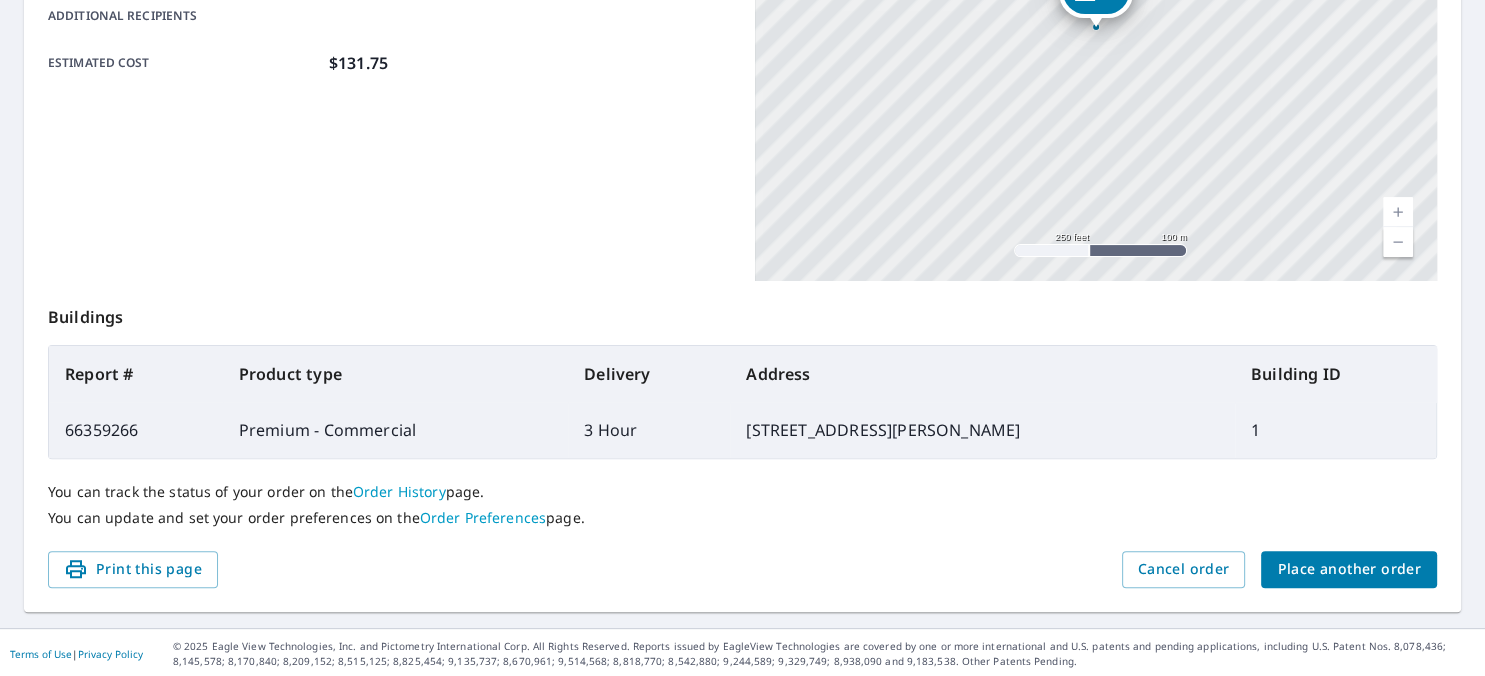 scroll, scrollTop: 500, scrollLeft: 0, axis: vertical 